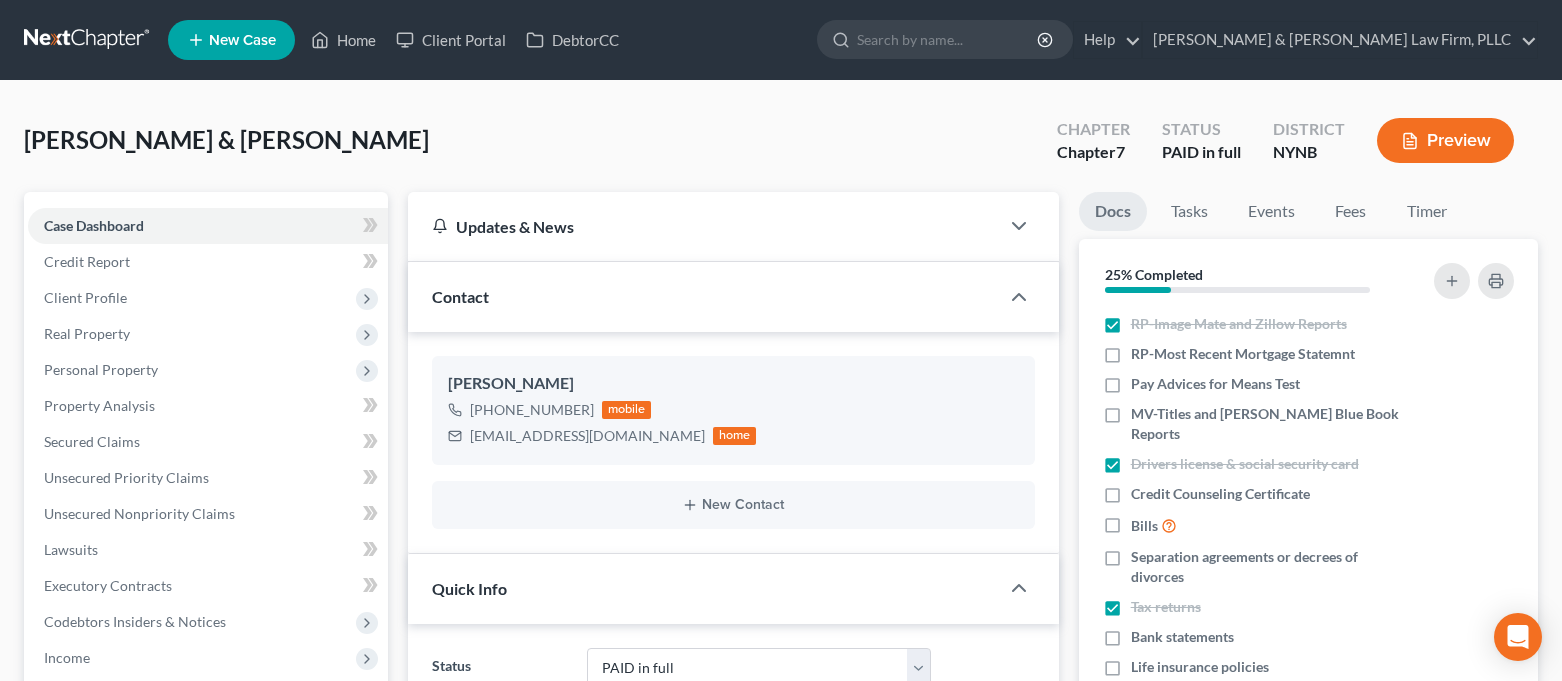 select on "6" 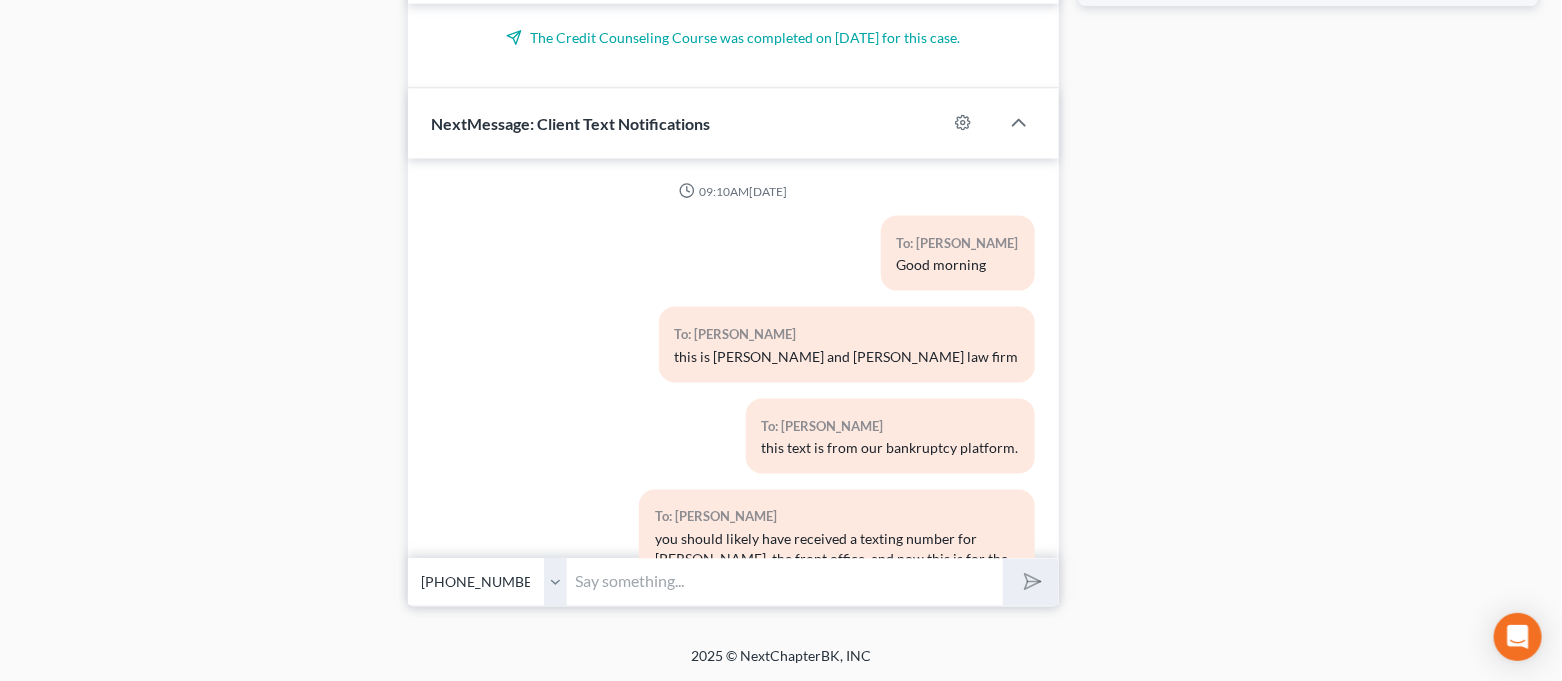 scroll, scrollTop: 15943, scrollLeft: 0, axis: vertical 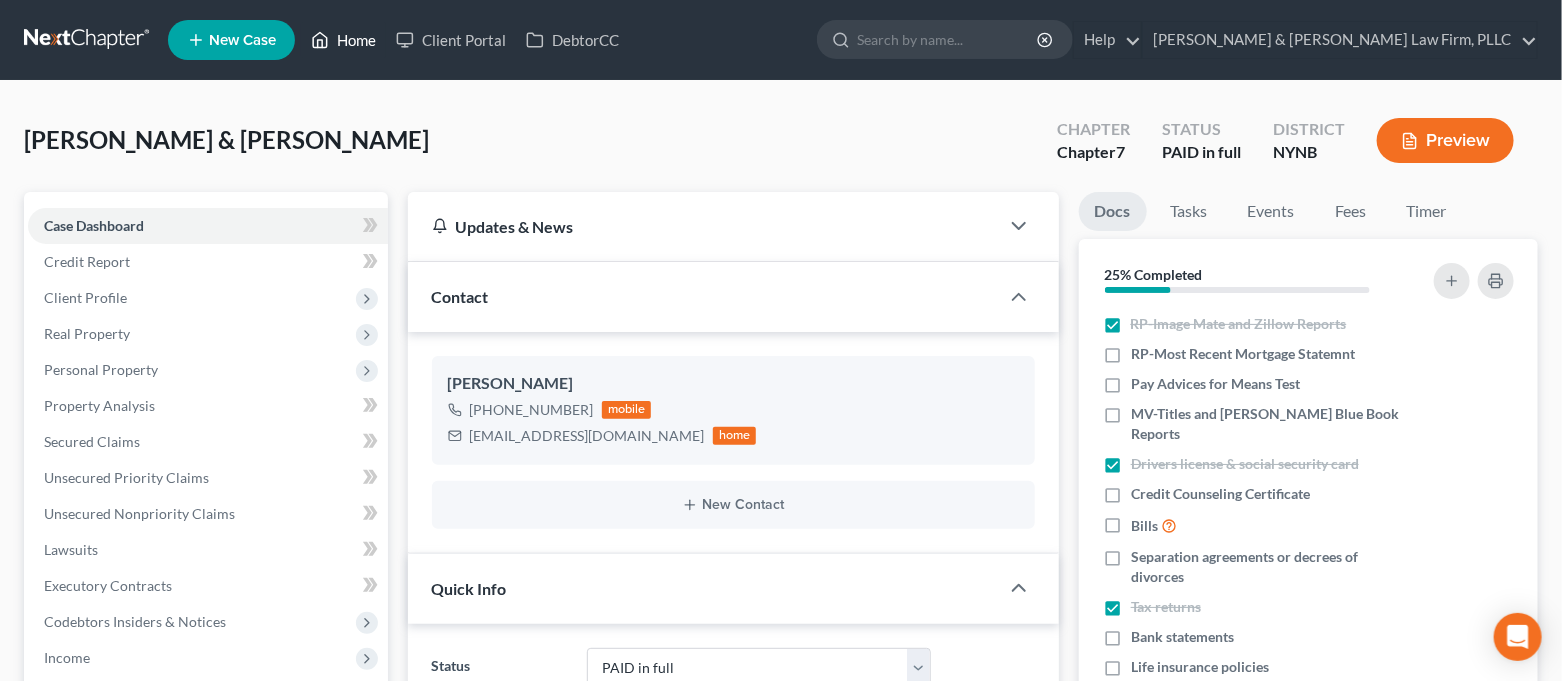click on "Home" at bounding box center (343, 40) 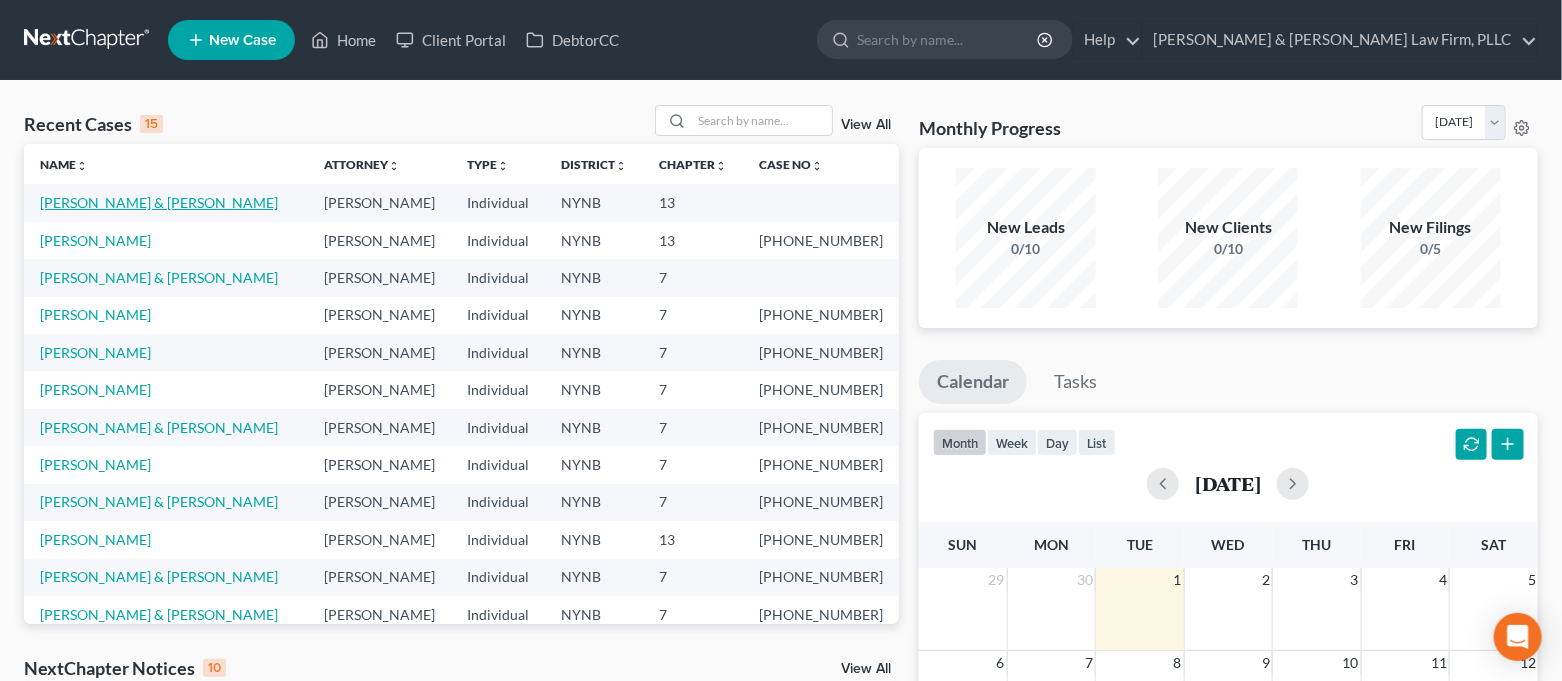 click on "[PERSON_NAME] & [PERSON_NAME]" at bounding box center (159, 202) 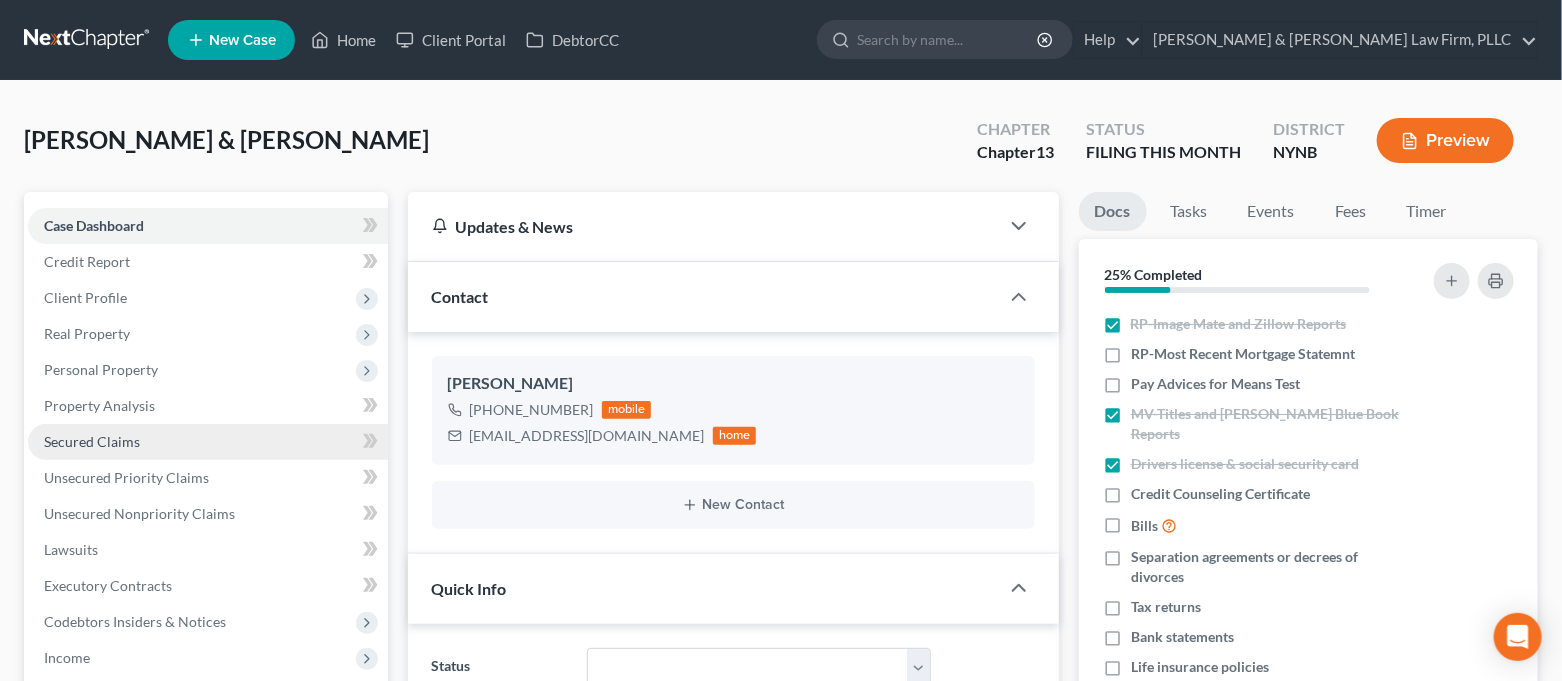 scroll, scrollTop: 11752, scrollLeft: 0, axis: vertical 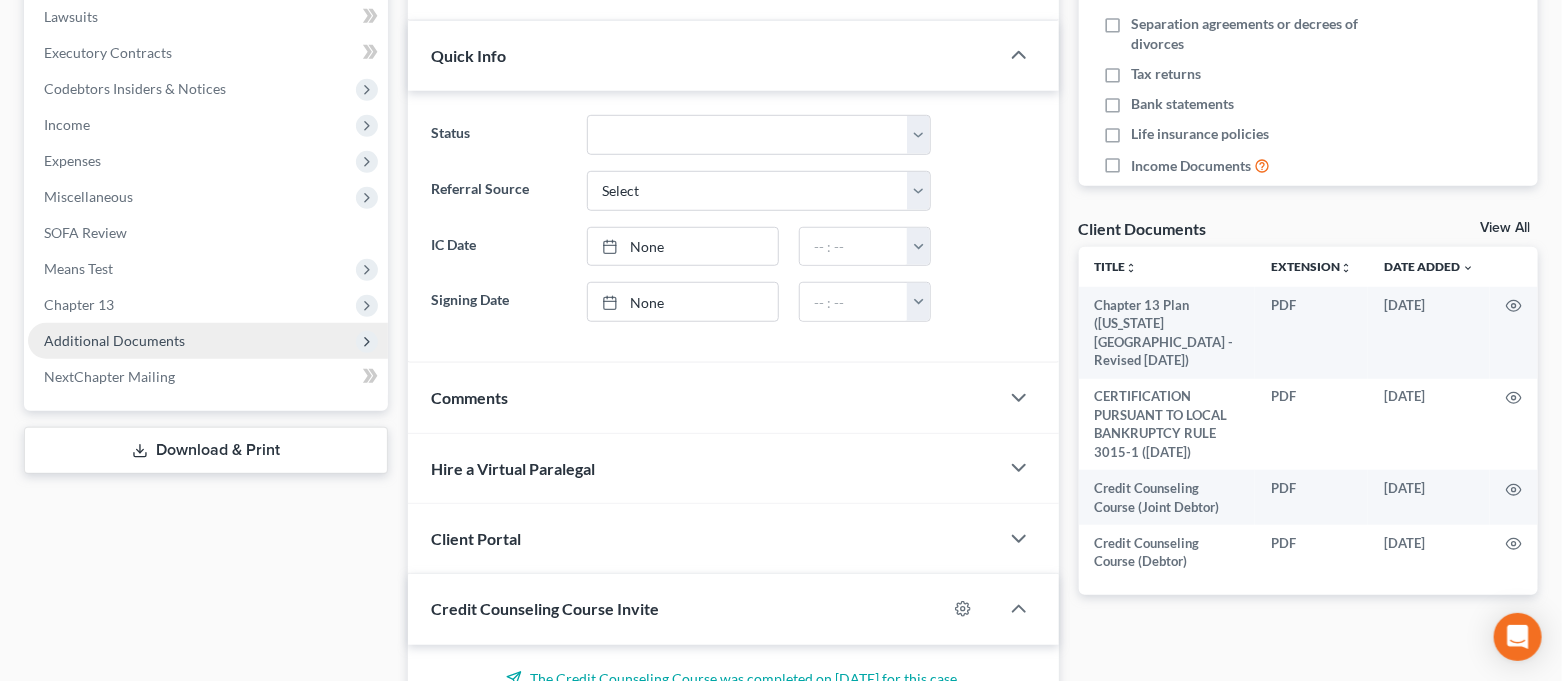 click on "Additional Documents" at bounding box center (114, 340) 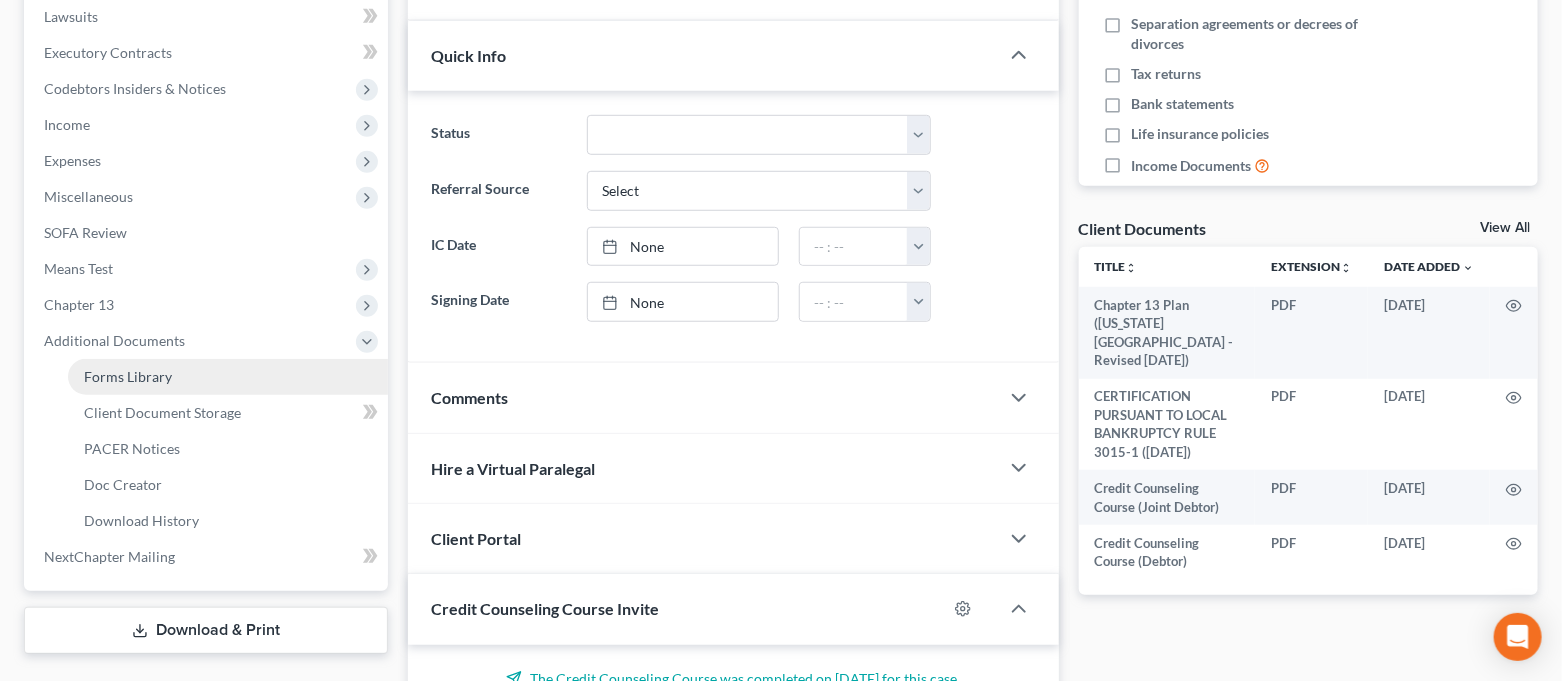 click on "Forms Library" at bounding box center (228, 377) 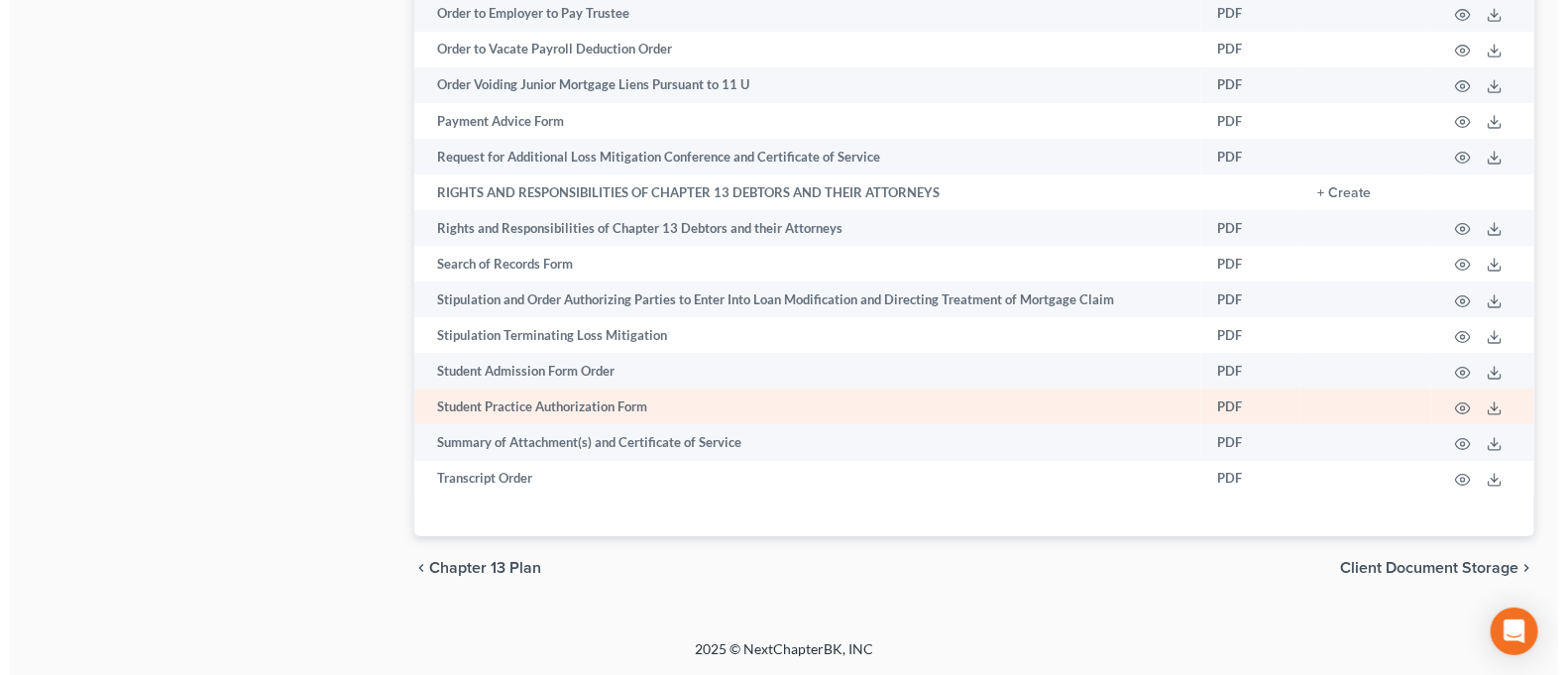 scroll, scrollTop: 2669, scrollLeft: 0, axis: vertical 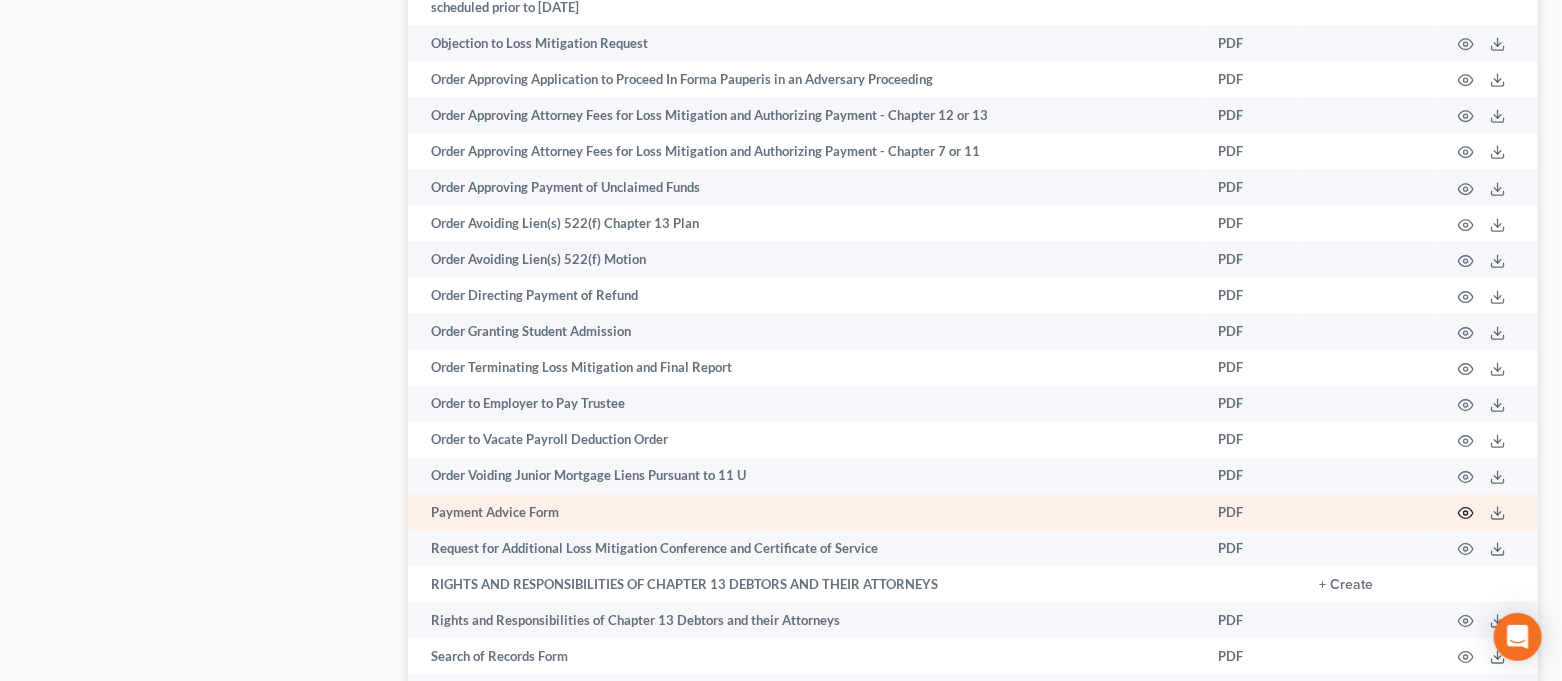 click 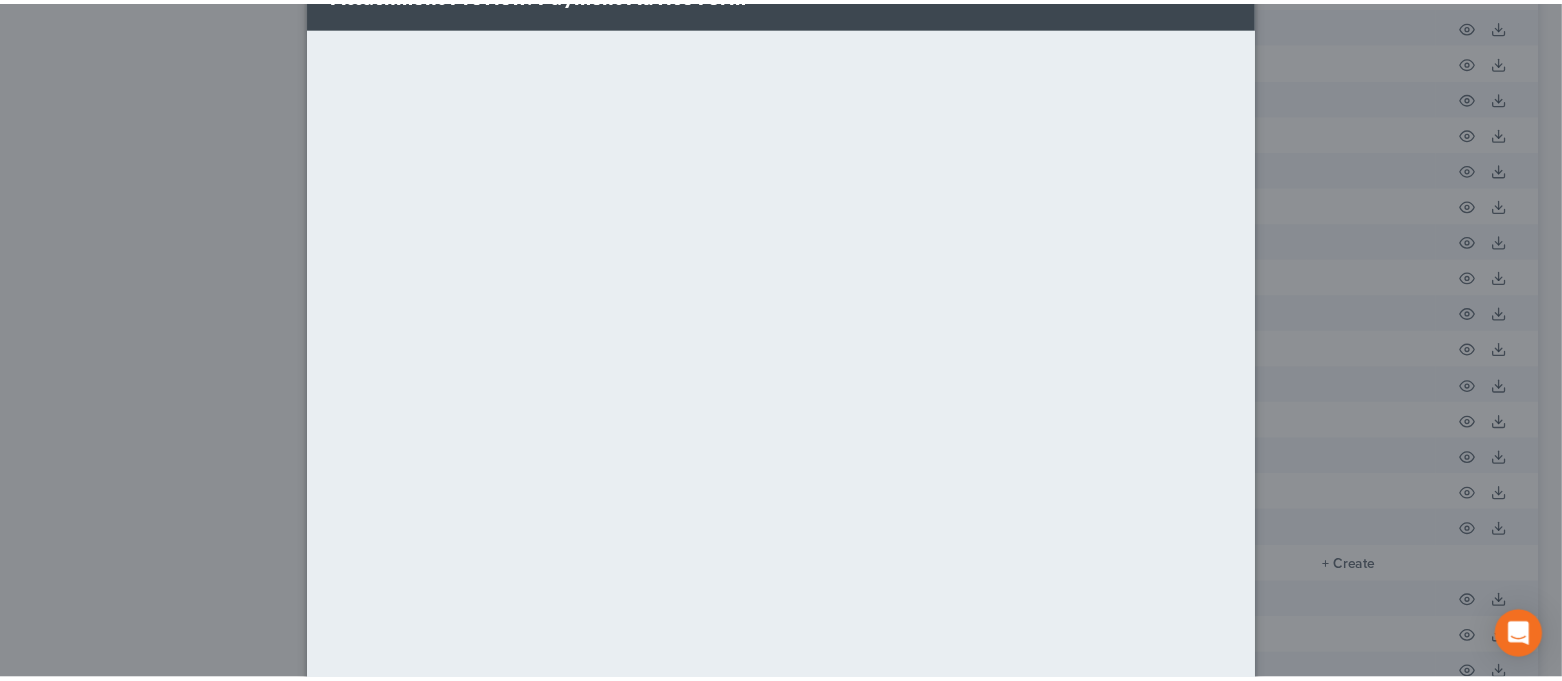 scroll, scrollTop: 0, scrollLeft: 0, axis: both 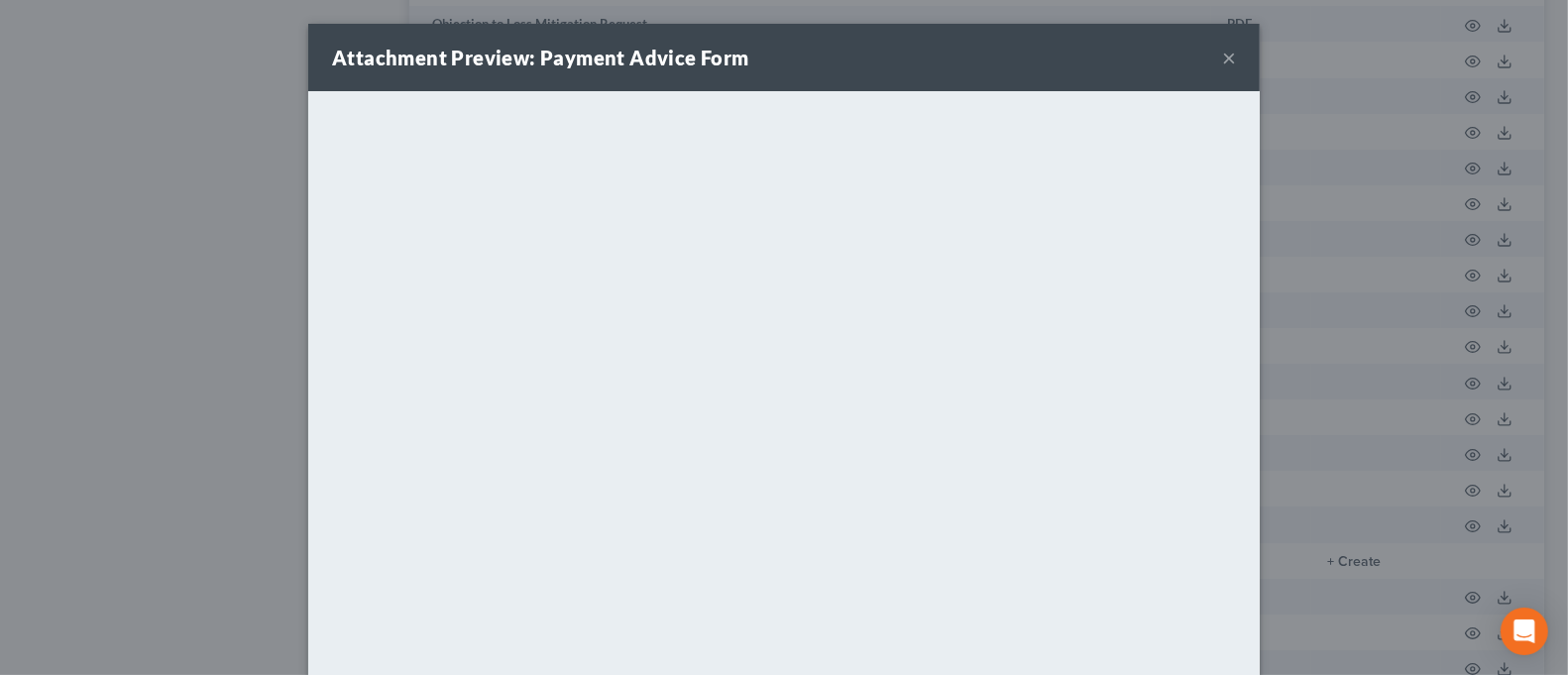 click on "Attachment Preview: Payment Advice Form  ×
<object ng-attr-data='[URL][DOMAIN_NAME]' type='application/pdf' width='100%' height='650px'></object>
<p><a href='[URL][DOMAIN_NAME]' target='_blank'>Click here</a> to open in a new window.</p>
Download" at bounding box center (784, 337) 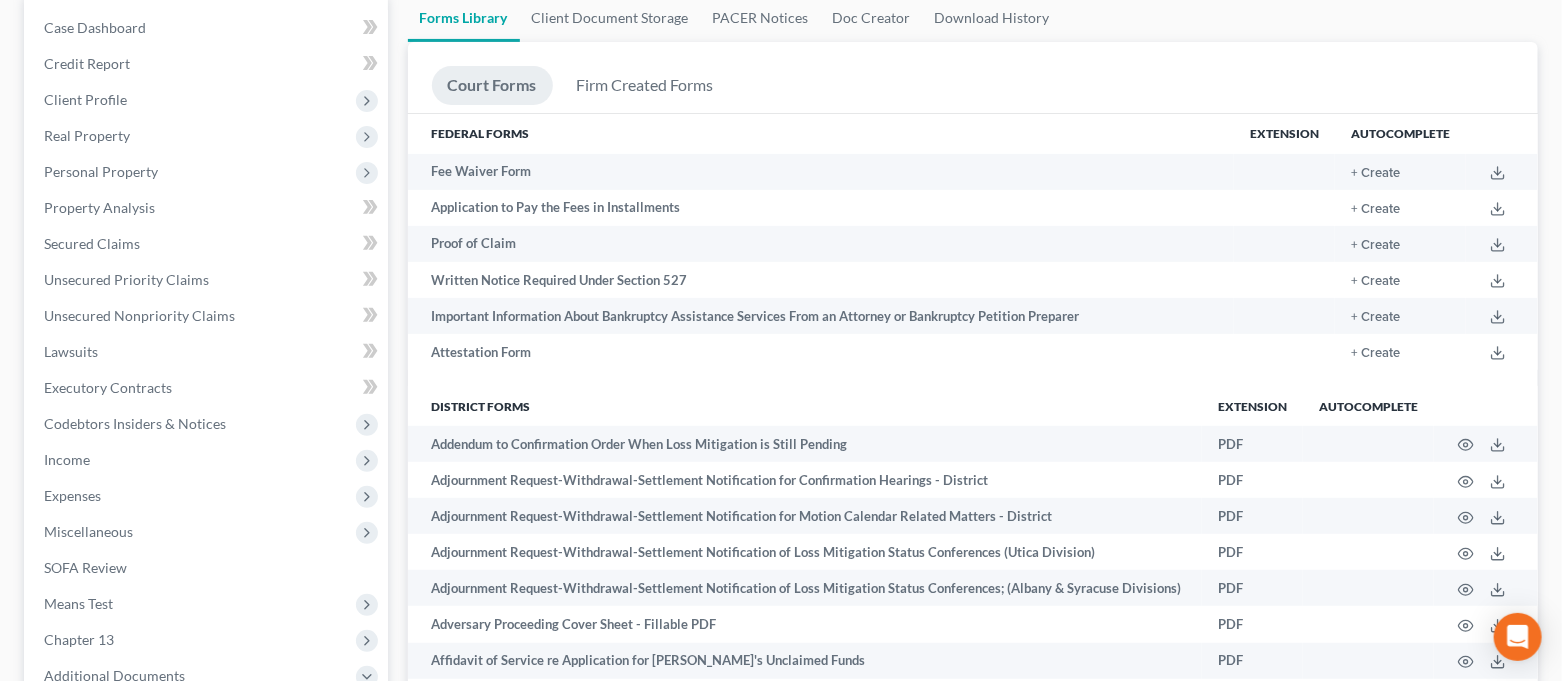 scroll, scrollTop: 0, scrollLeft: 0, axis: both 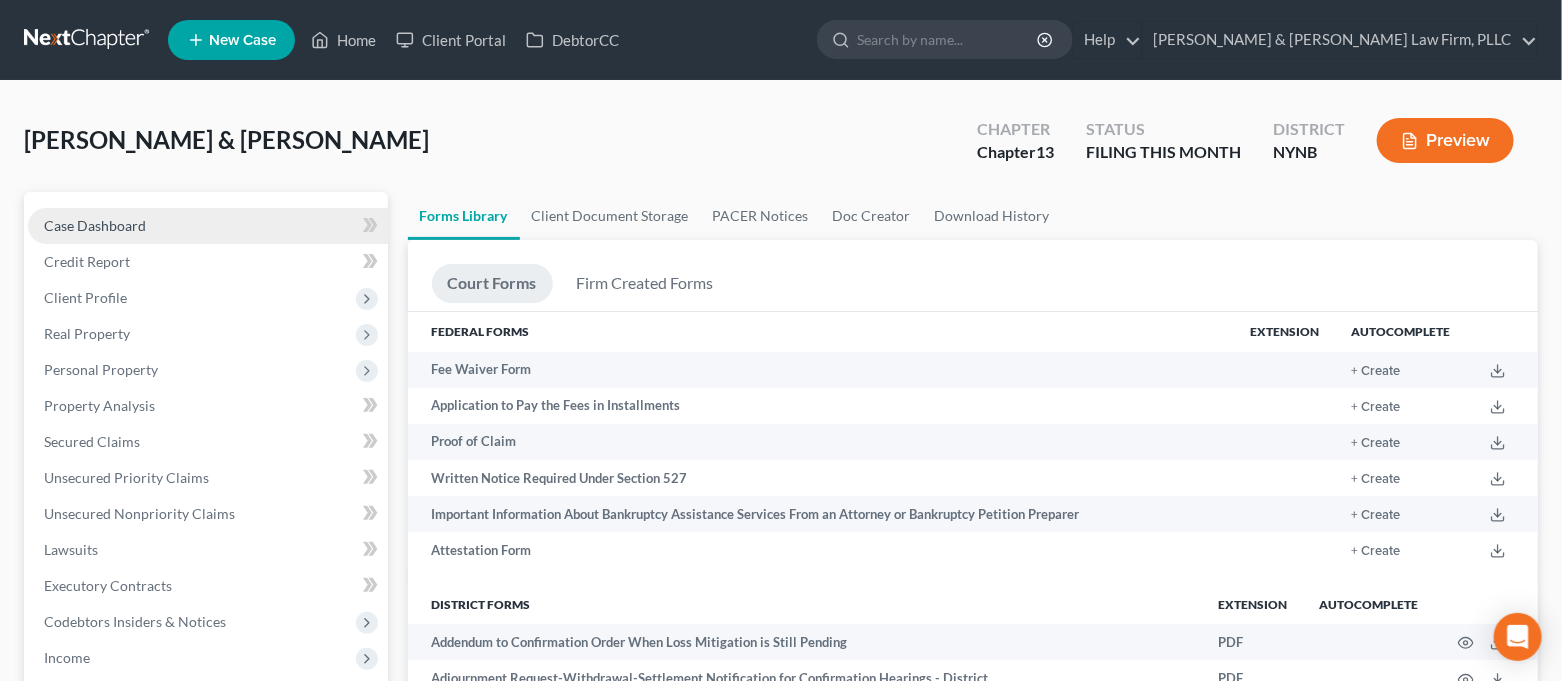 click on "Case Dashboard" at bounding box center (208, 226) 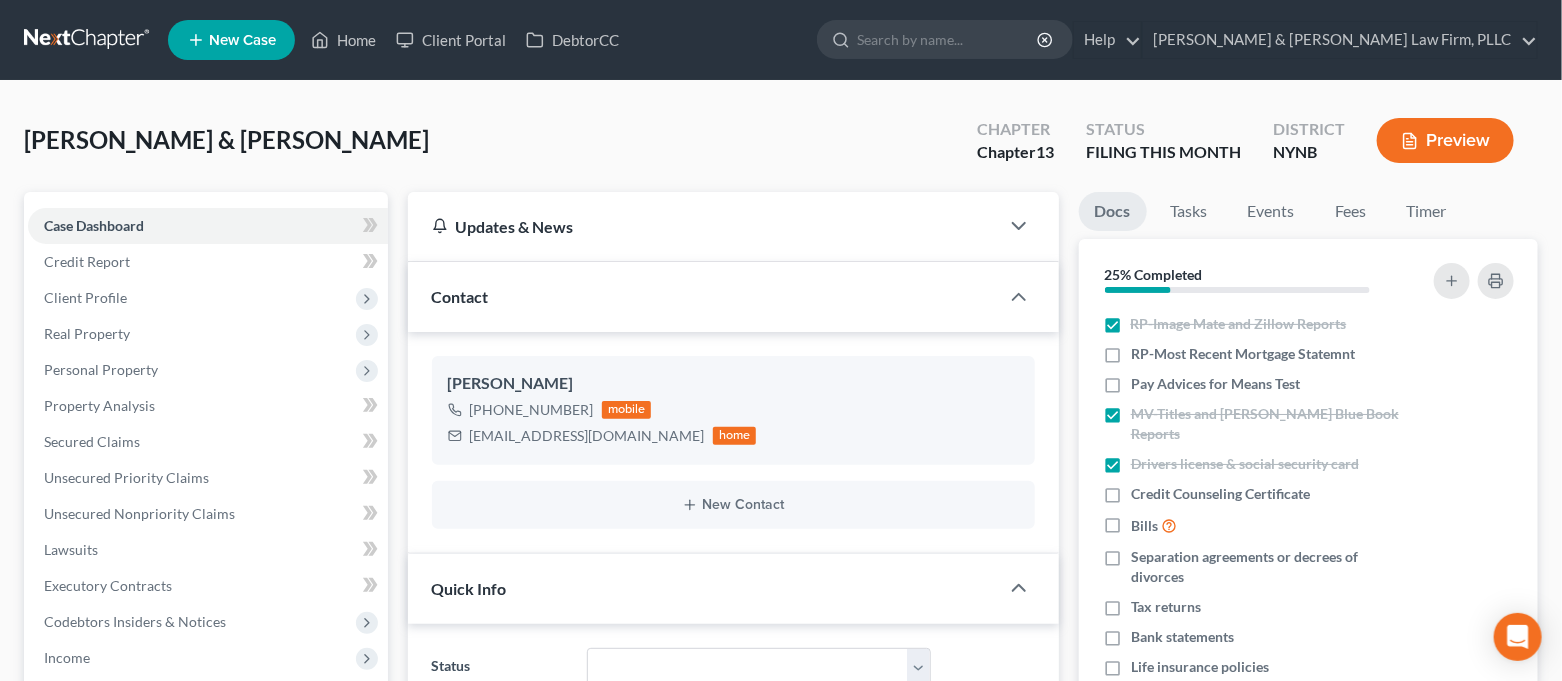 scroll, scrollTop: 11752, scrollLeft: 0, axis: vertical 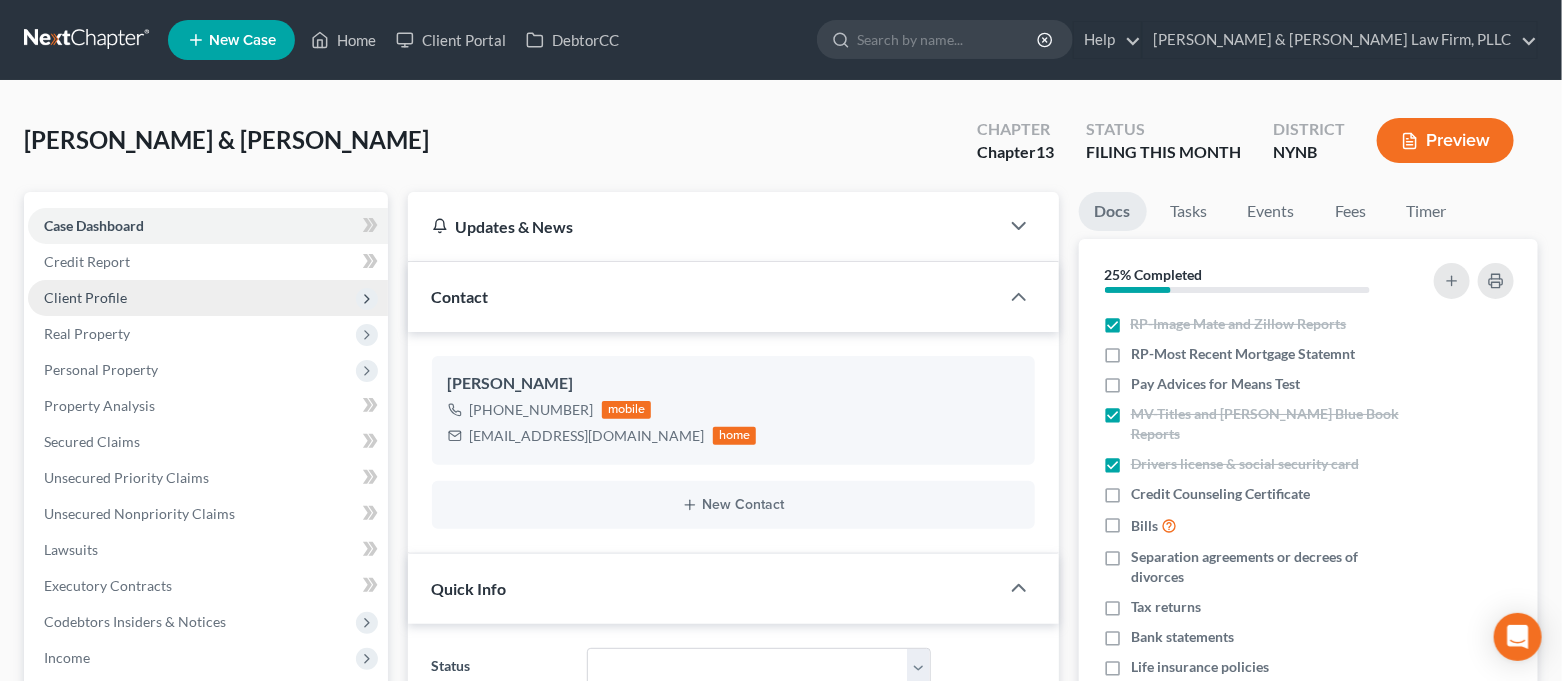 click on "Client Profile" at bounding box center (208, 298) 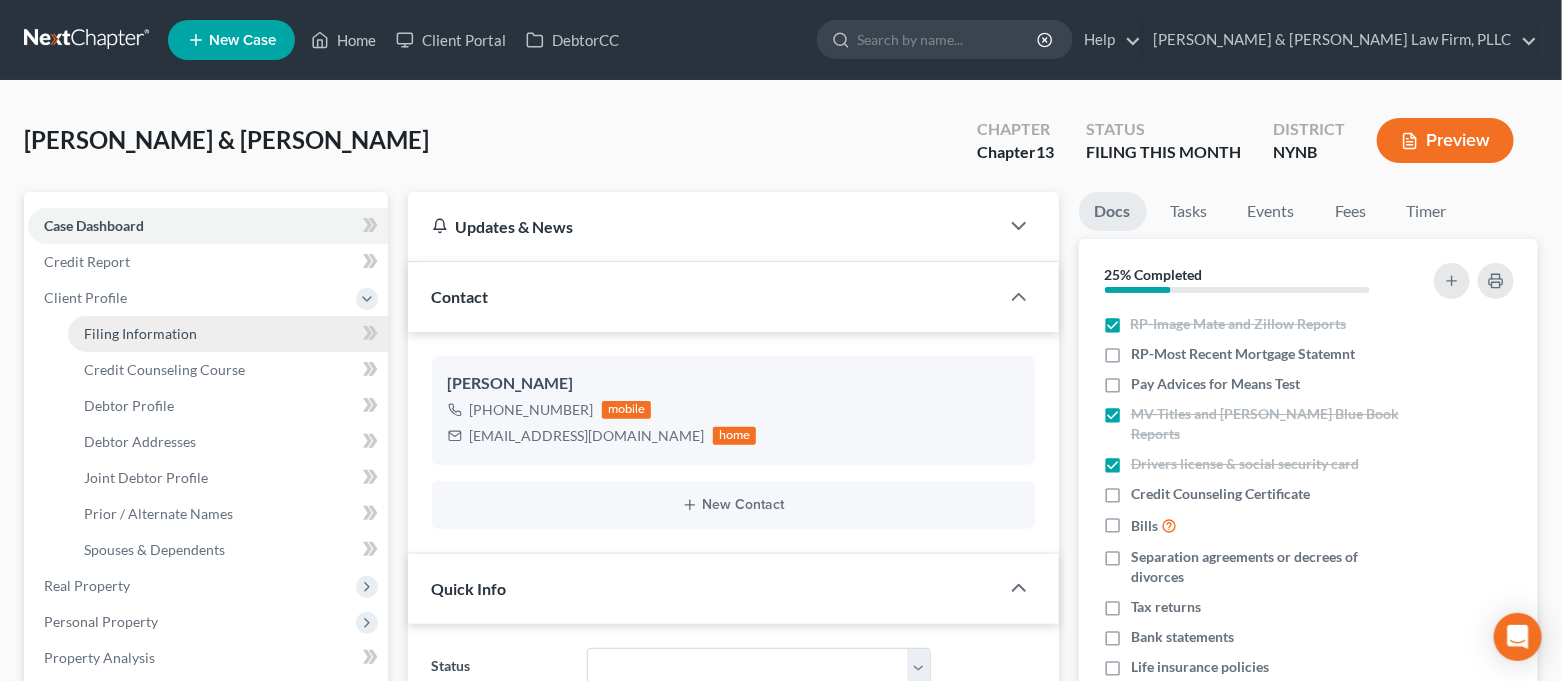 click on "Filing Information" at bounding box center [228, 334] 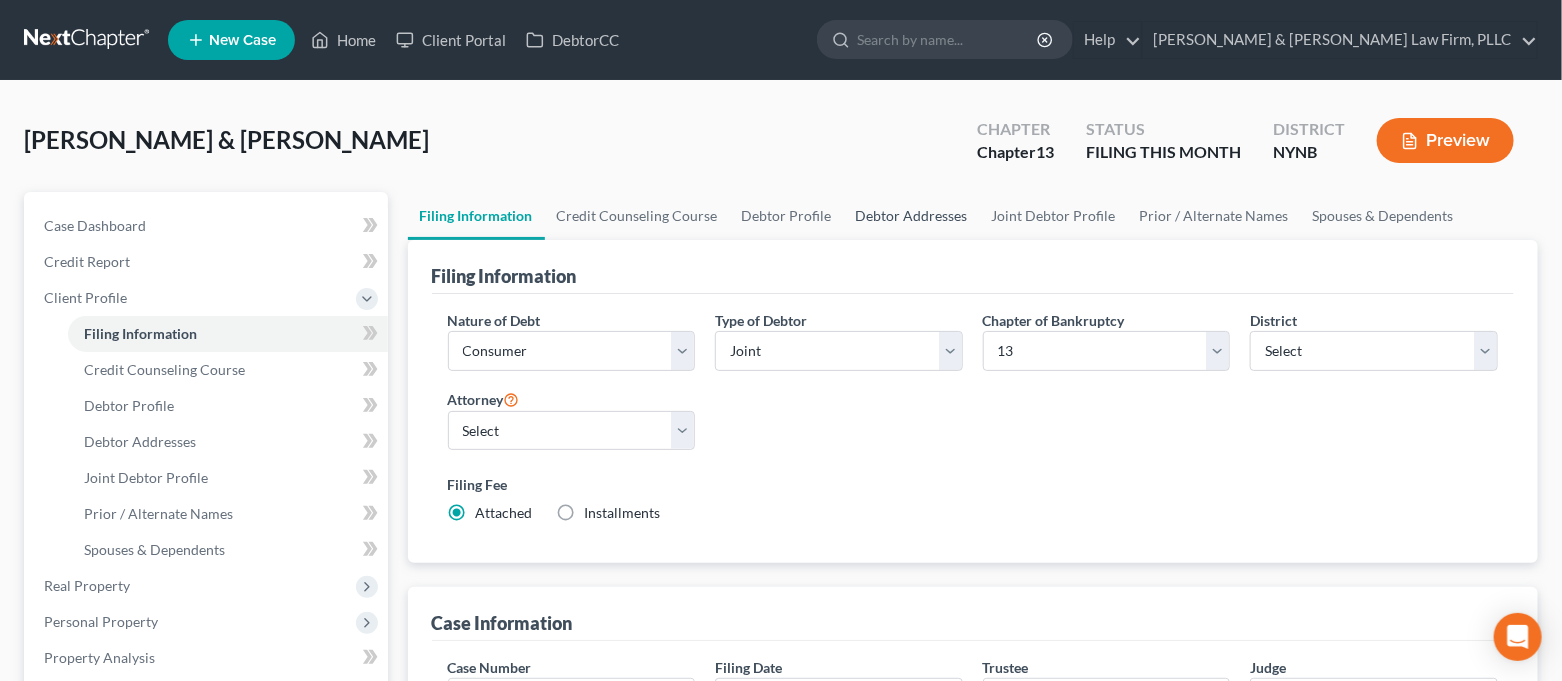 click on "Debtor Addresses" at bounding box center (912, 216) 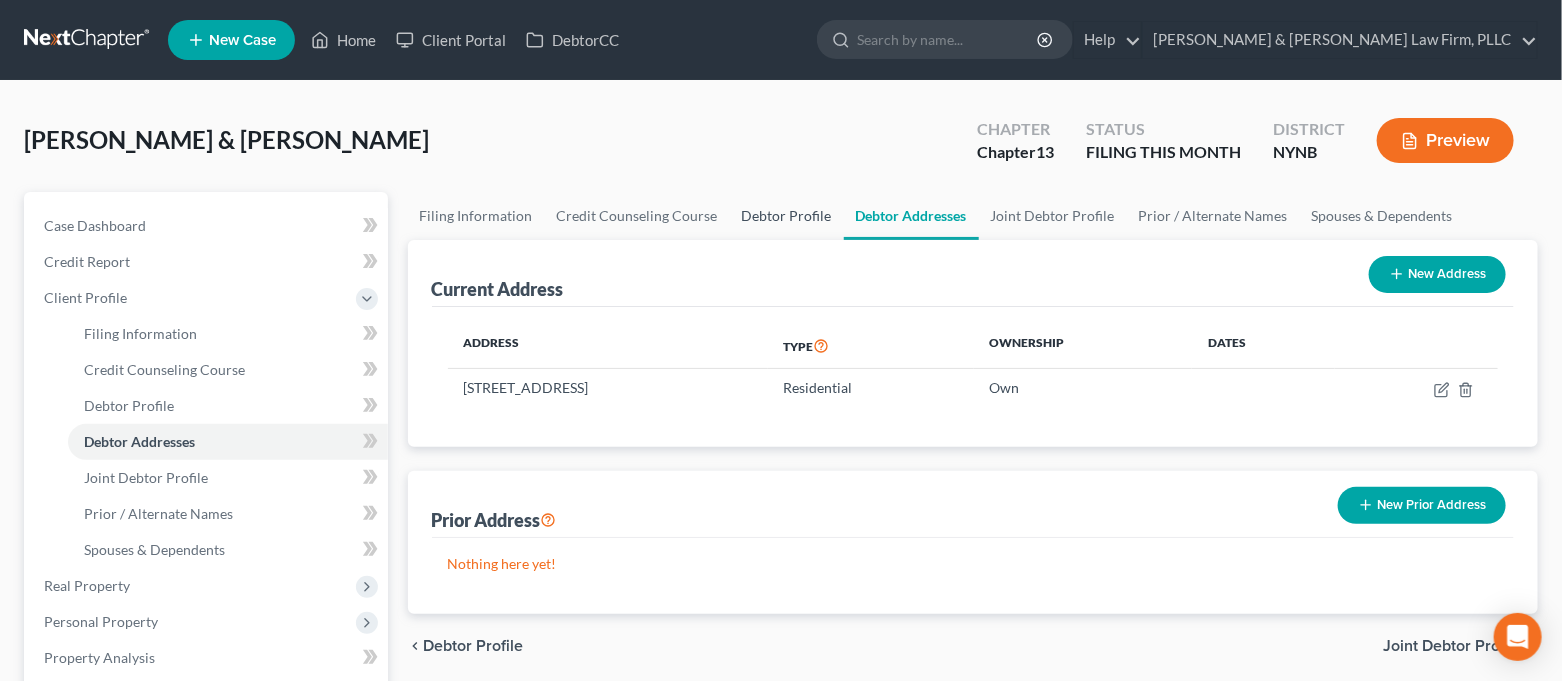click on "Debtor Profile" at bounding box center (787, 216) 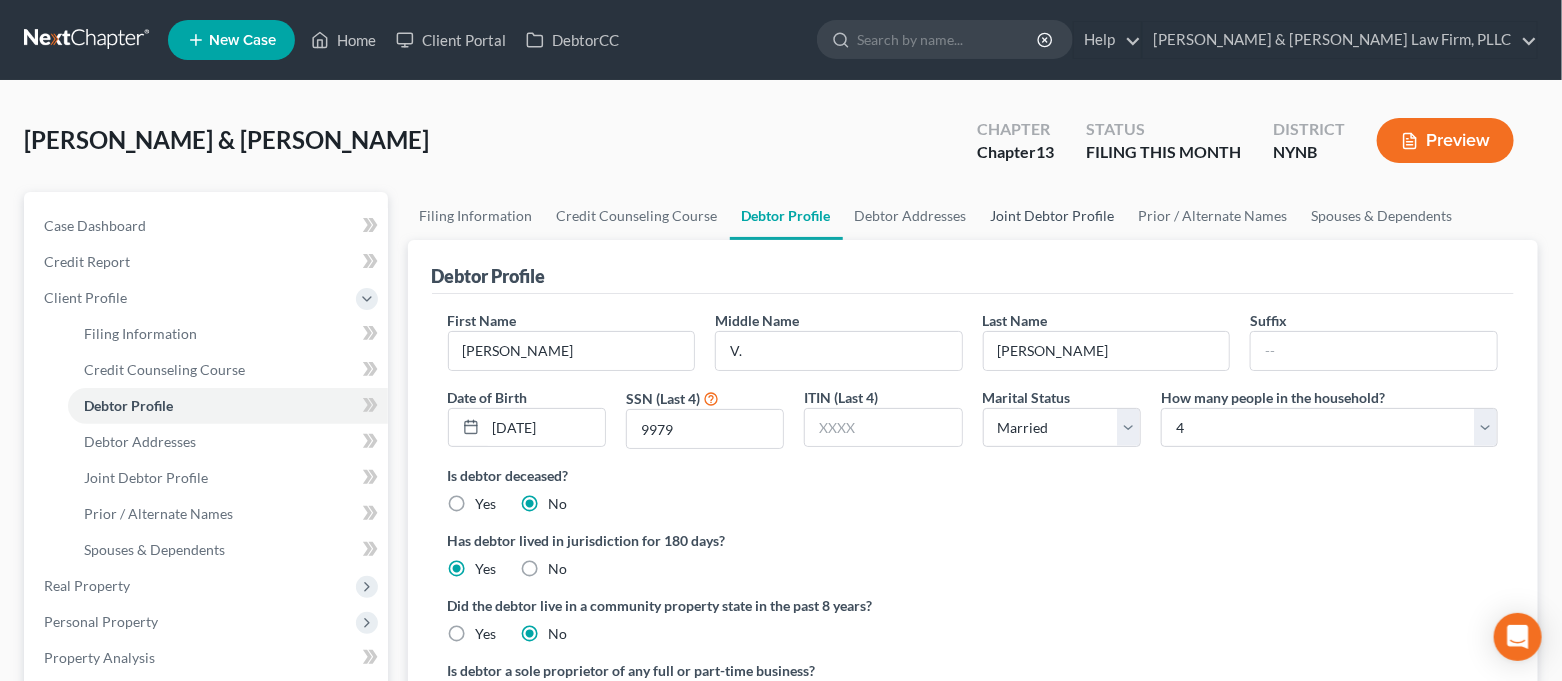 click on "Joint Debtor Profile" at bounding box center [1053, 216] 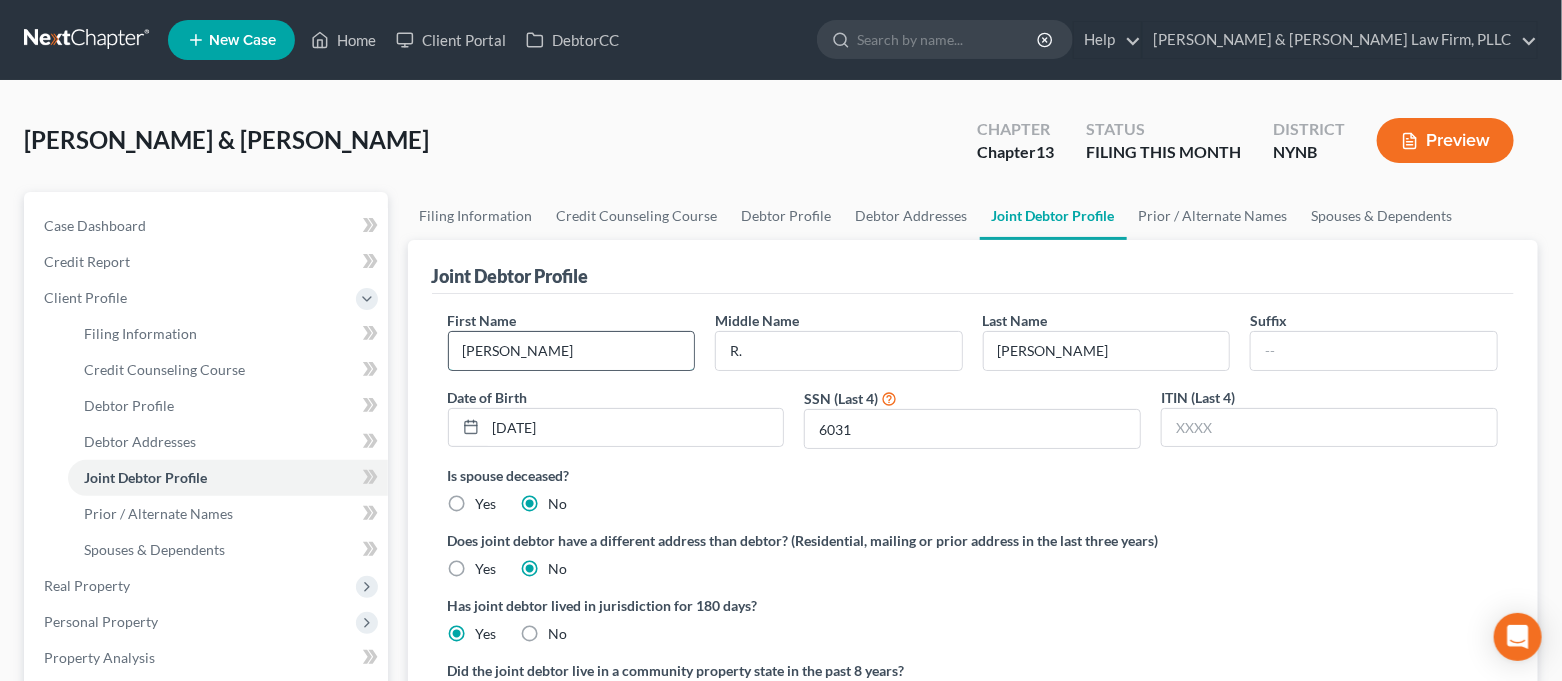 click on "[PERSON_NAME]" at bounding box center (572, 351) 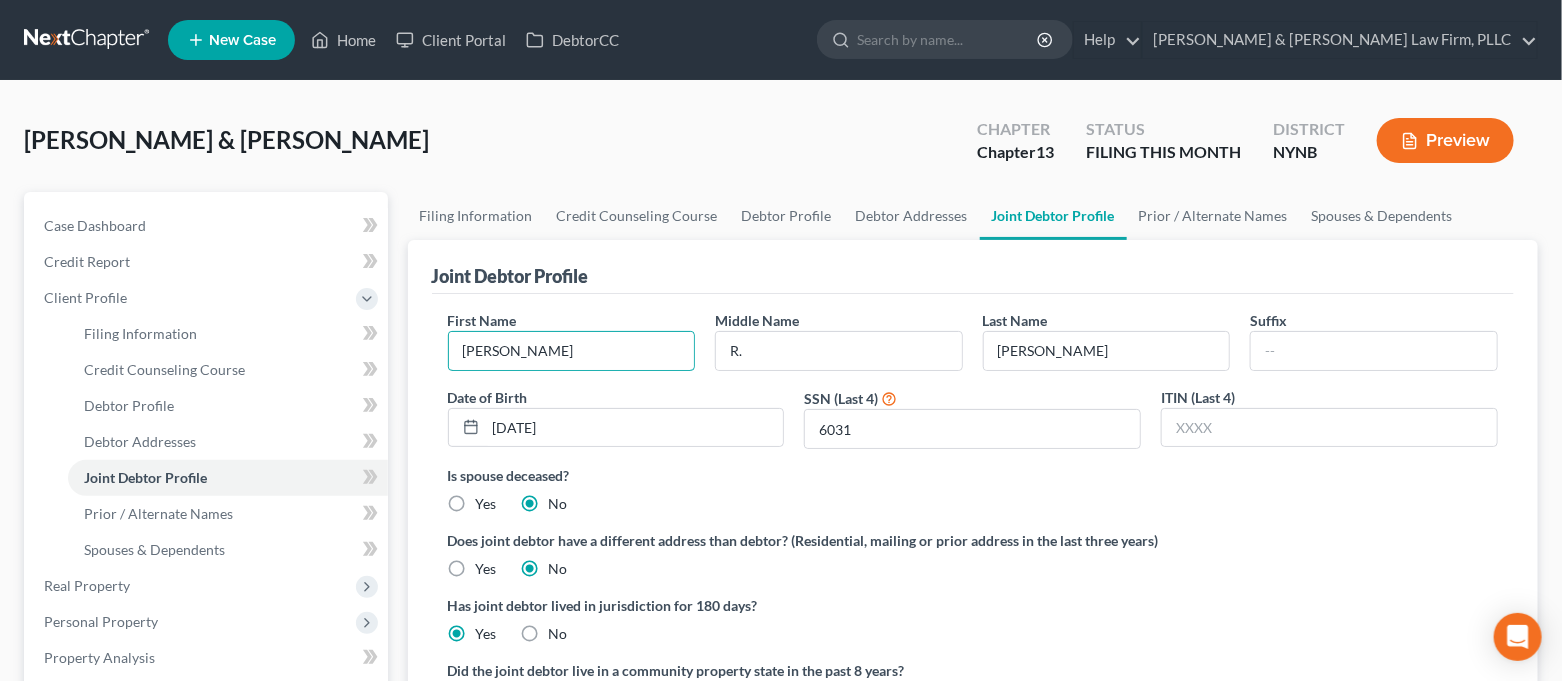 type on "[PERSON_NAME]" 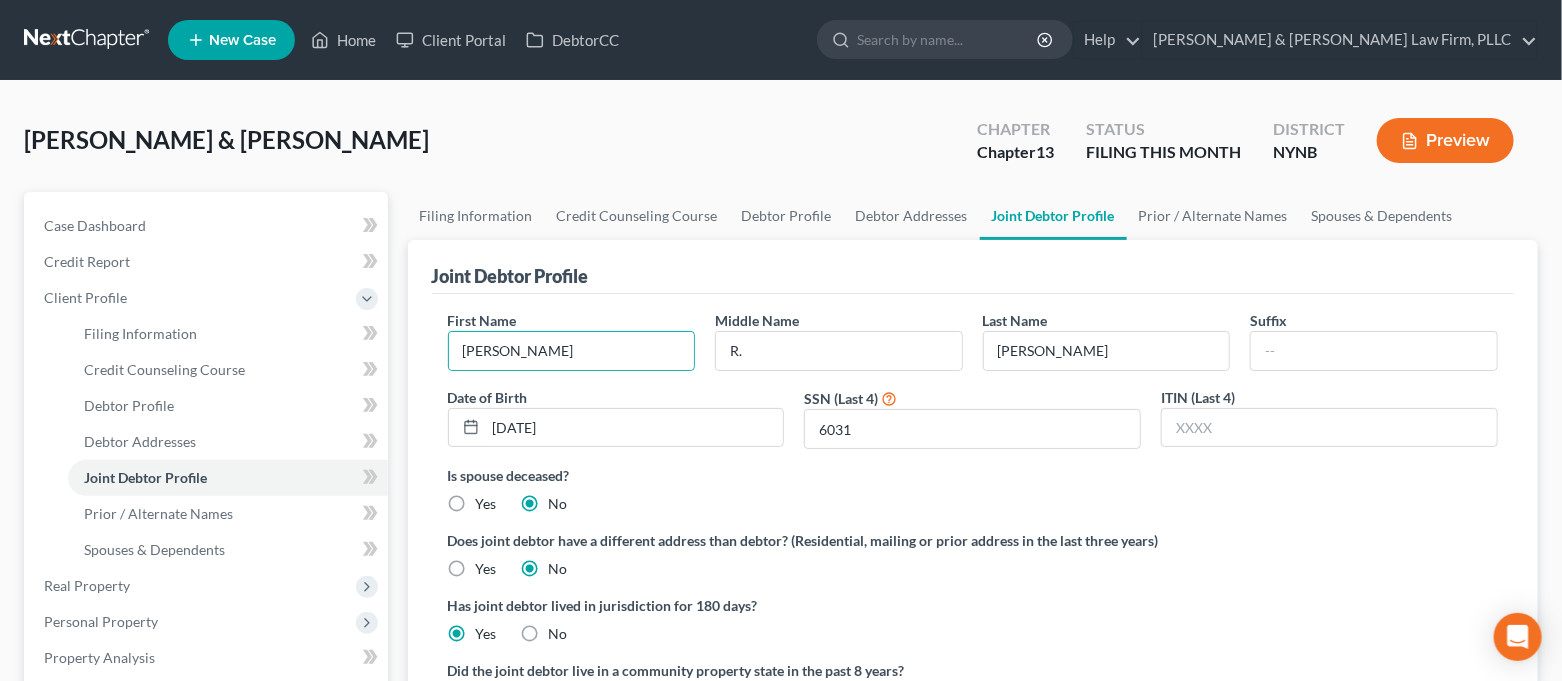 click on "Joint Debtor Profile" at bounding box center [973, 267] 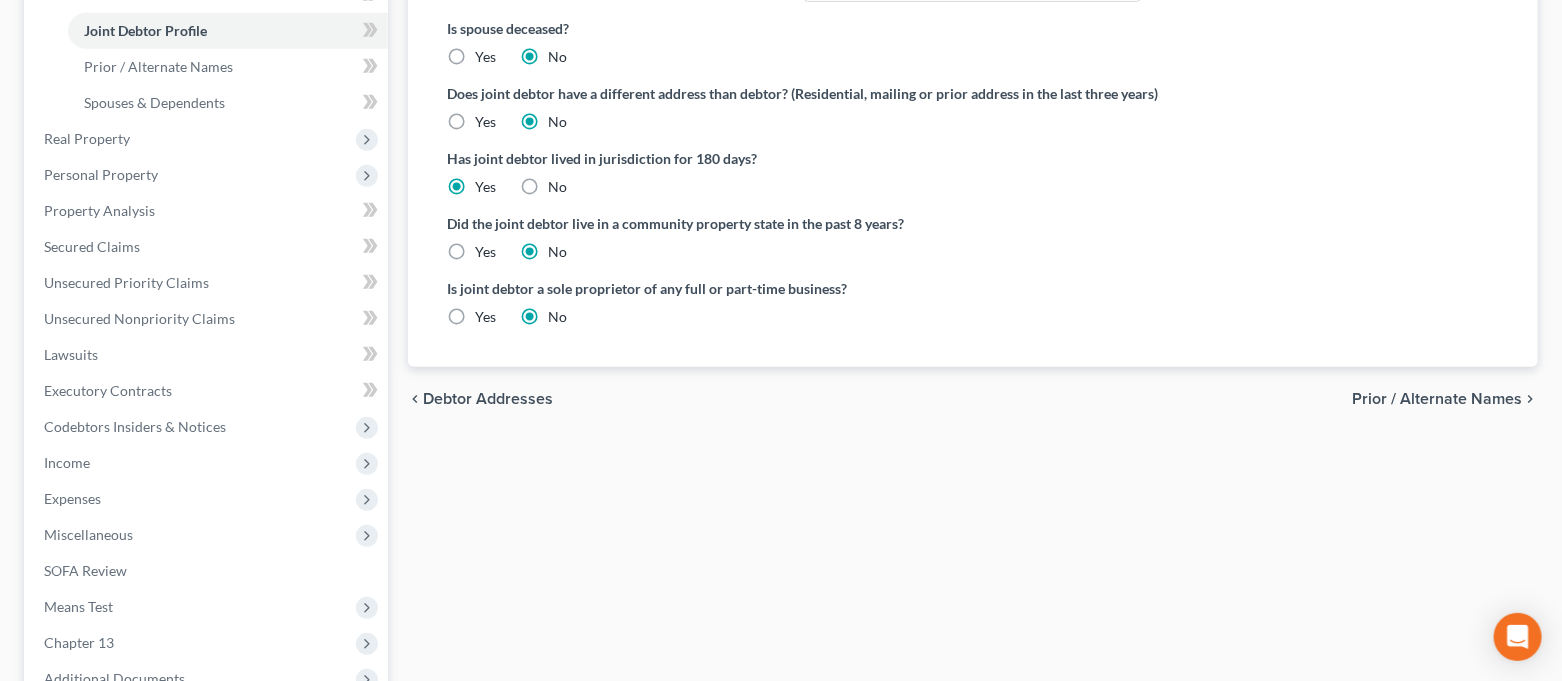 scroll, scrollTop: 118, scrollLeft: 0, axis: vertical 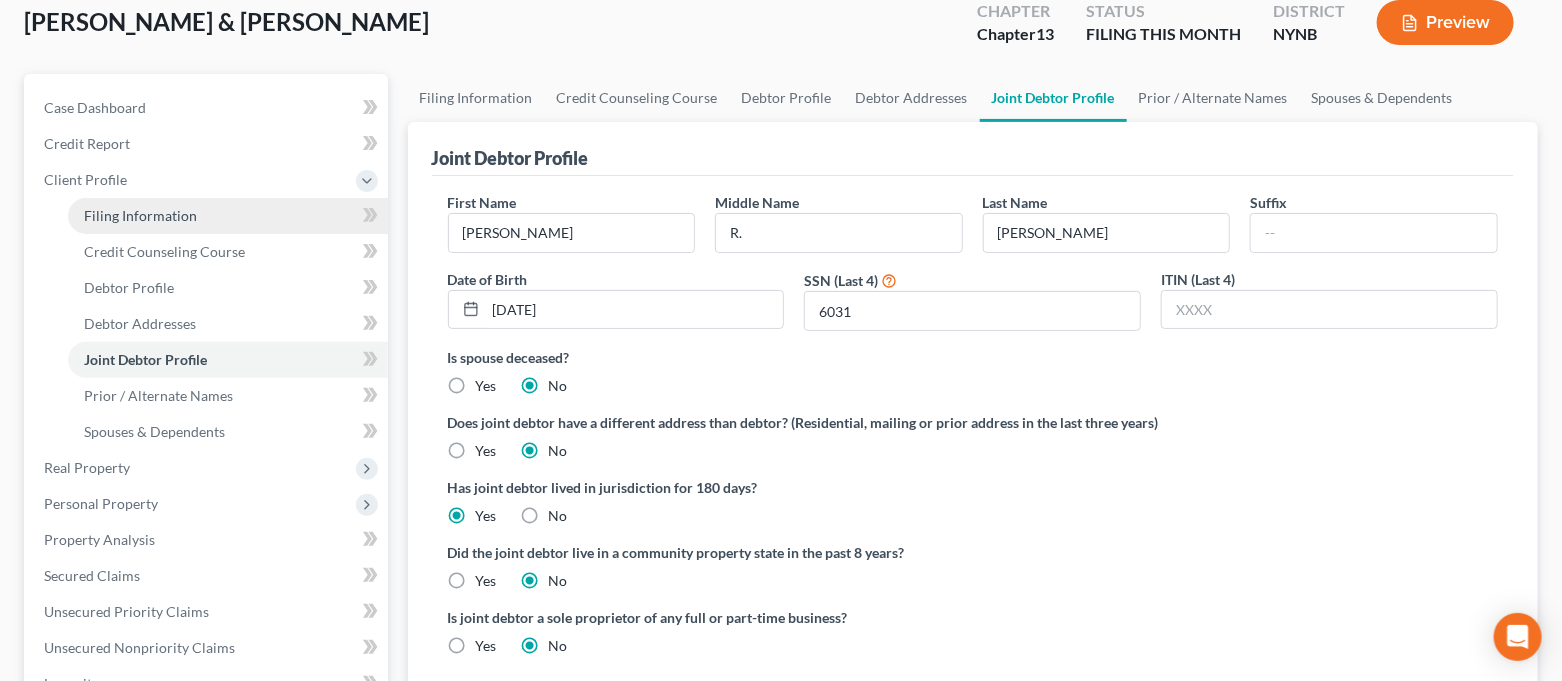click on "Filing Information" at bounding box center [228, 216] 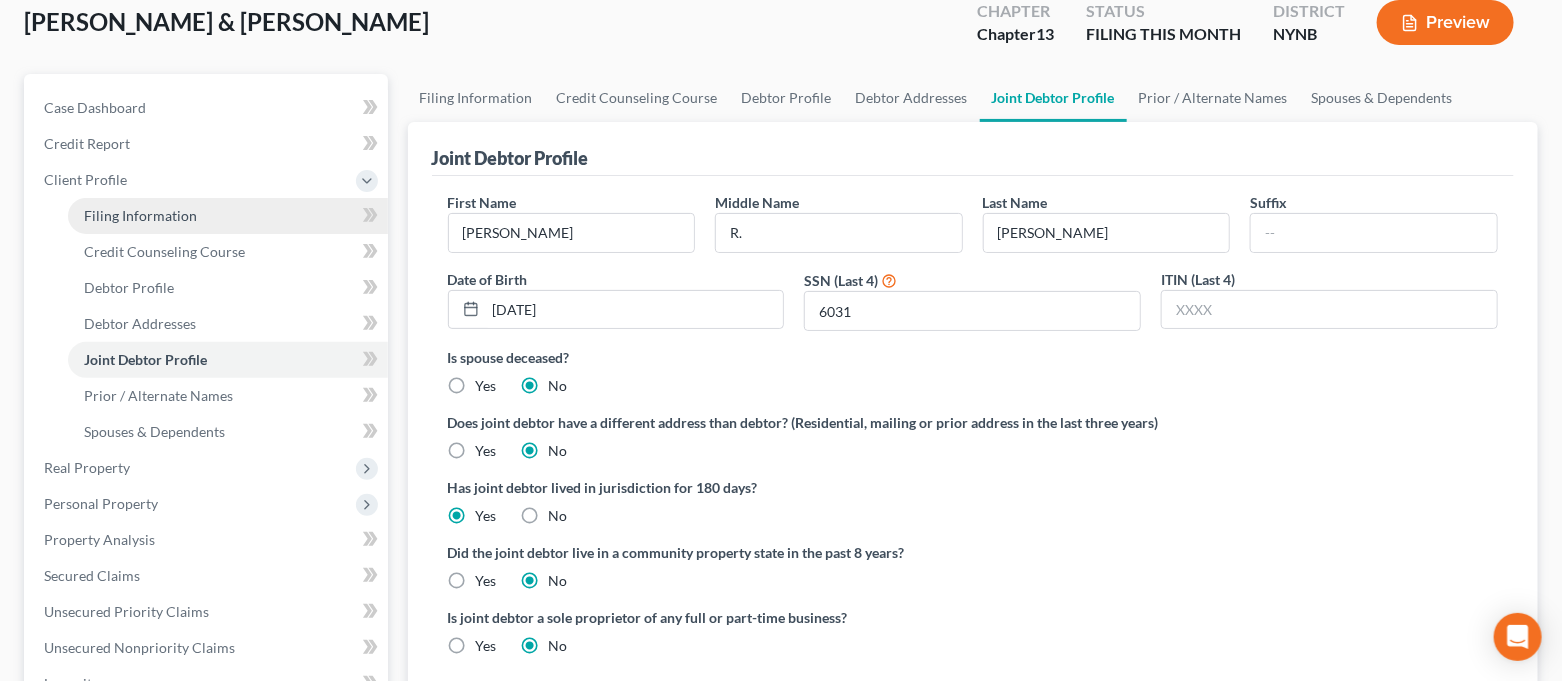 scroll, scrollTop: 49, scrollLeft: 0, axis: vertical 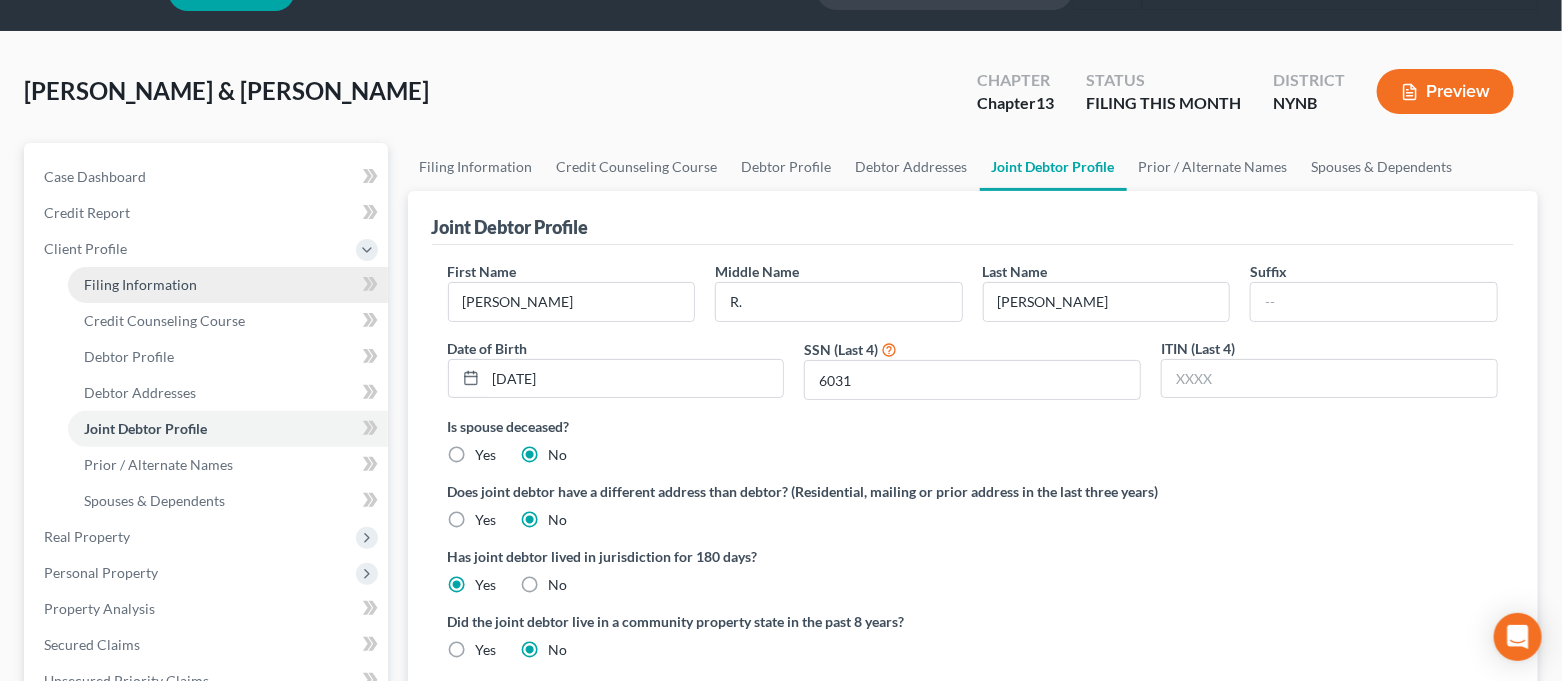 select on "1" 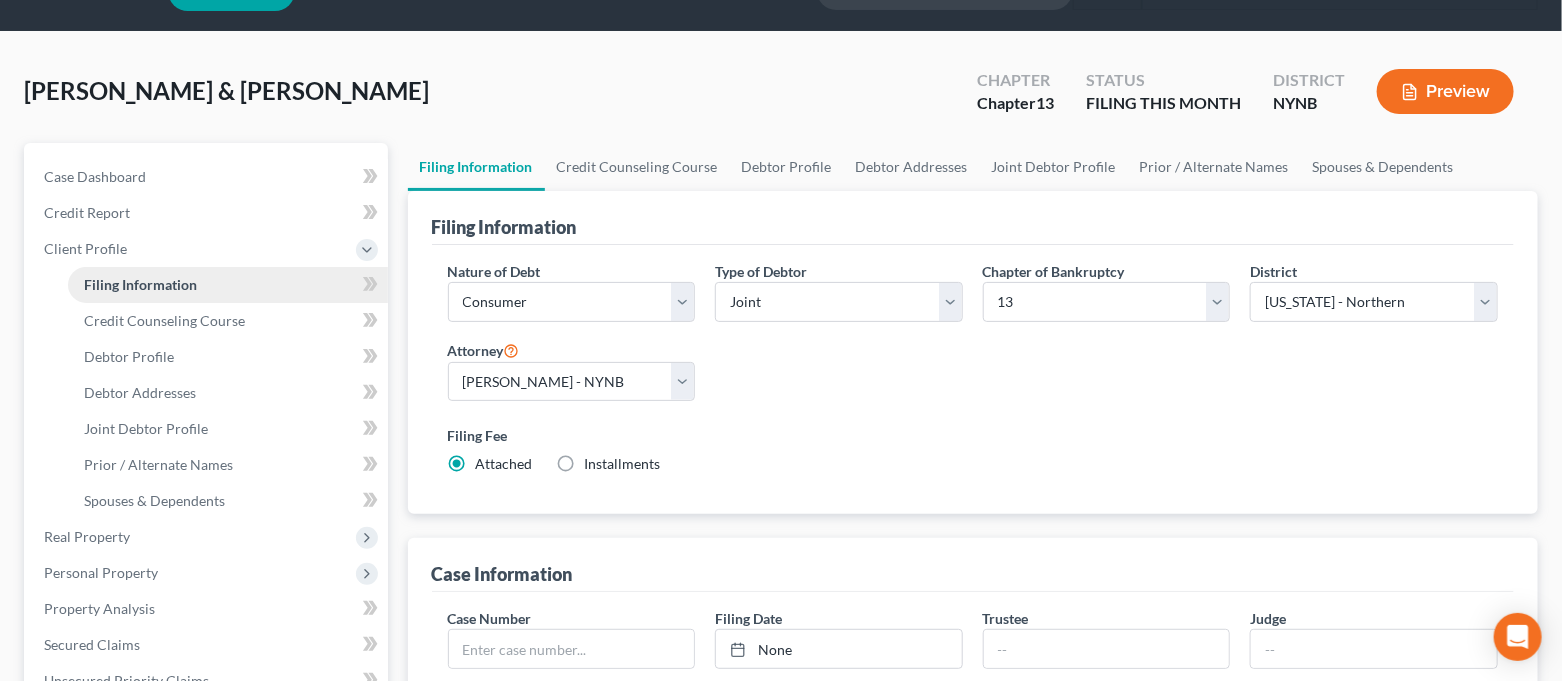 scroll, scrollTop: 0, scrollLeft: 0, axis: both 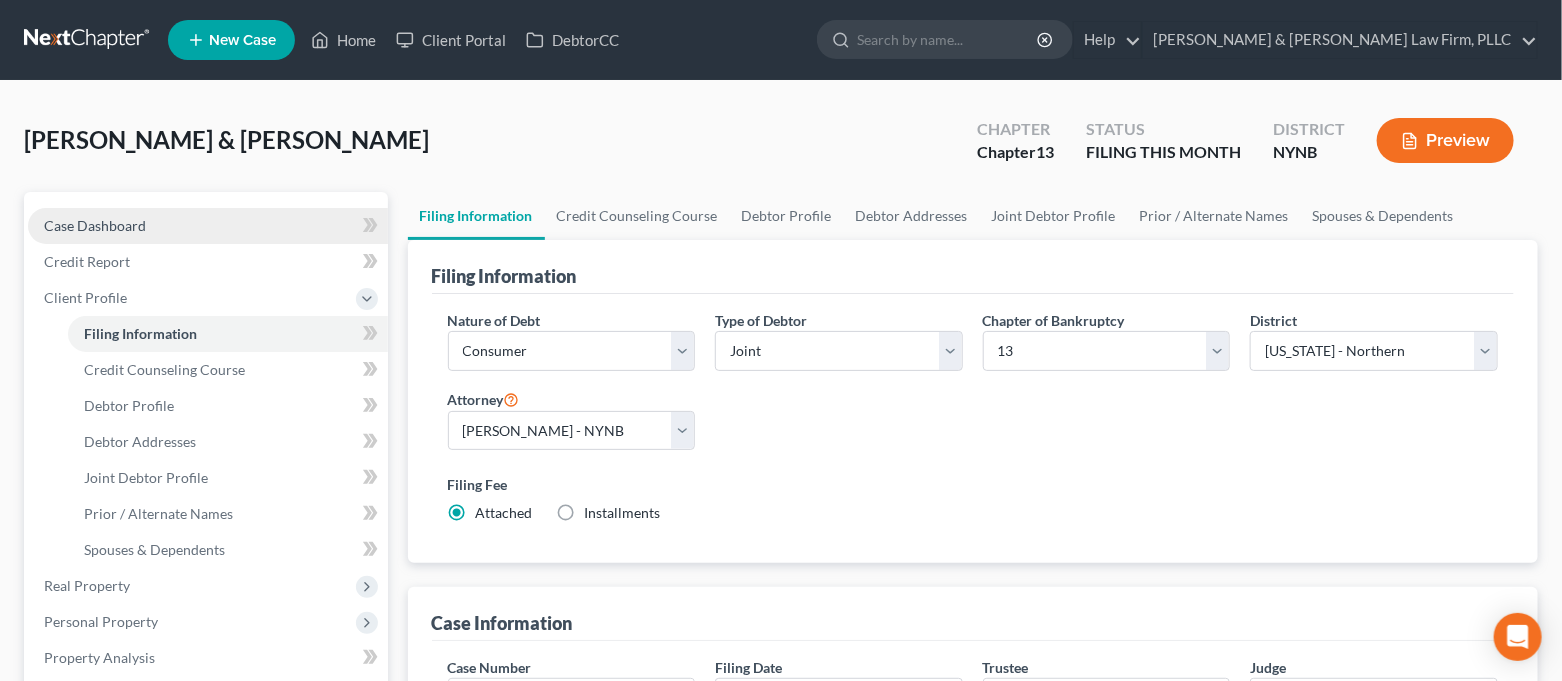 click on "Case Dashboard" at bounding box center (208, 226) 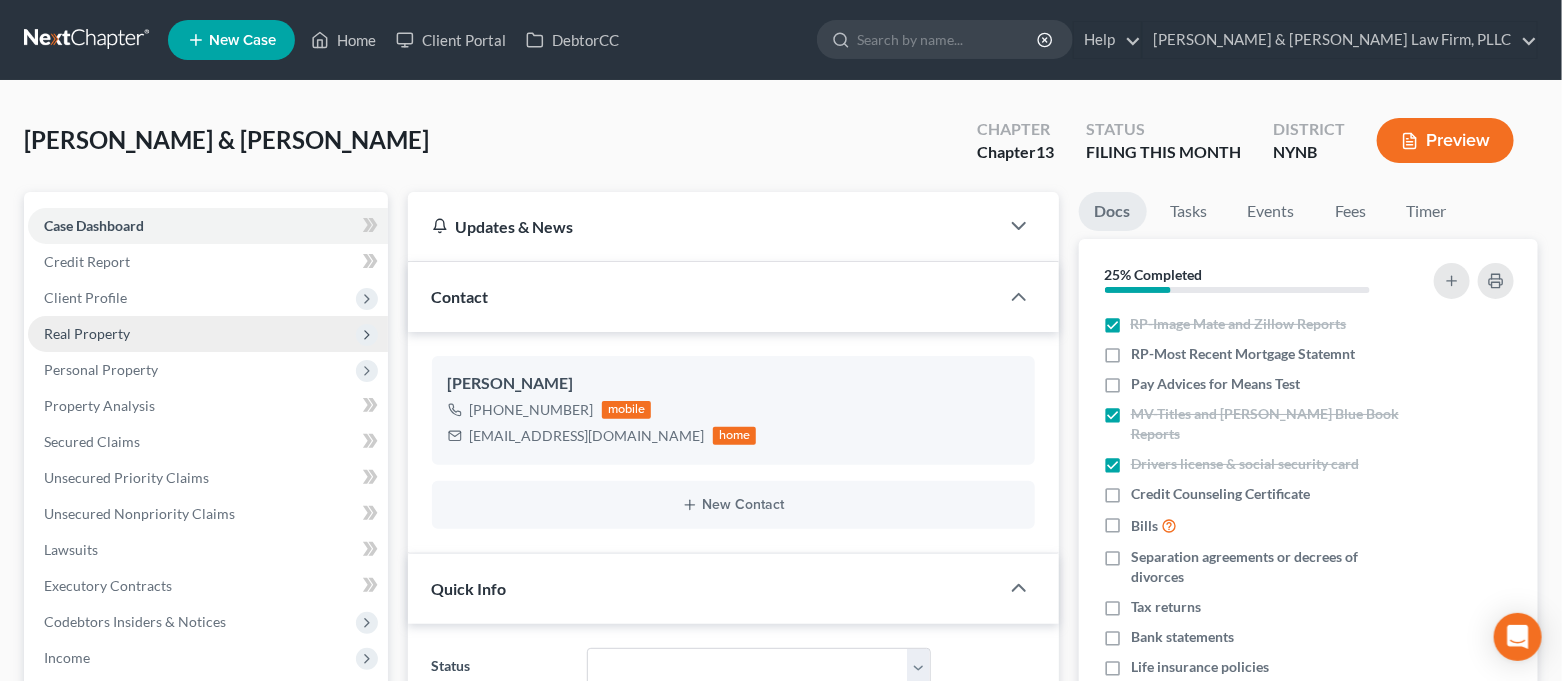 scroll, scrollTop: 11752, scrollLeft: 0, axis: vertical 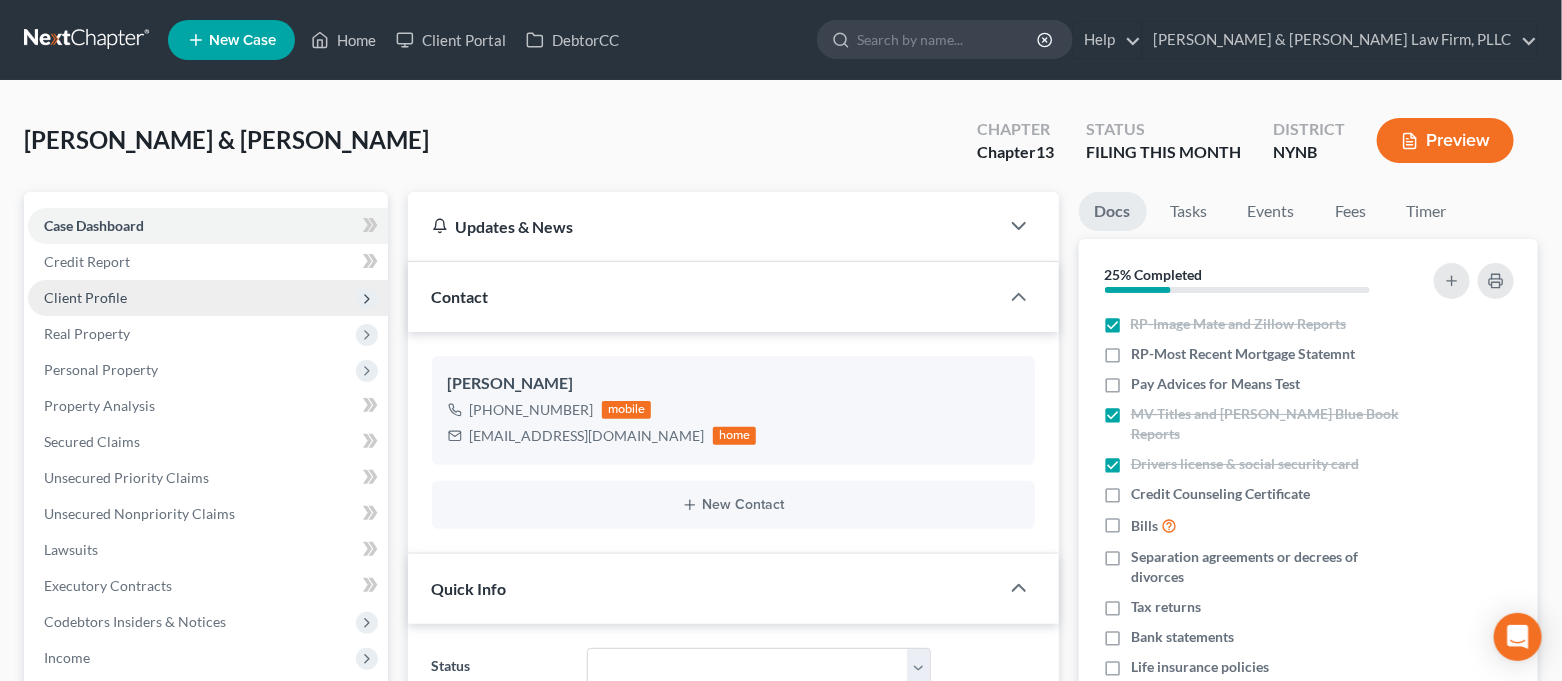 click on "Client Profile" at bounding box center (208, 298) 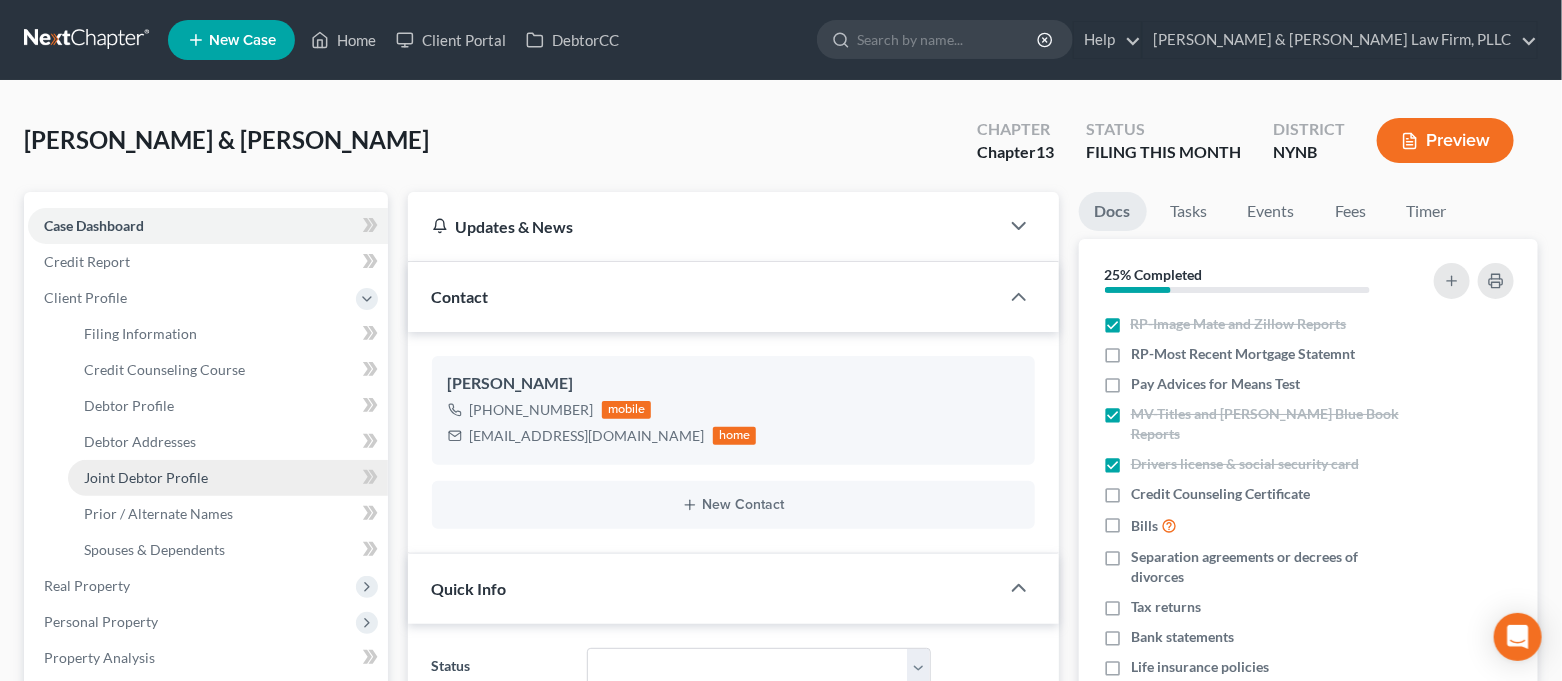 click on "Joint Debtor Profile" at bounding box center [228, 478] 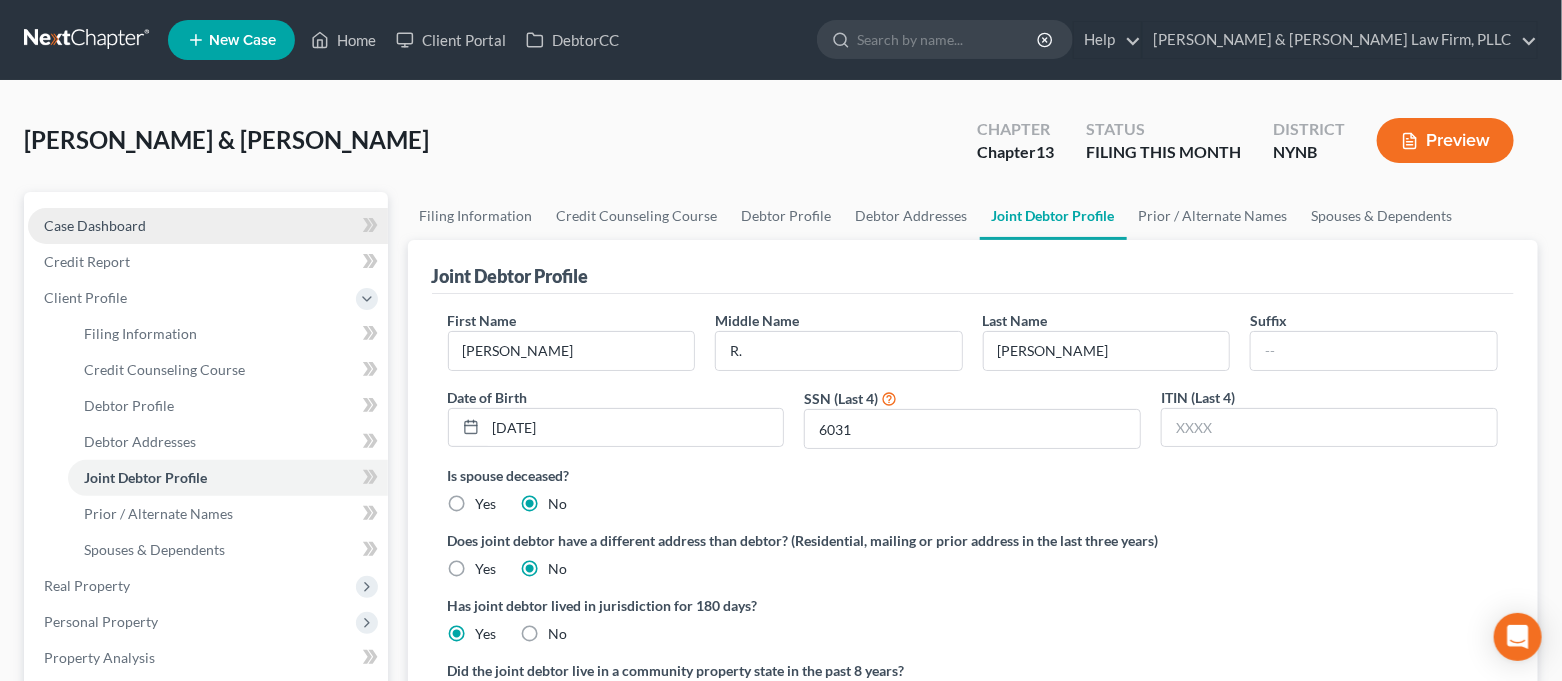 click on "Case Dashboard" at bounding box center (208, 226) 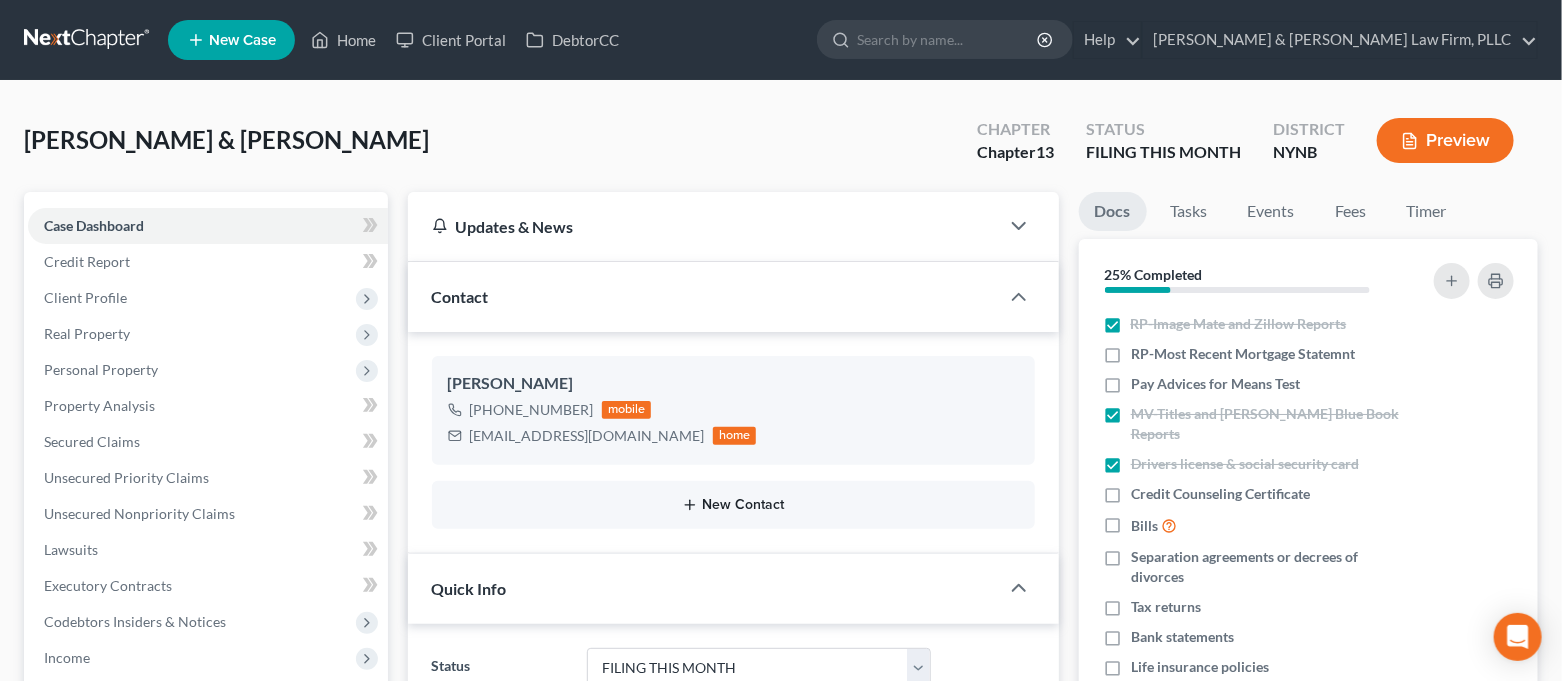 scroll, scrollTop: 11752, scrollLeft: 0, axis: vertical 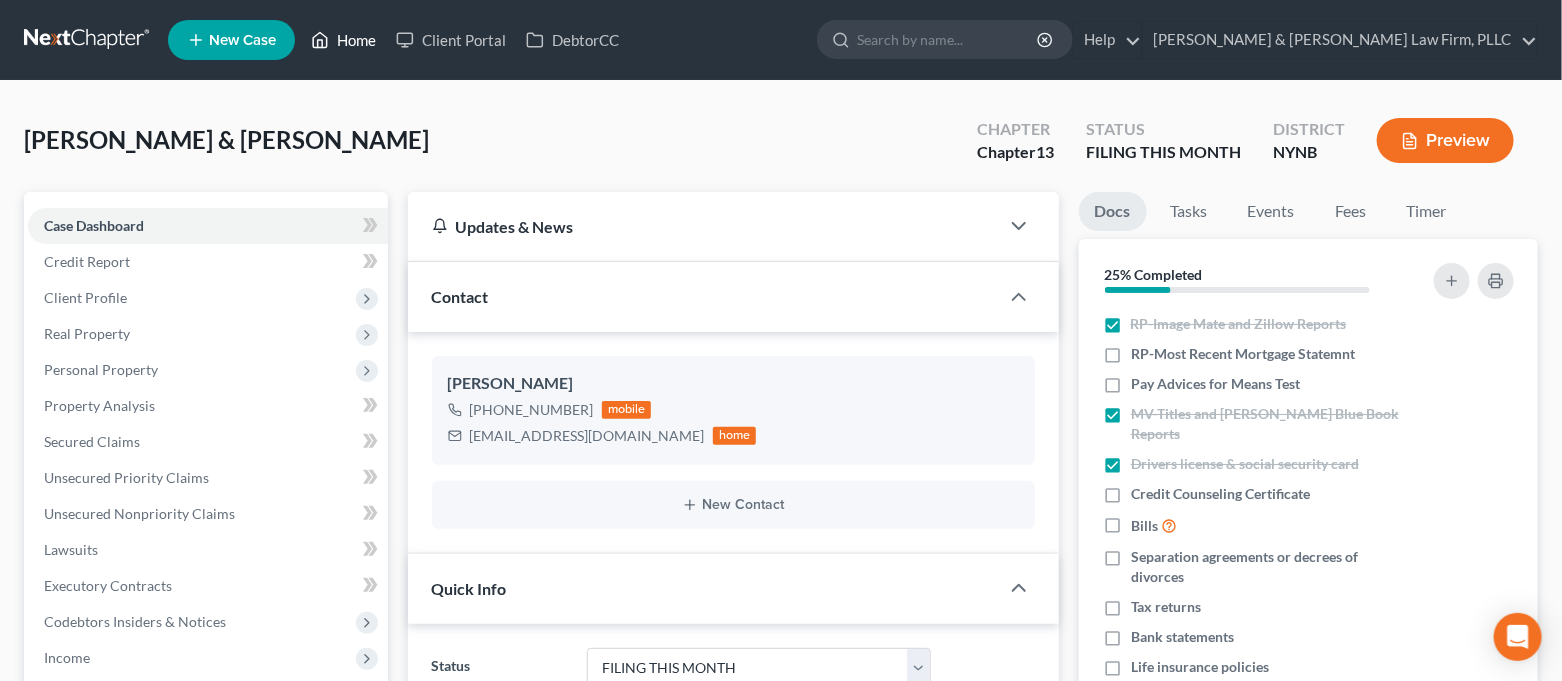 click on "Home" at bounding box center (343, 40) 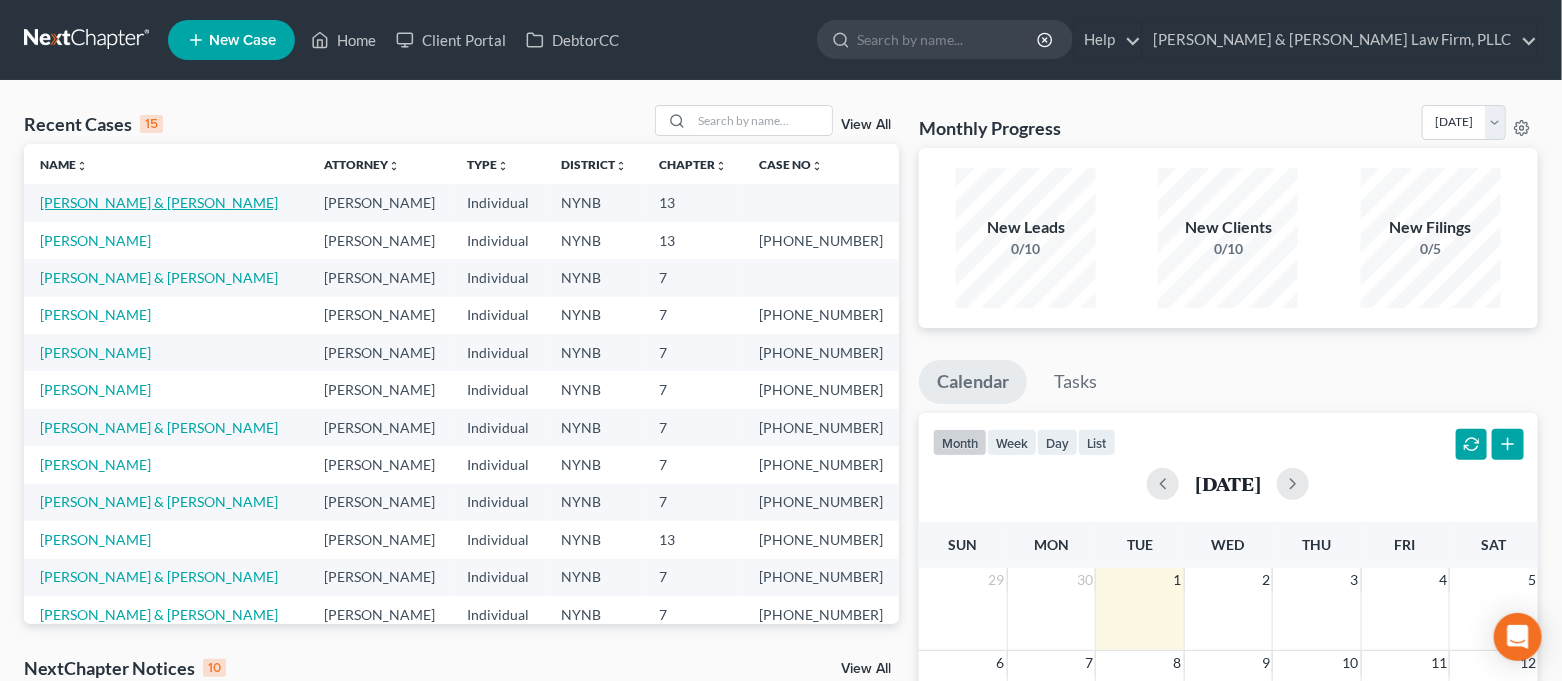 click on "[PERSON_NAME] & [PERSON_NAME]" at bounding box center [159, 202] 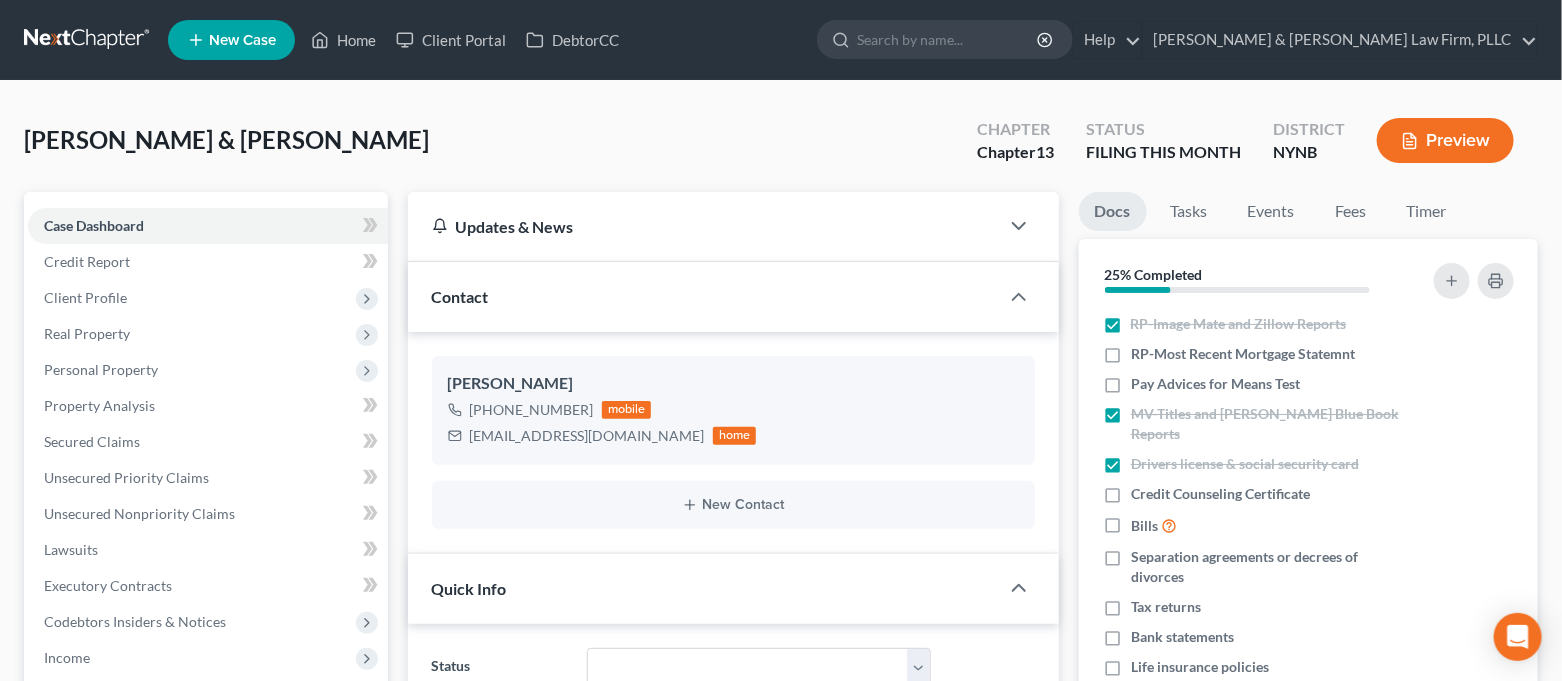 scroll, scrollTop: 11752, scrollLeft: 0, axis: vertical 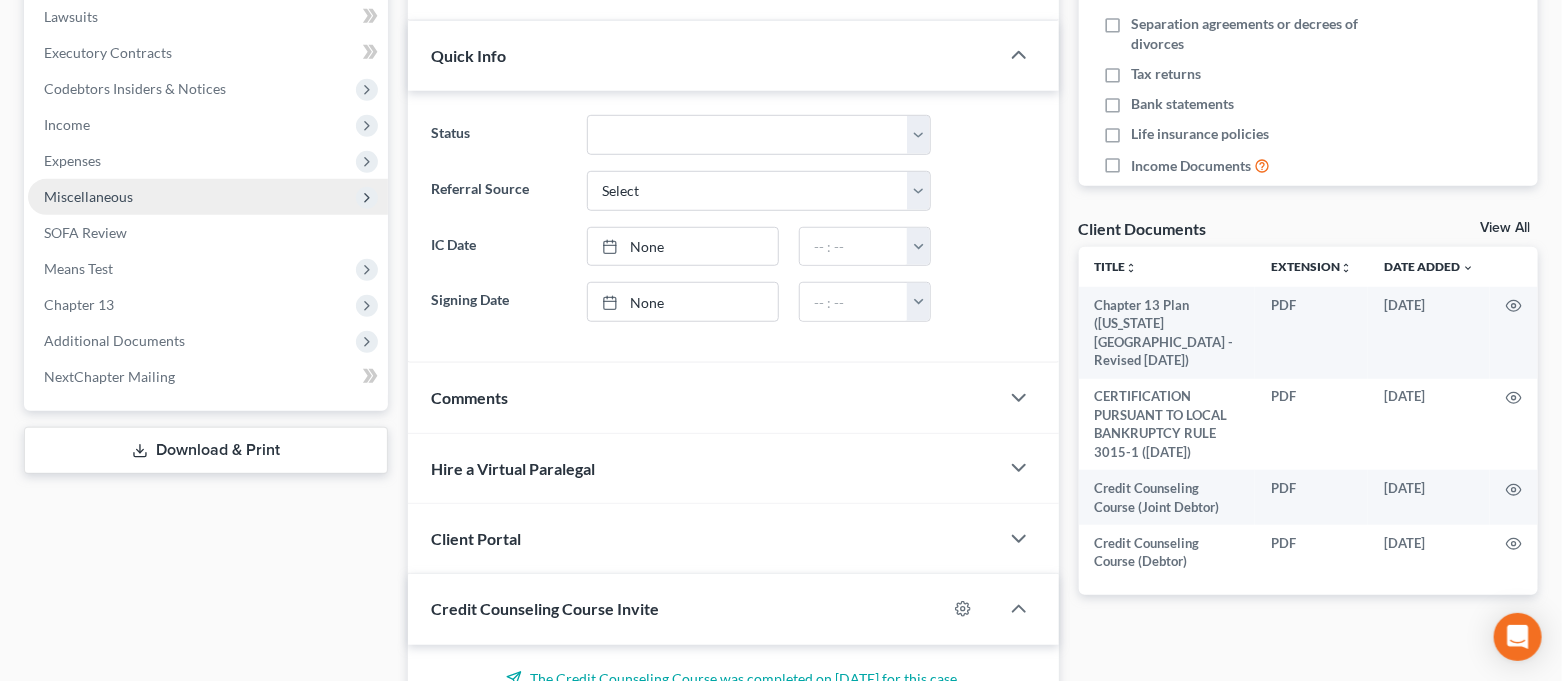 click on "Miscellaneous" at bounding box center [208, 197] 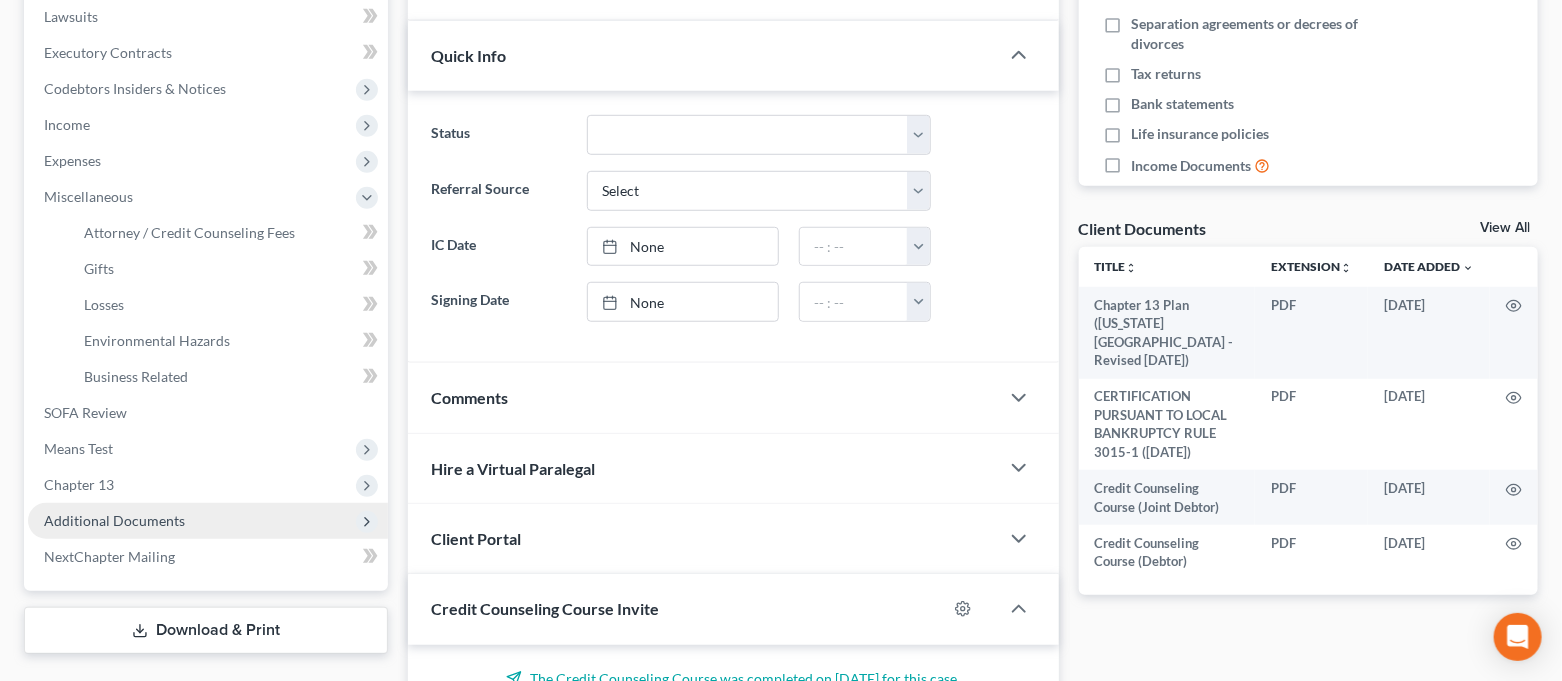 click on "Additional Documents" at bounding box center (208, 521) 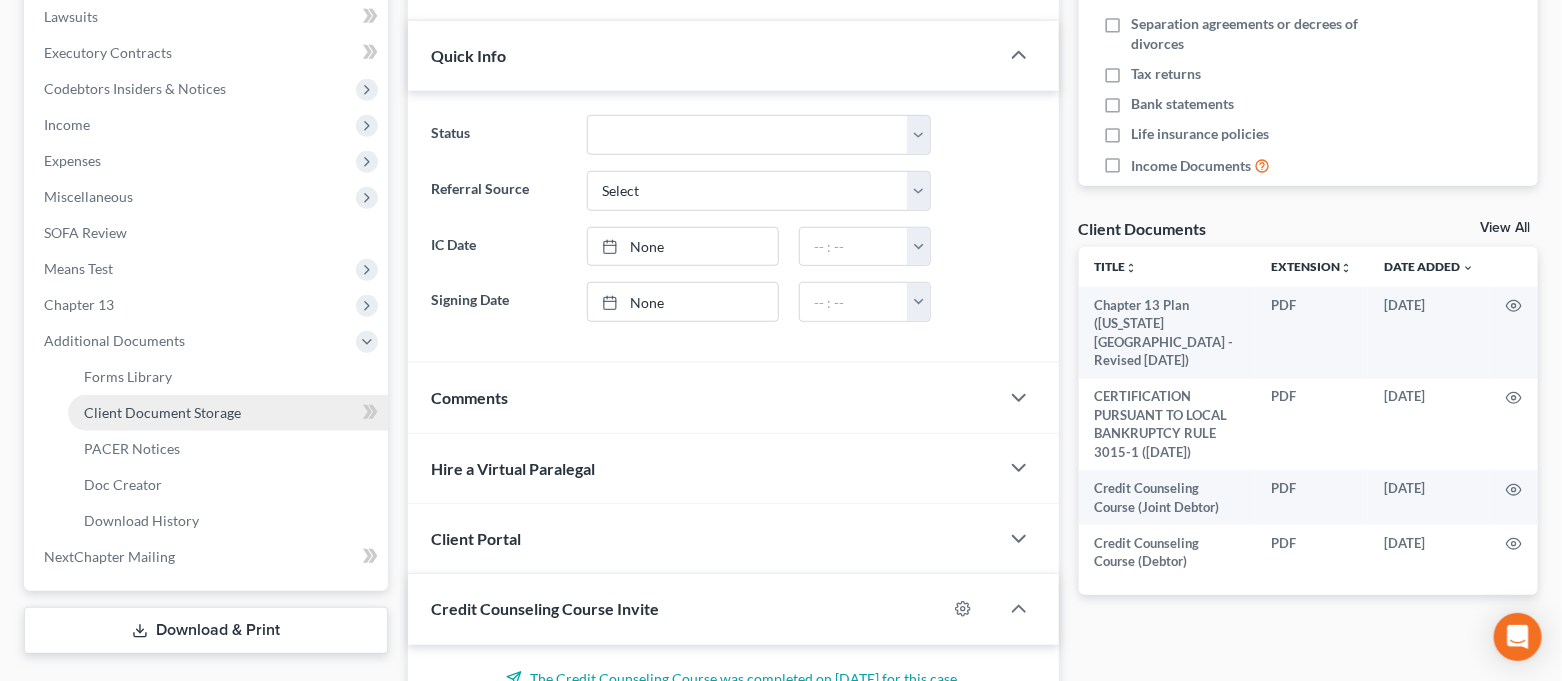 click on "Client Document Storage" at bounding box center [162, 412] 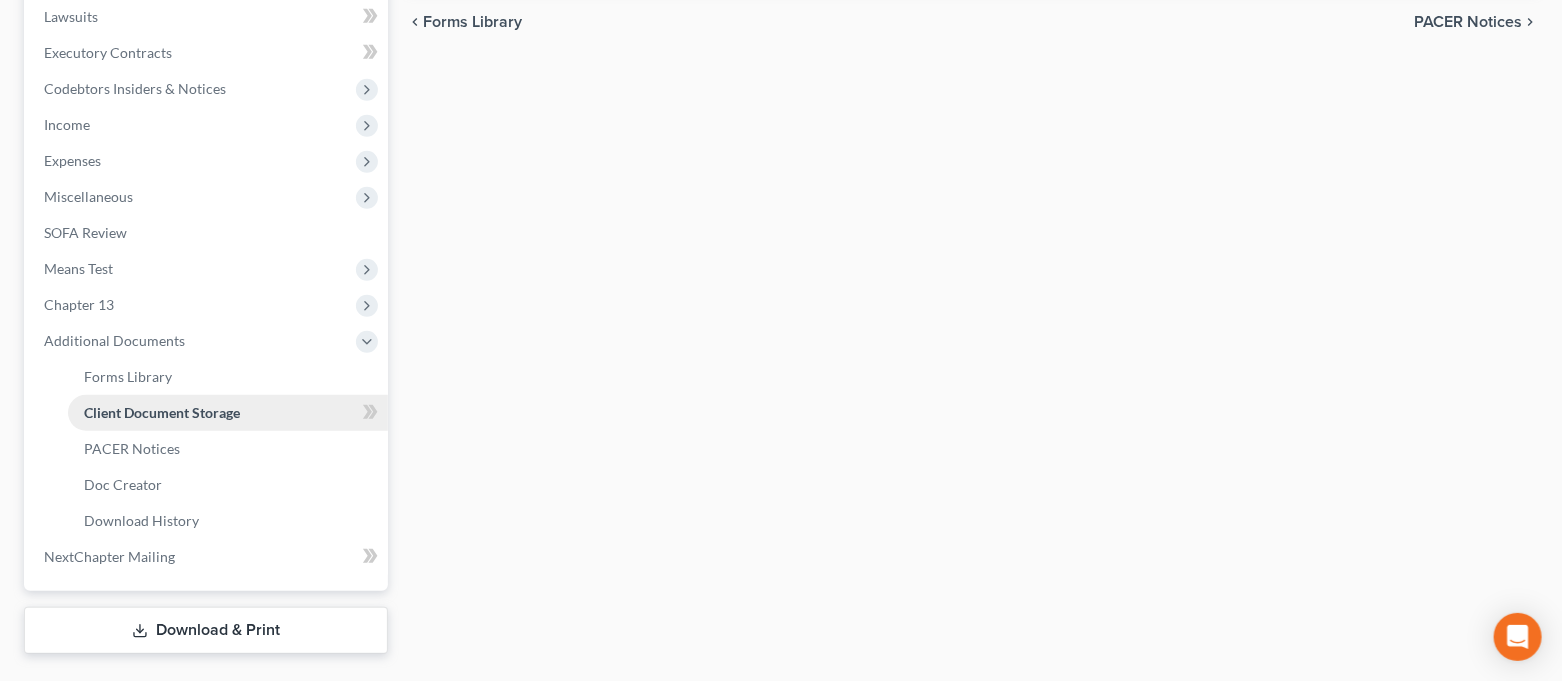 scroll, scrollTop: 251, scrollLeft: 0, axis: vertical 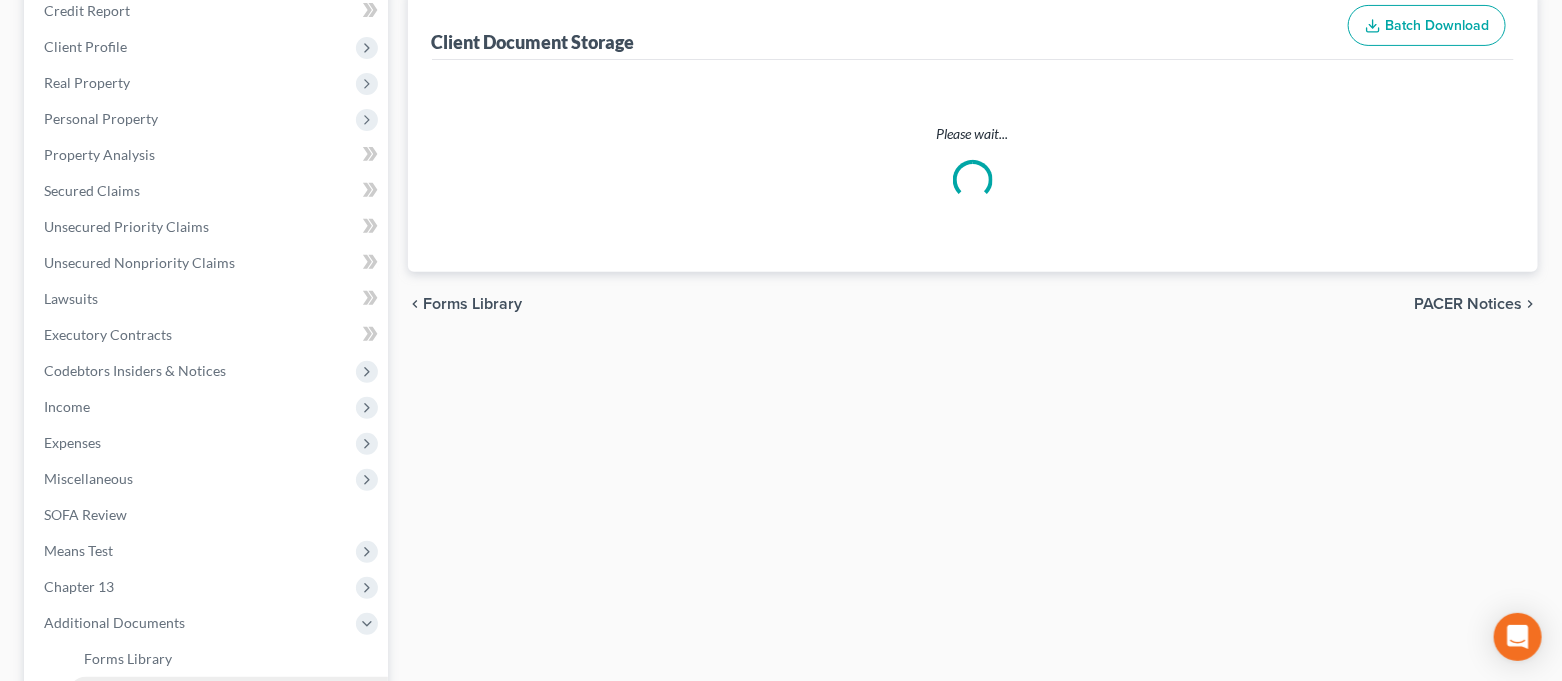 select on "1" 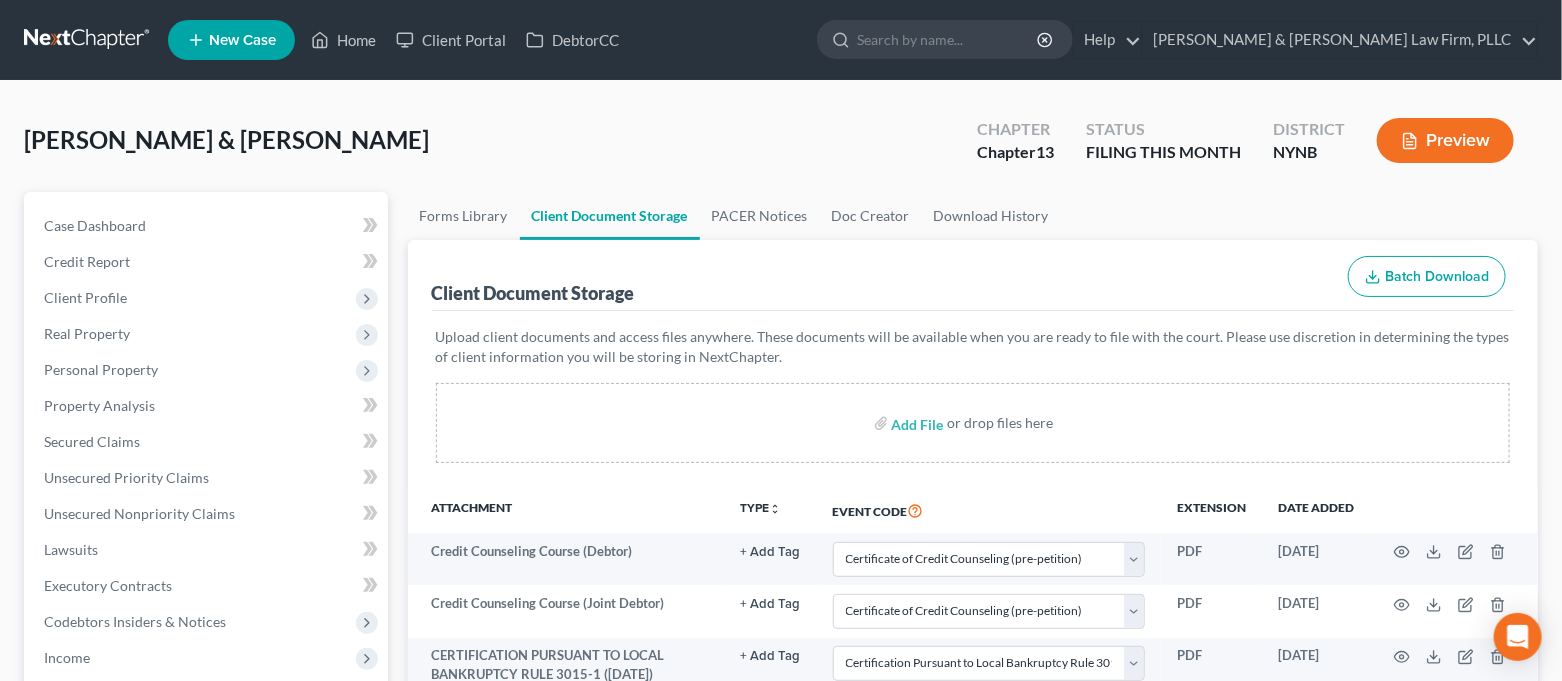 scroll, scrollTop: 133, scrollLeft: 0, axis: vertical 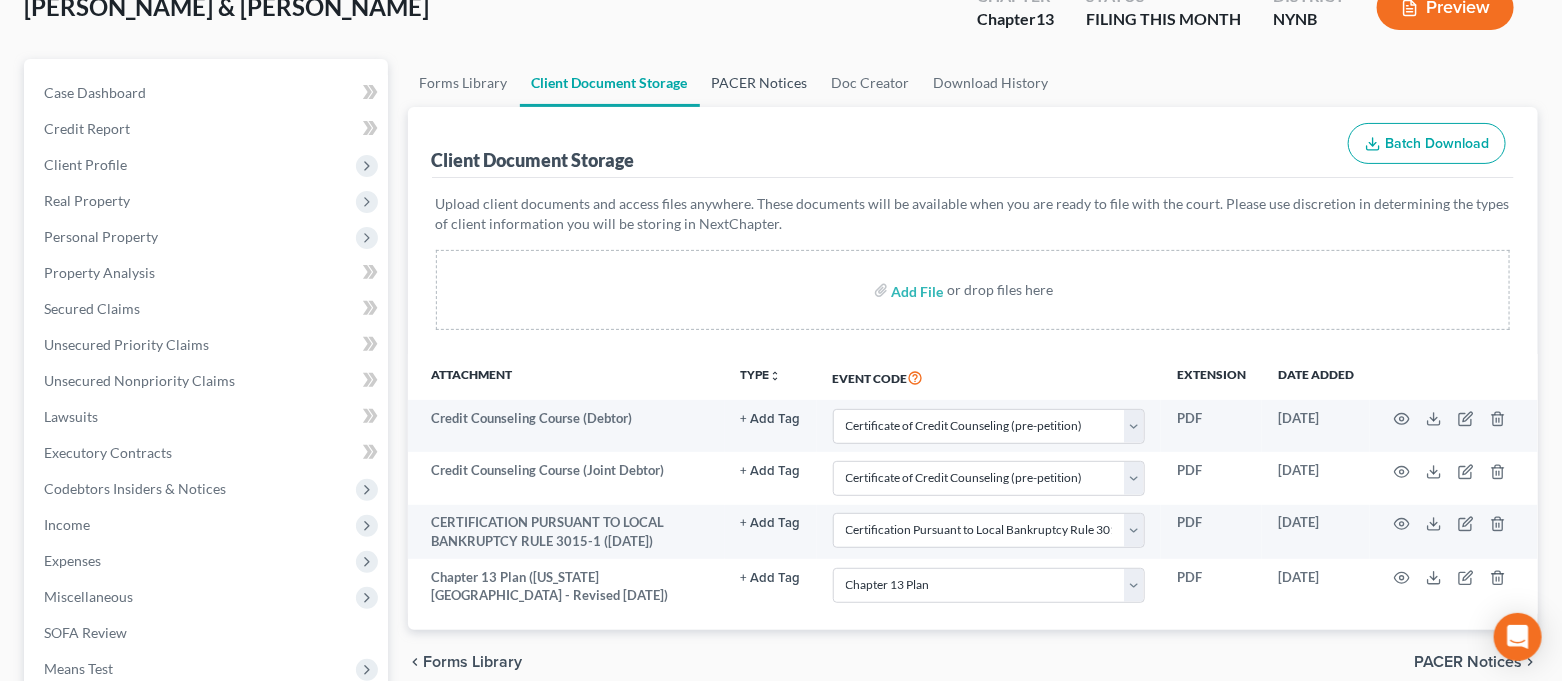 click on "PACER Notices" at bounding box center [760, 83] 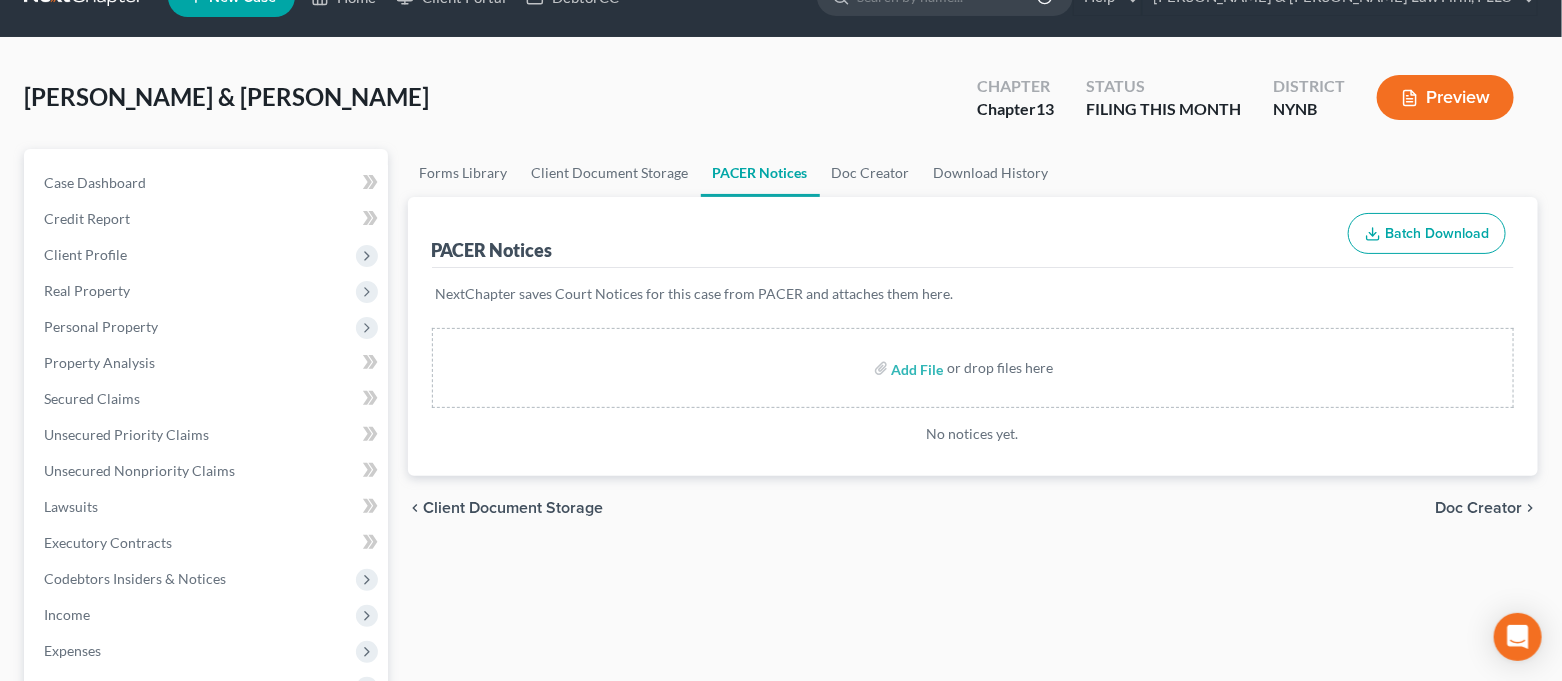 scroll, scrollTop: 0, scrollLeft: 0, axis: both 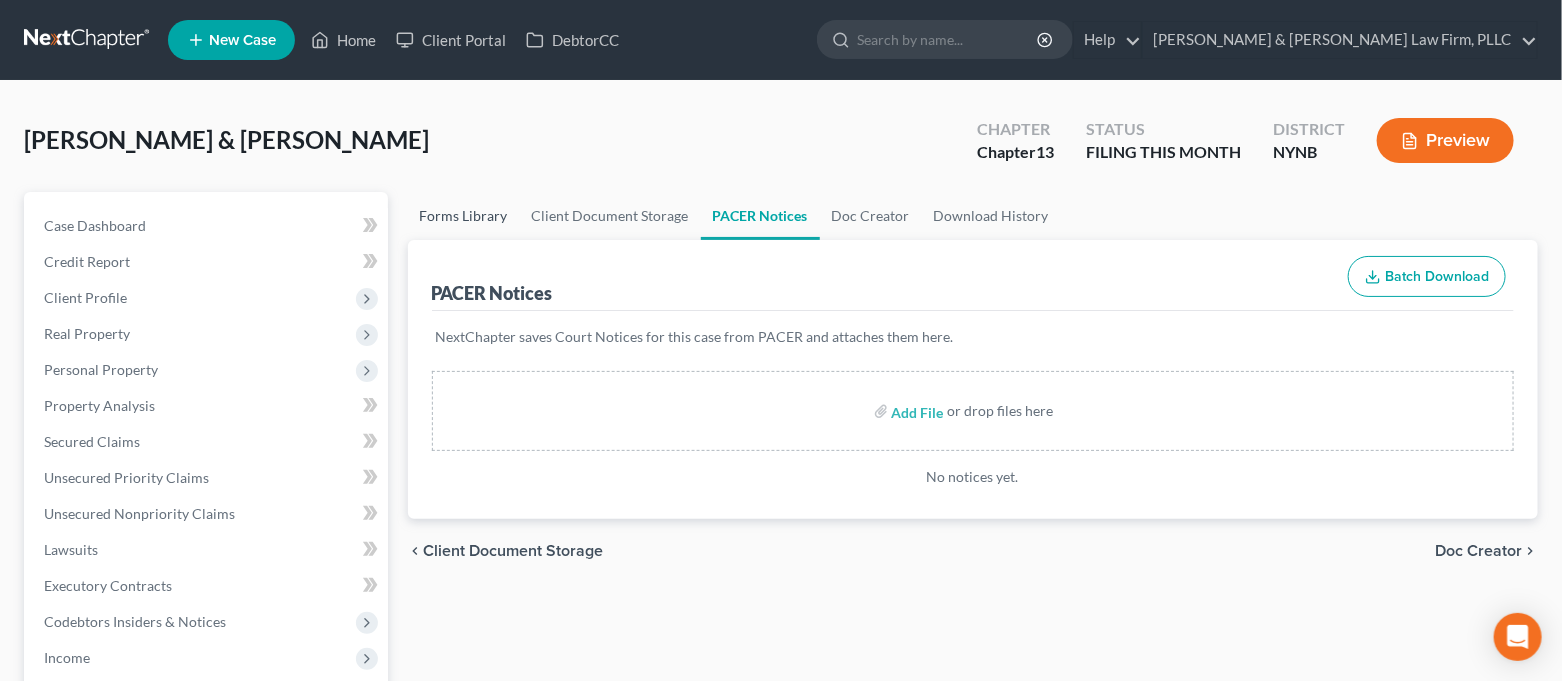 click on "Forms Library" at bounding box center [464, 216] 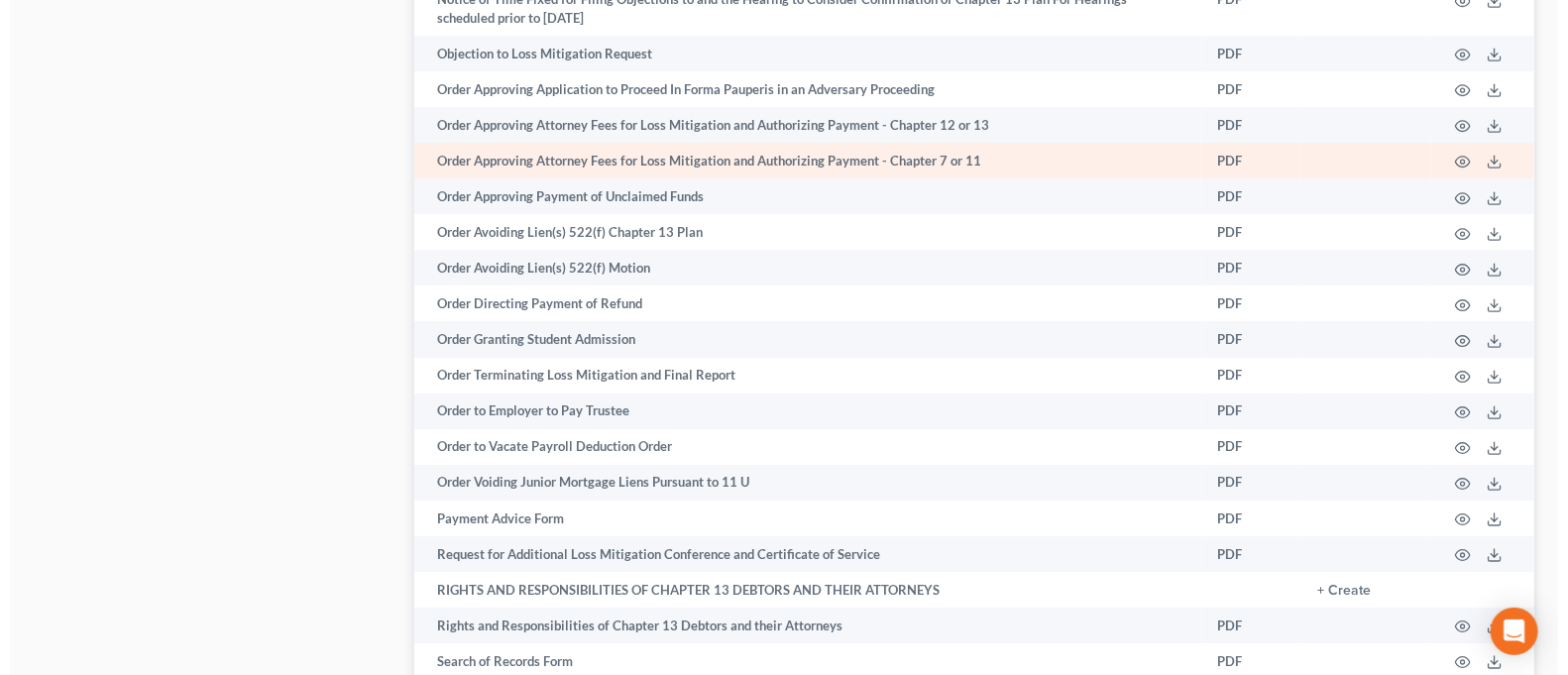 scroll, scrollTop: 2822, scrollLeft: 0, axis: vertical 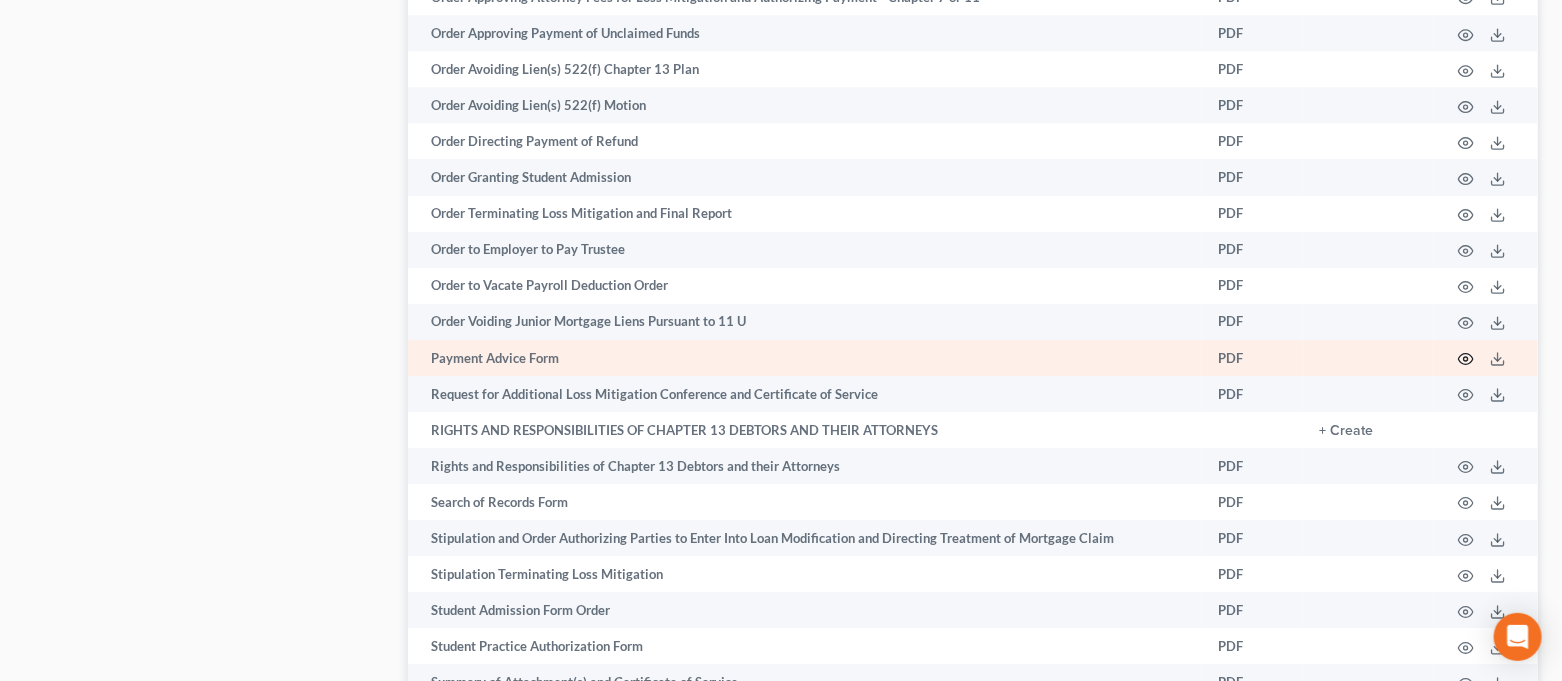 click 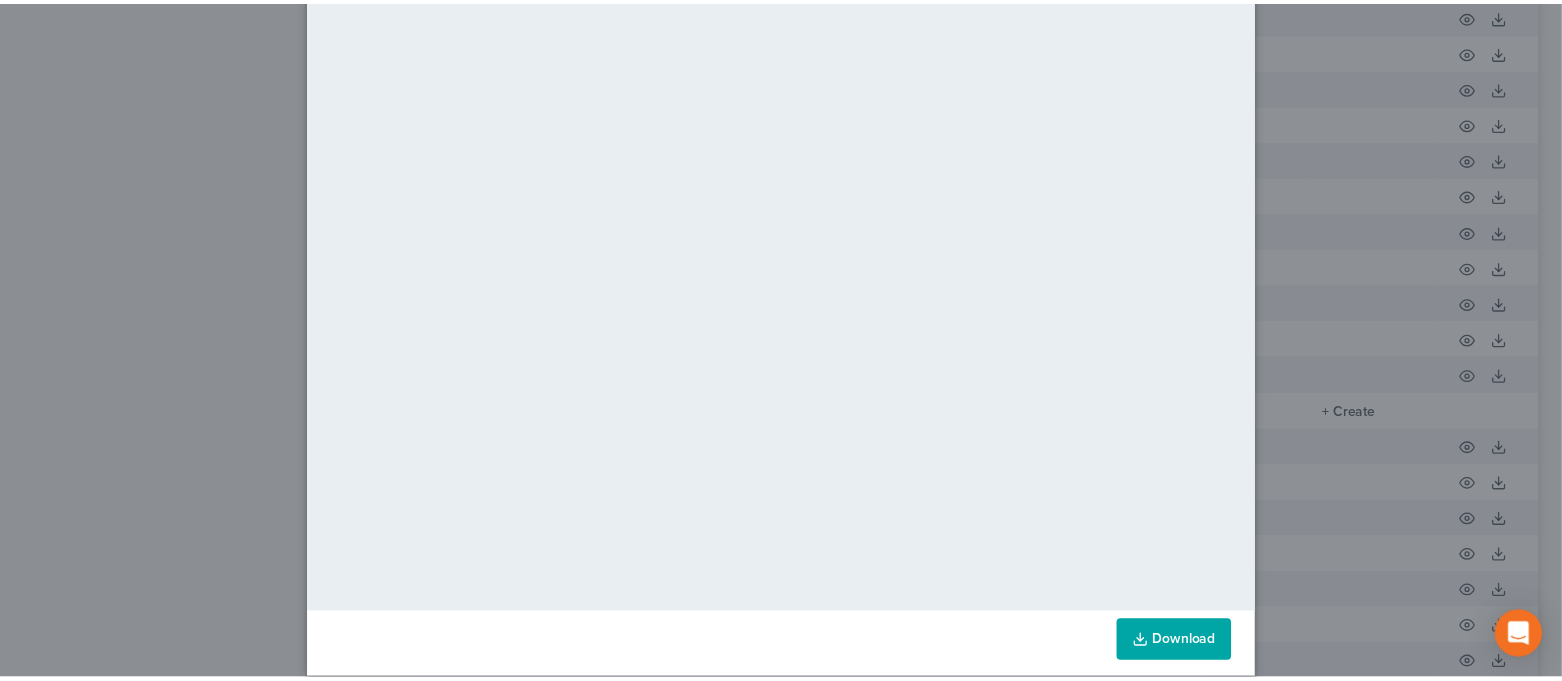 scroll, scrollTop: 0, scrollLeft: 0, axis: both 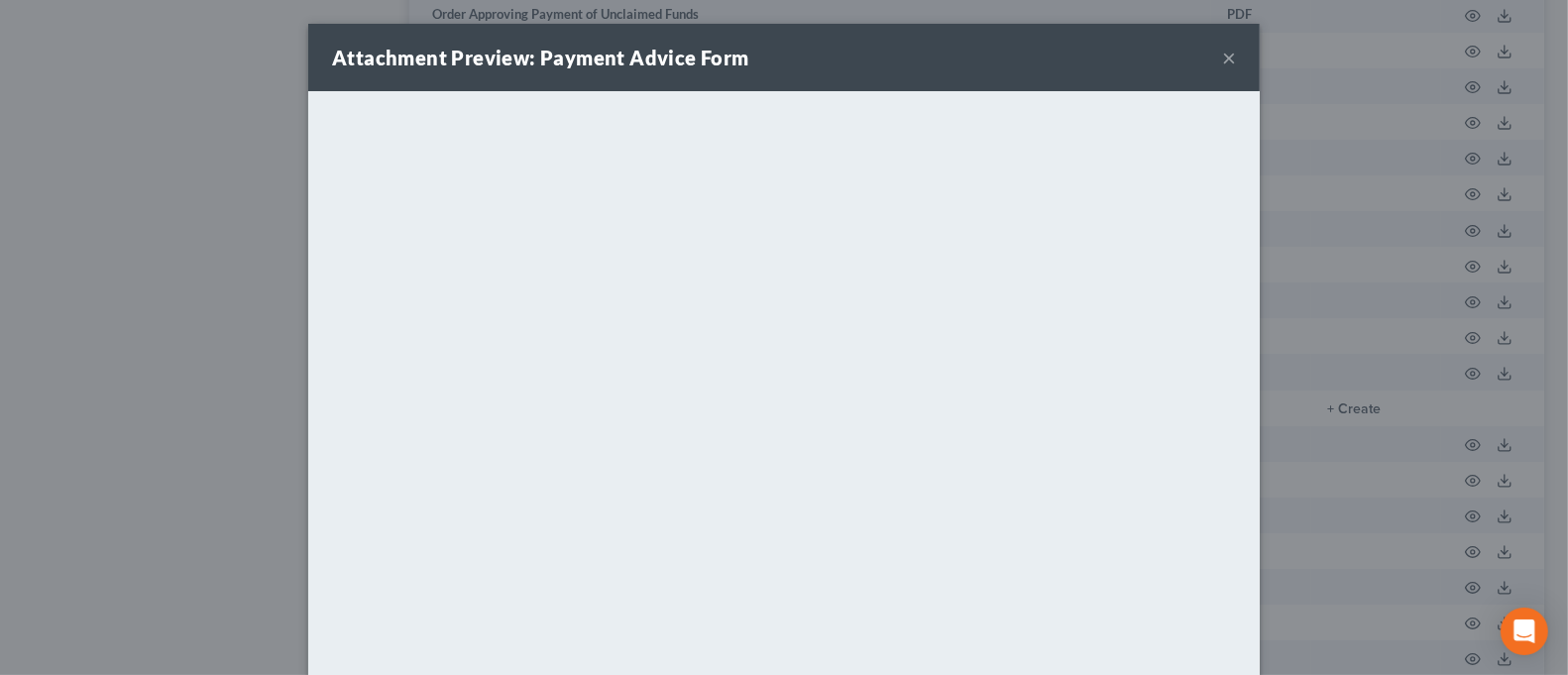 click on "×" at bounding box center [1229, 57] 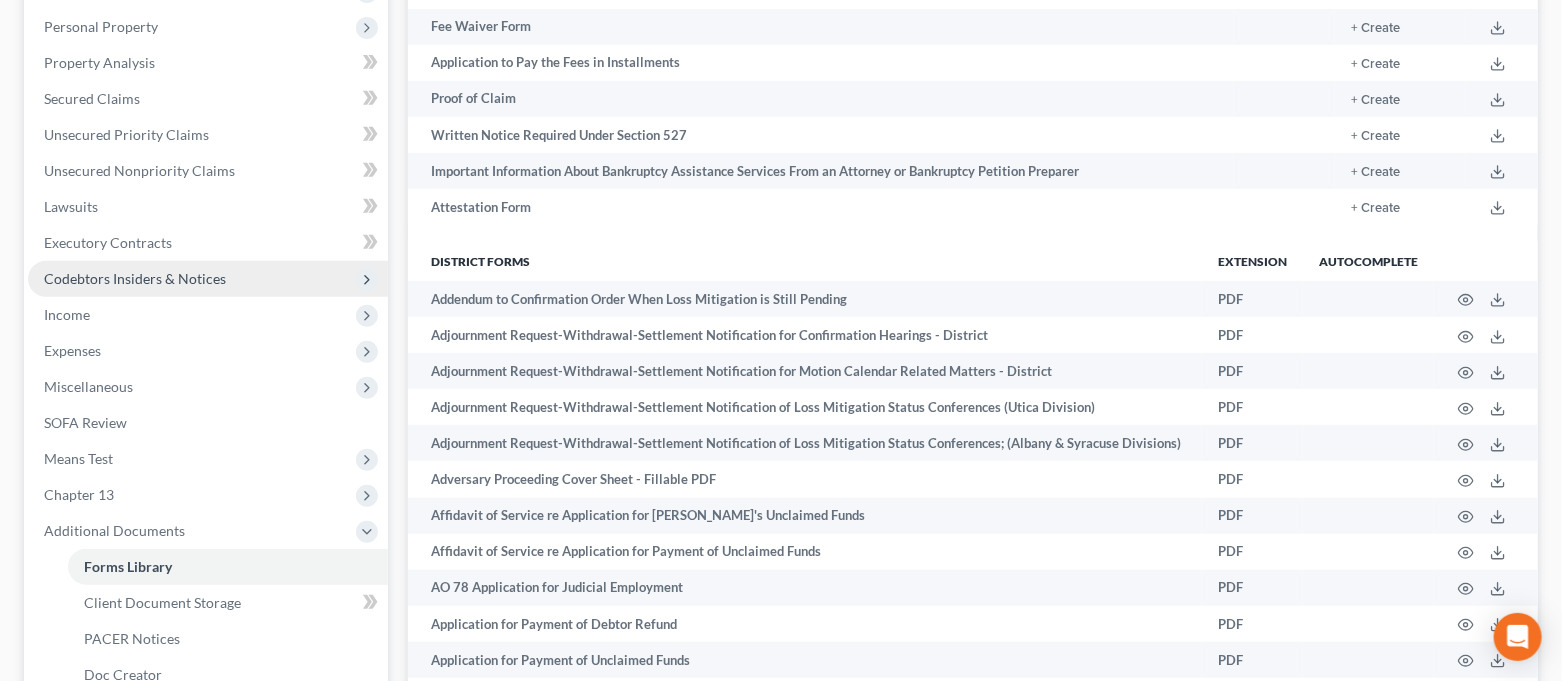 scroll, scrollTop: 0, scrollLeft: 0, axis: both 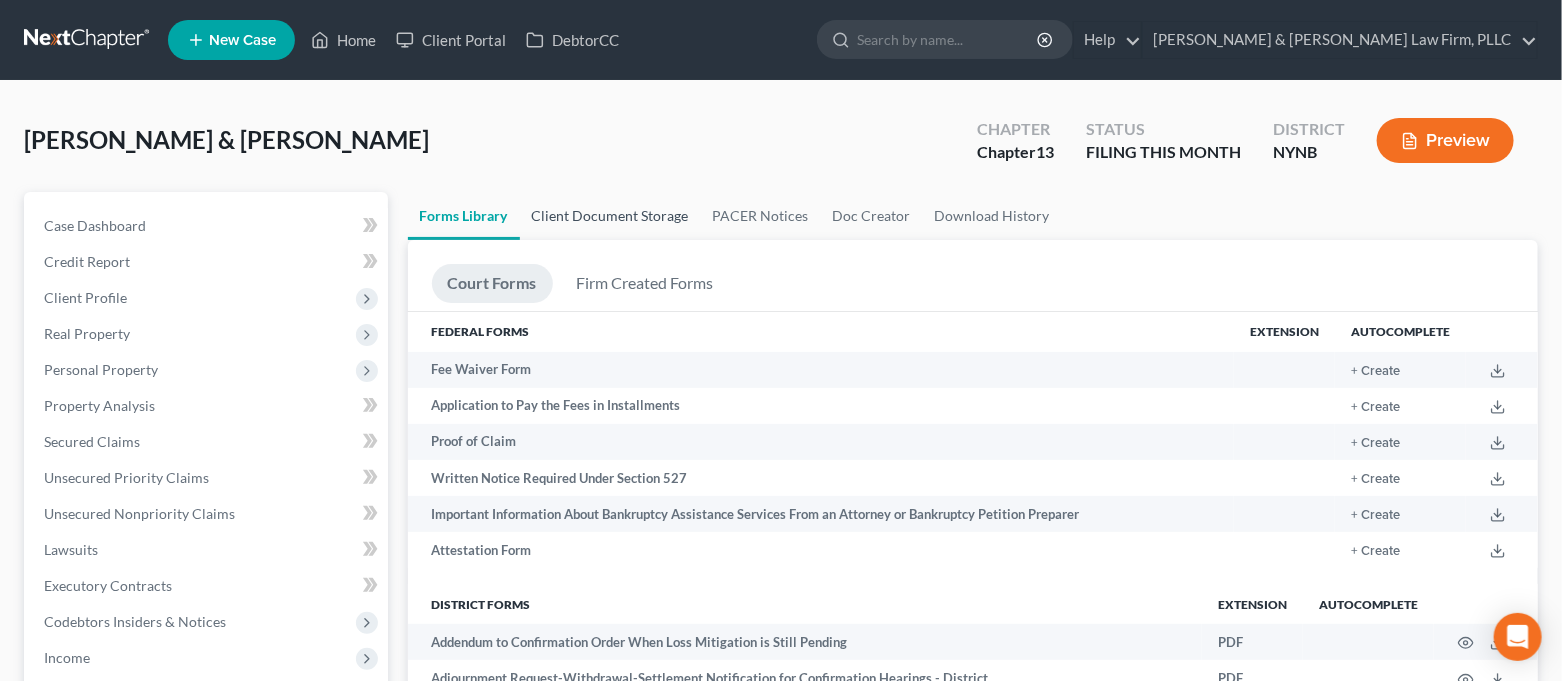 click on "Client Document Storage" at bounding box center [610, 216] 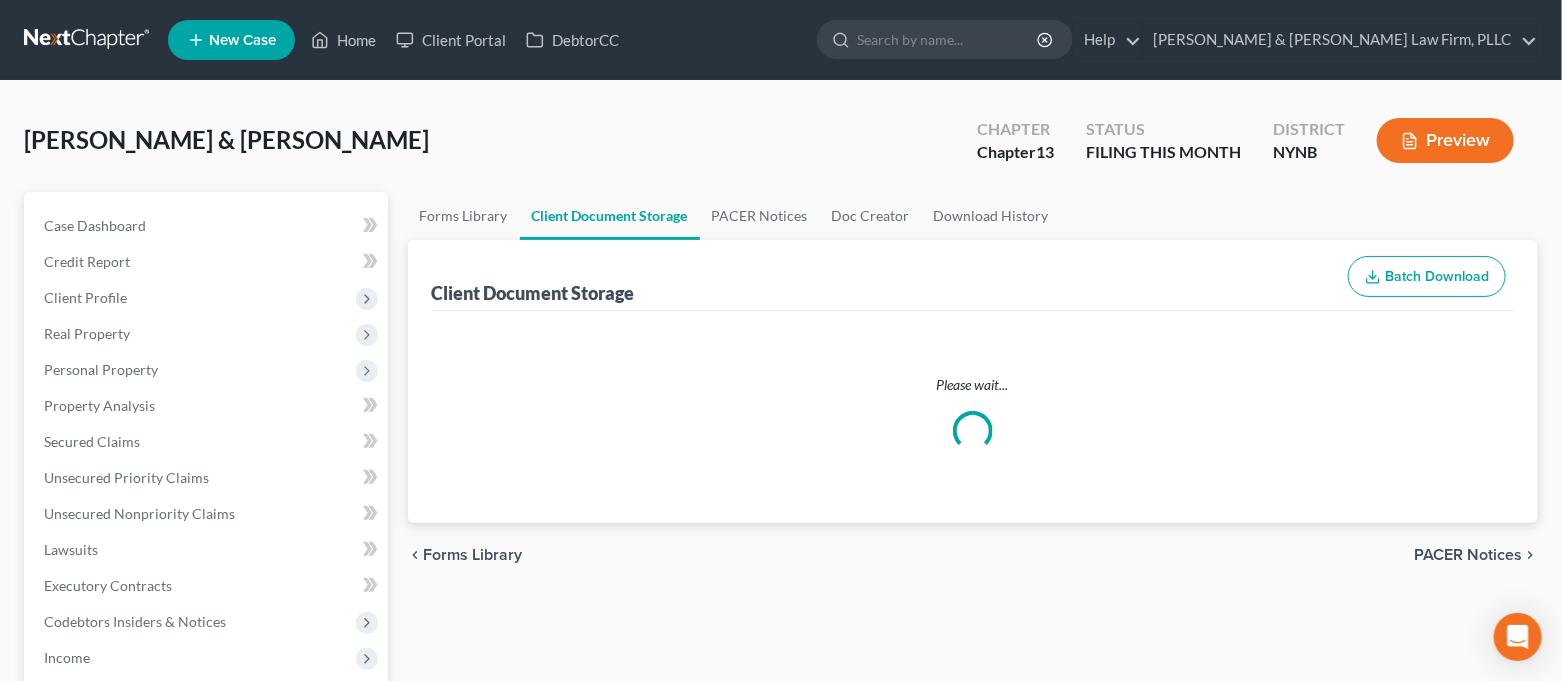 select on "1" 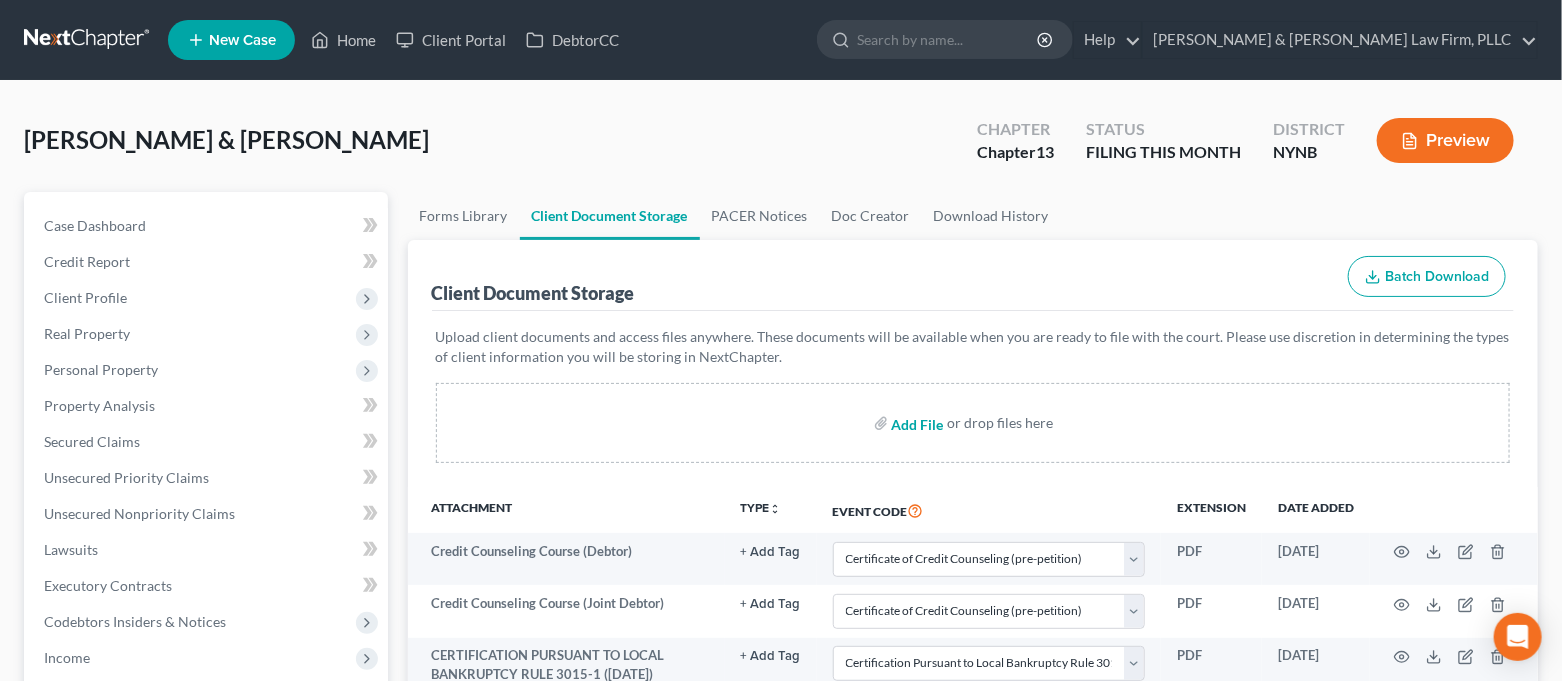 click at bounding box center (916, 423) 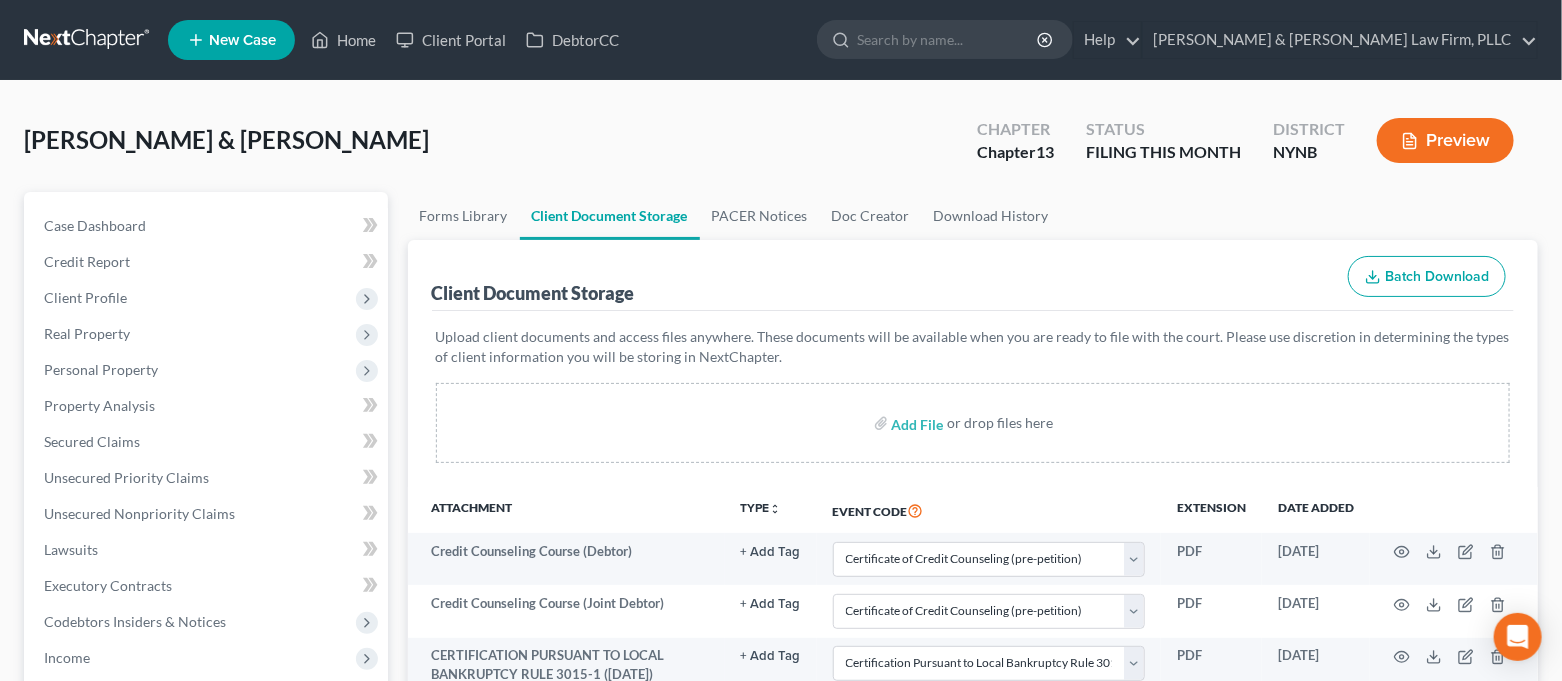 select on "1" 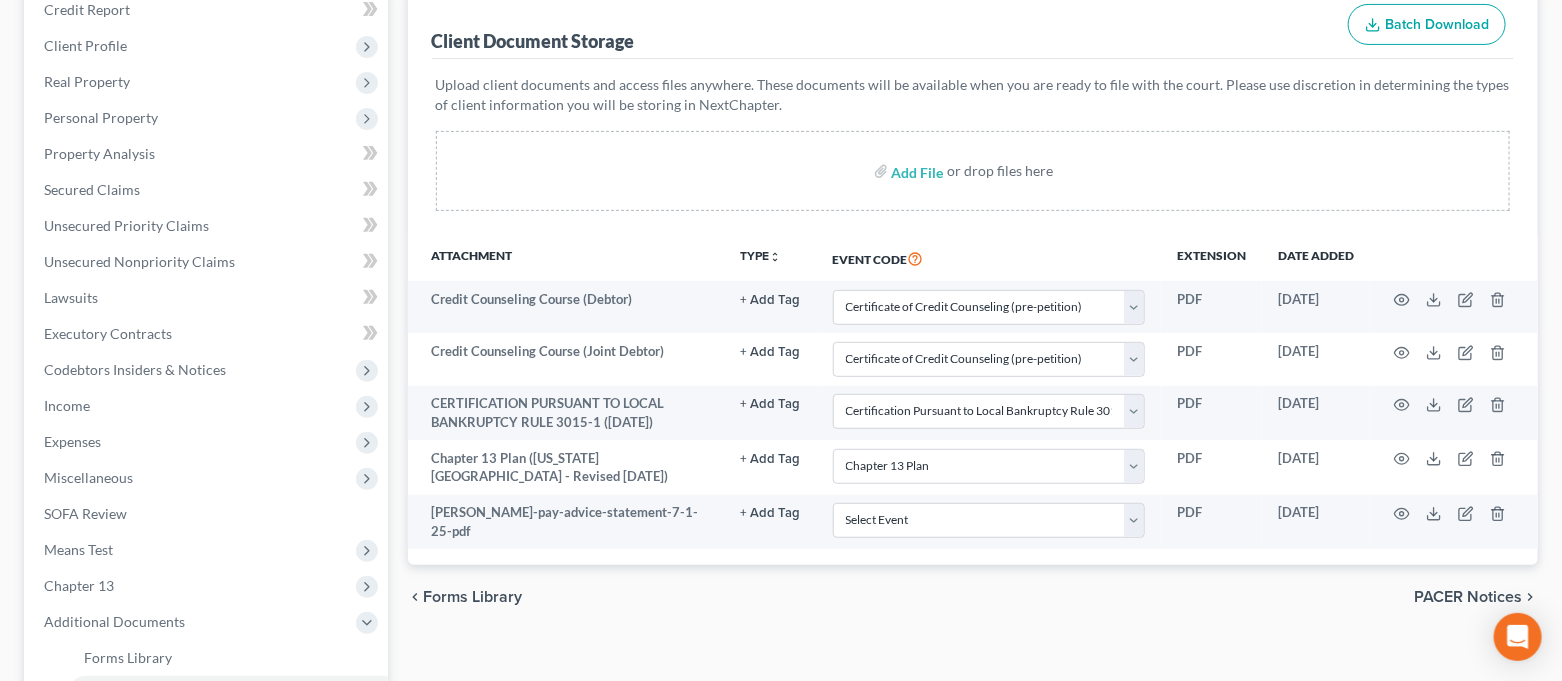 scroll, scrollTop: 266, scrollLeft: 0, axis: vertical 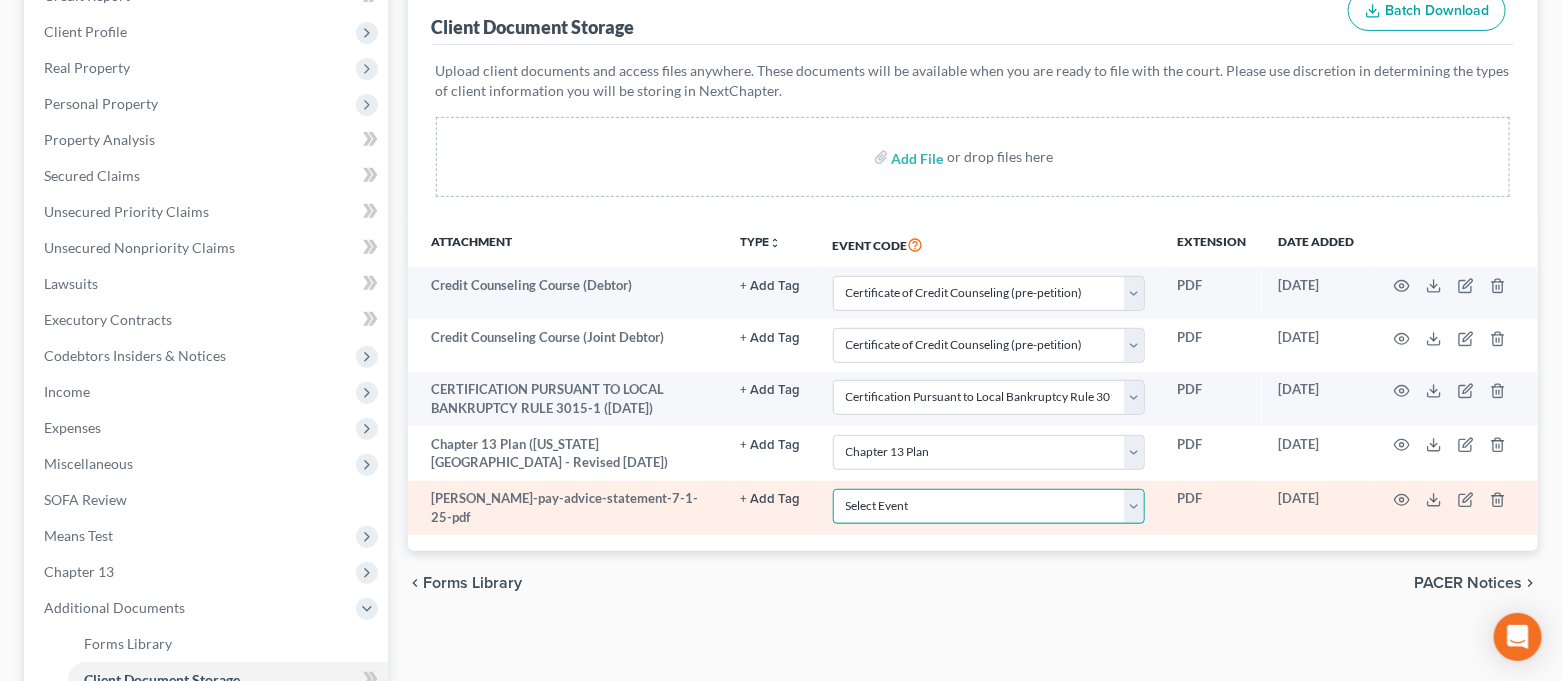 click on "Select Event Application to Have the Filing Fee Waived Certificate of Credit Counseling (pre-petition) Certification Pursuant to Local Bankruptcy Rule 3015-1 Chapter 13 Plan Pay Filing Fee in Installments Payment Advice Statements Rights and Responsibilities of Chapter 13 Debtors and Their Attorneys" at bounding box center [989, 506] 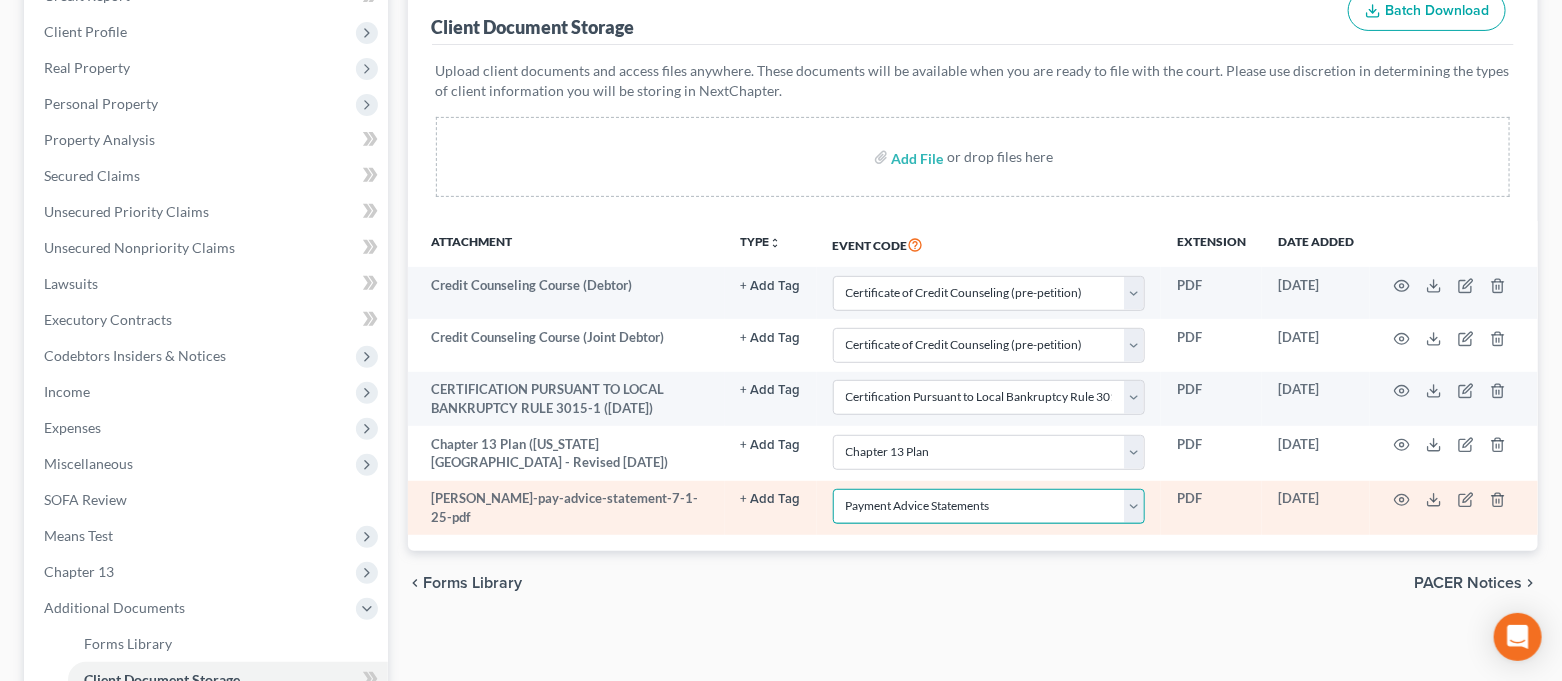 click on "Select Event Application to Have the Filing Fee Waived Certificate of Credit Counseling (pre-petition) Certification Pursuant to Local Bankruptcy Rule 3015-1 Chapter 13 Plan Pay Filing Fee in Installments Payment Advice Statements Rights and Responsibilities of Chapter 13 Debtors and Their Attorneys" at bounding box center (989, 506) 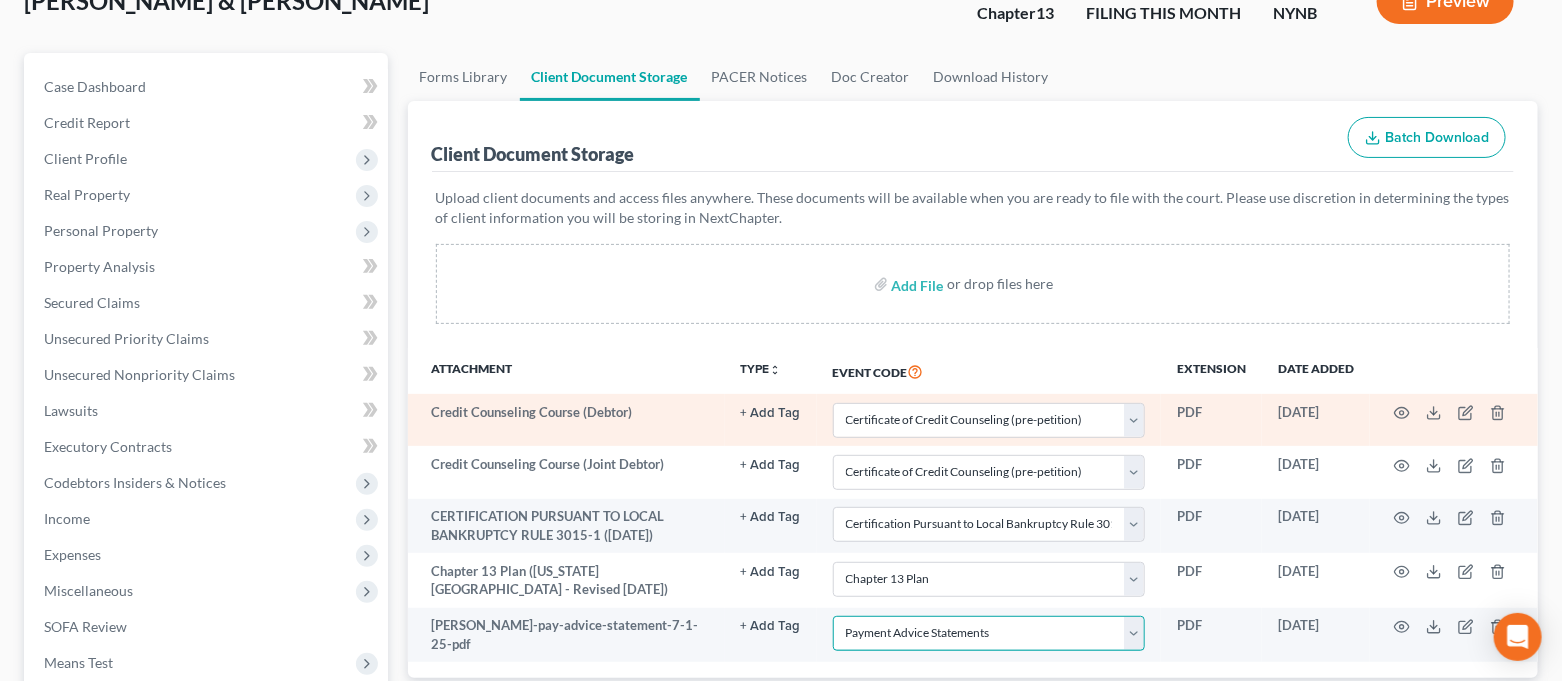scroll, scrollTop: 0, scrollLeft: 0, axis: both 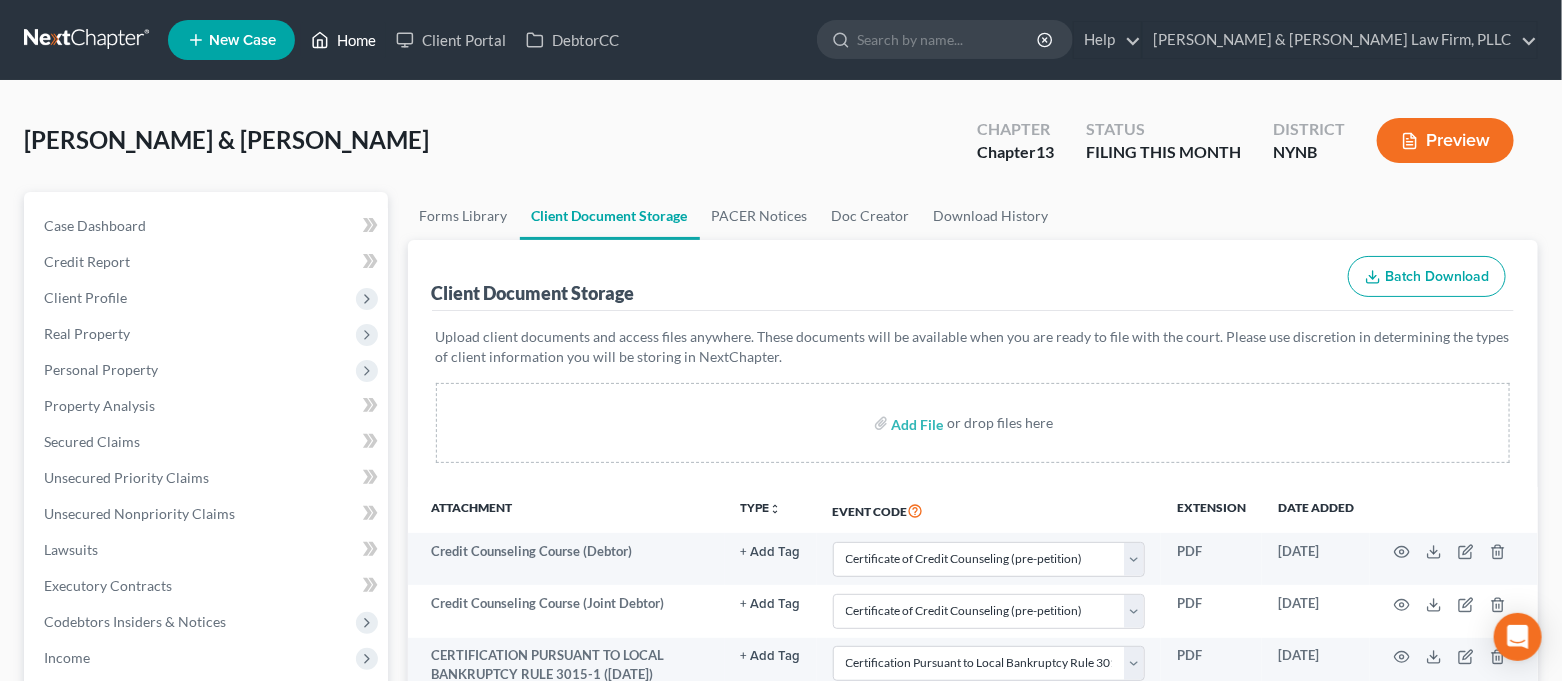 click 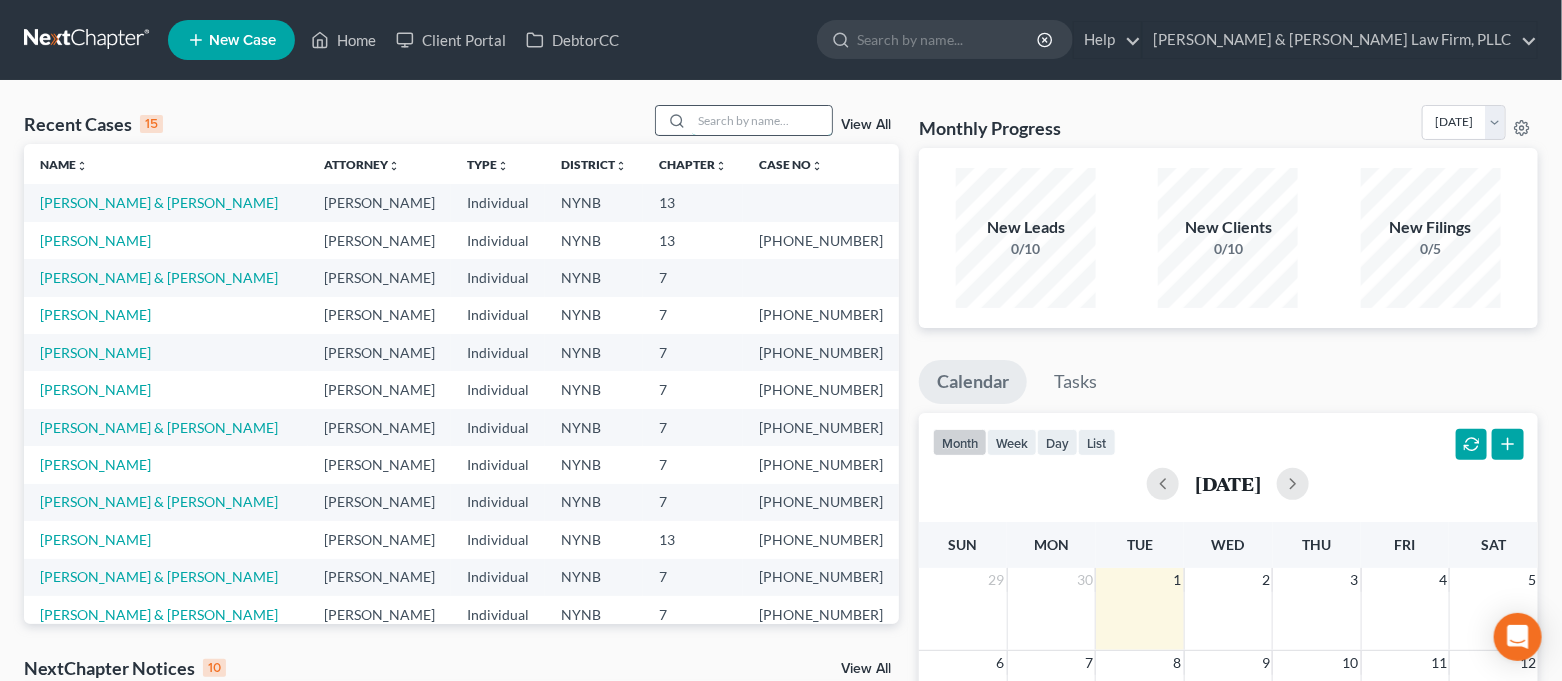 click at bounding box center [762, 120] 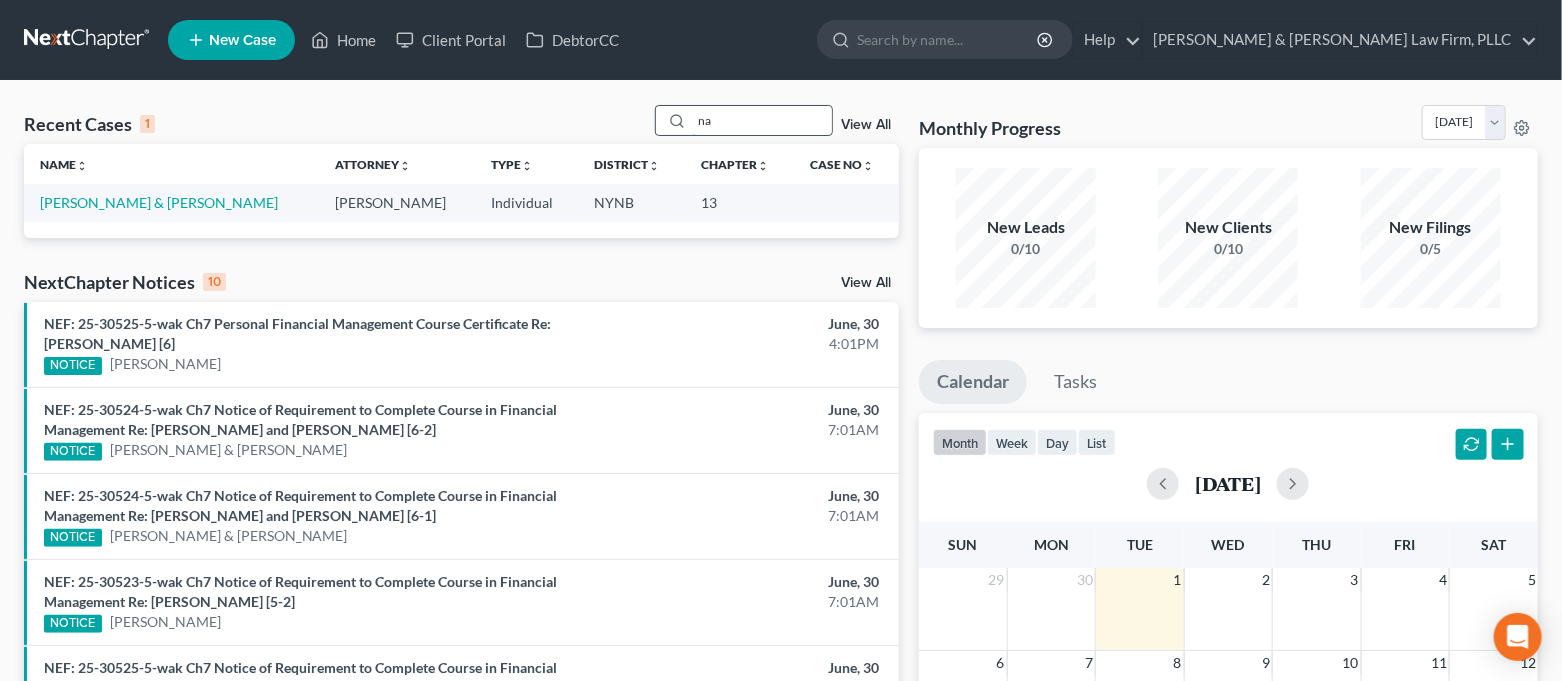 type on "n" 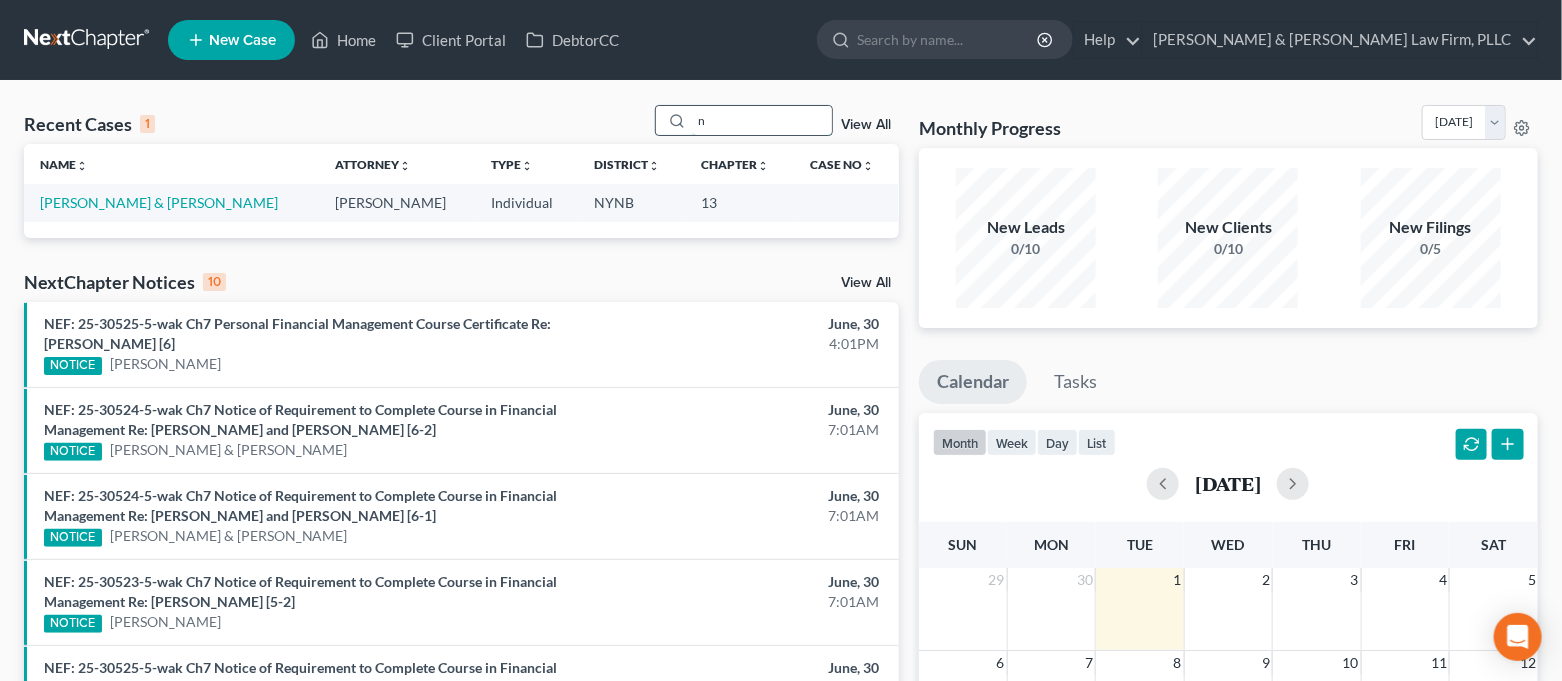 type 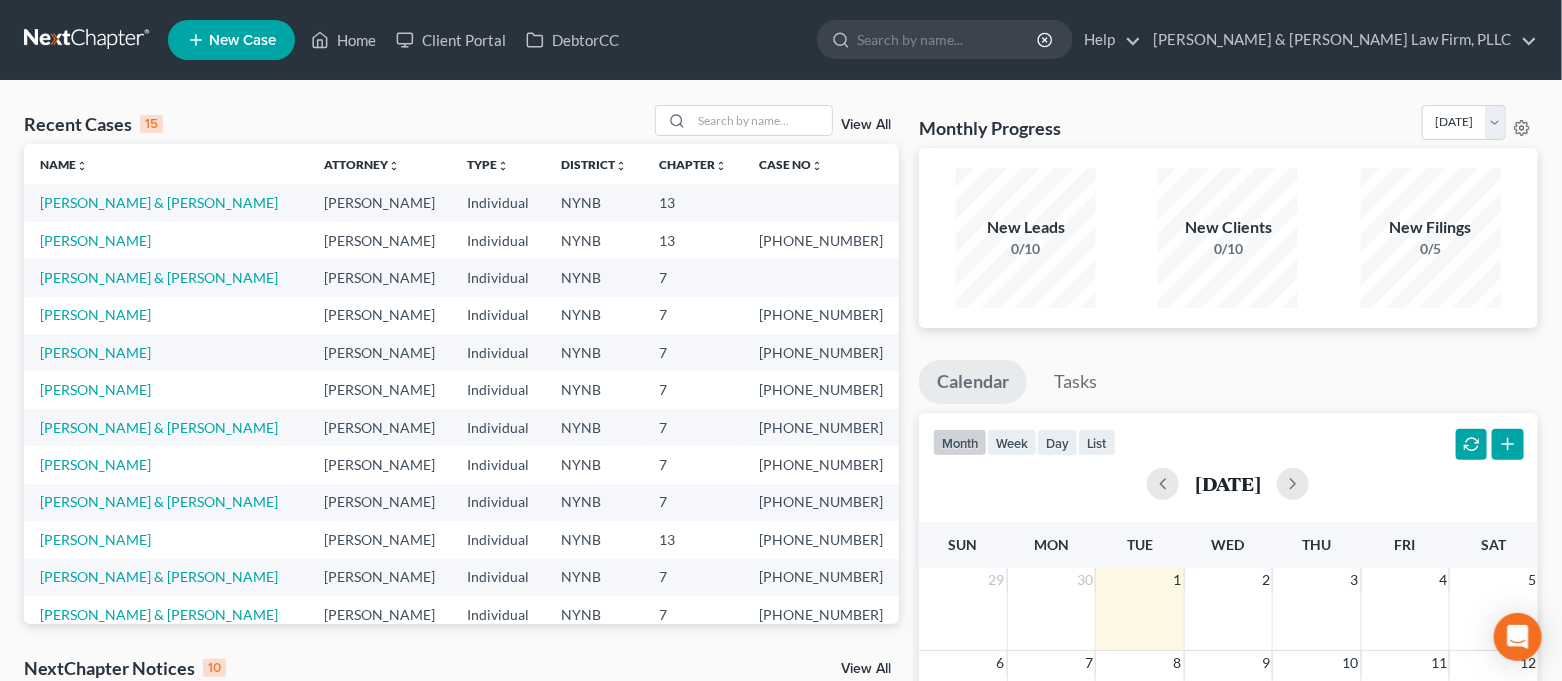 click on "New Case" at bounding box center (231, 40) 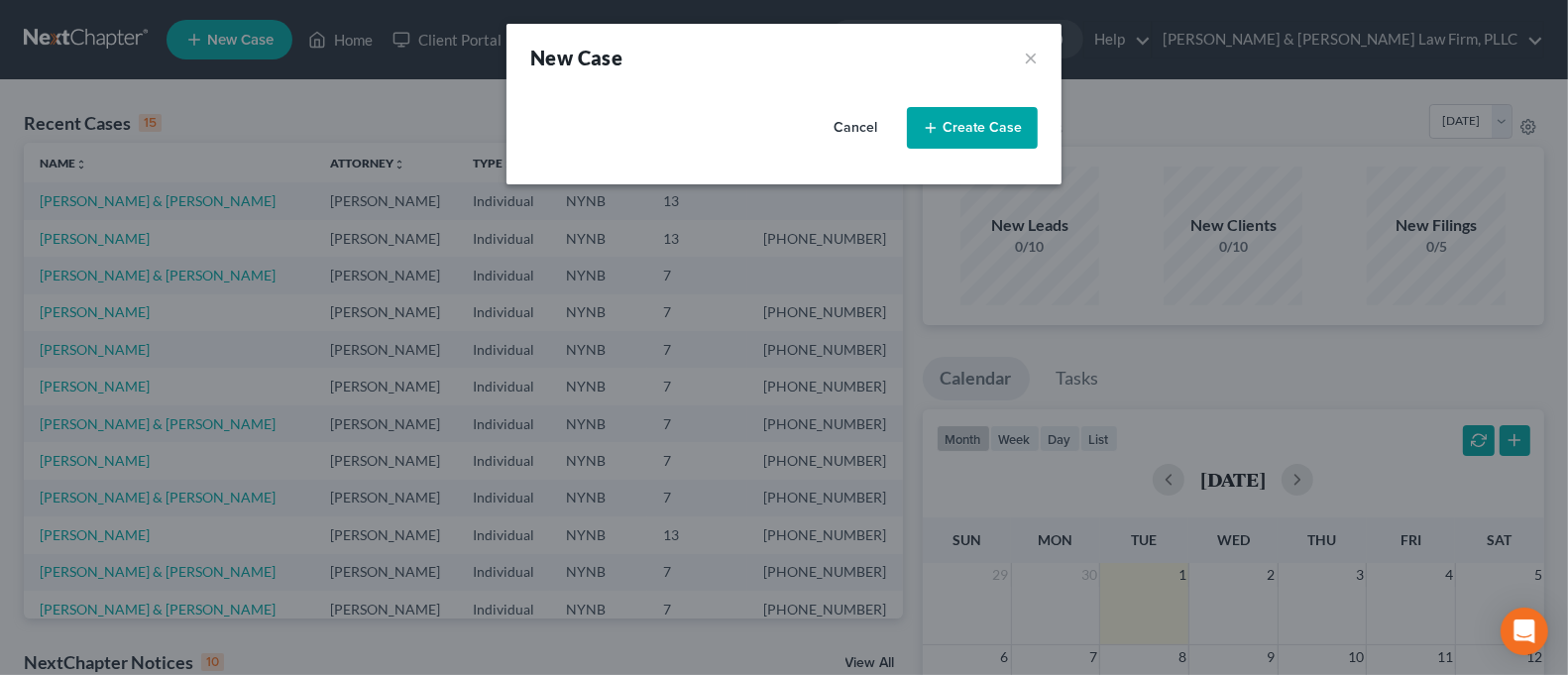 select on "54" 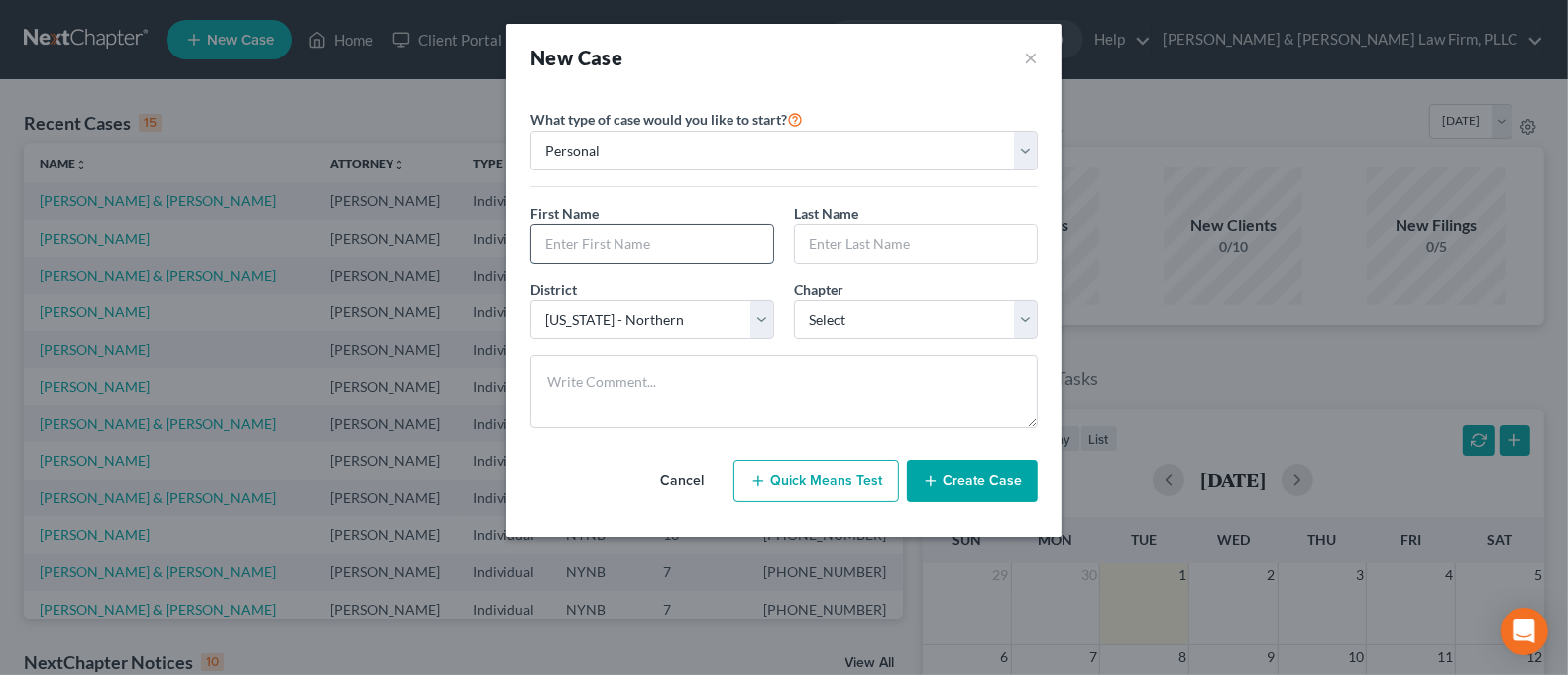 click at bounding box center [652, 244] 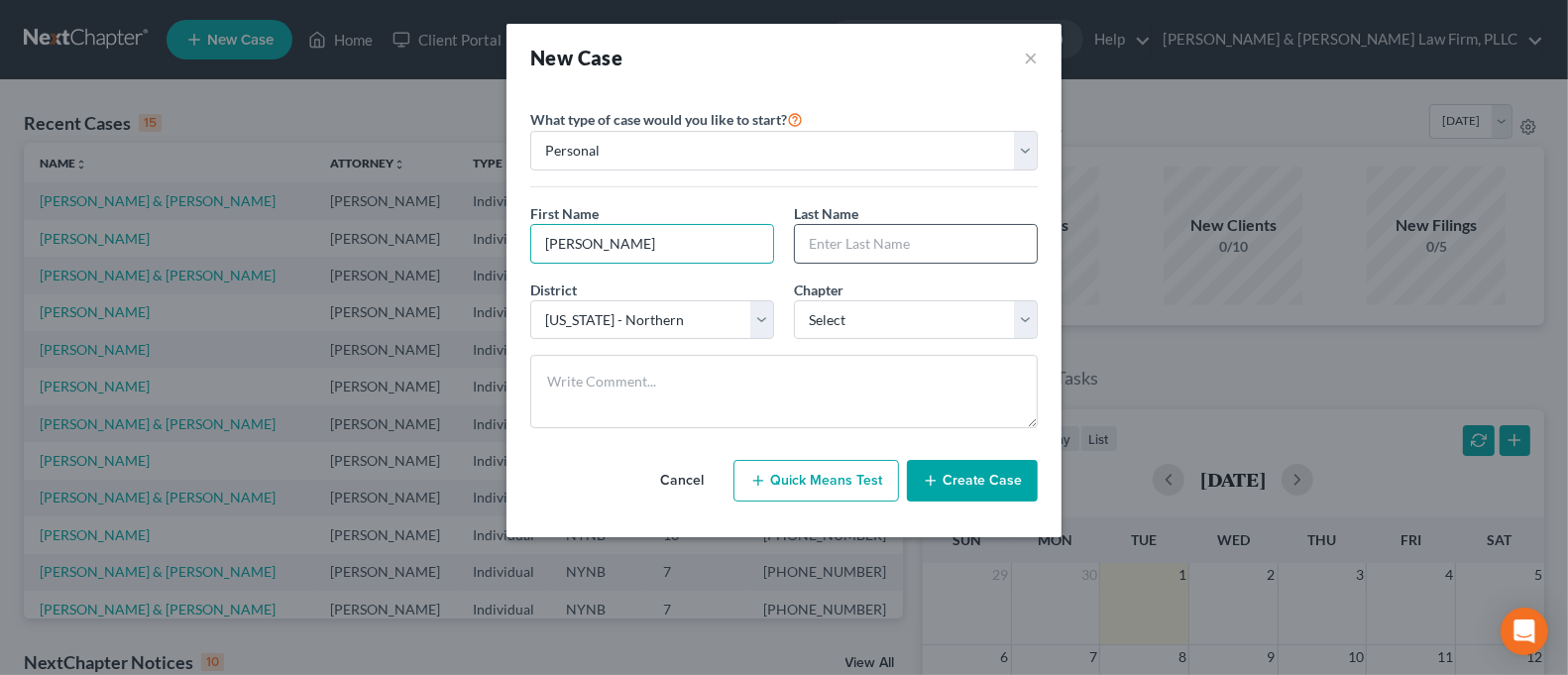 type on "[PERSON_NAME]" 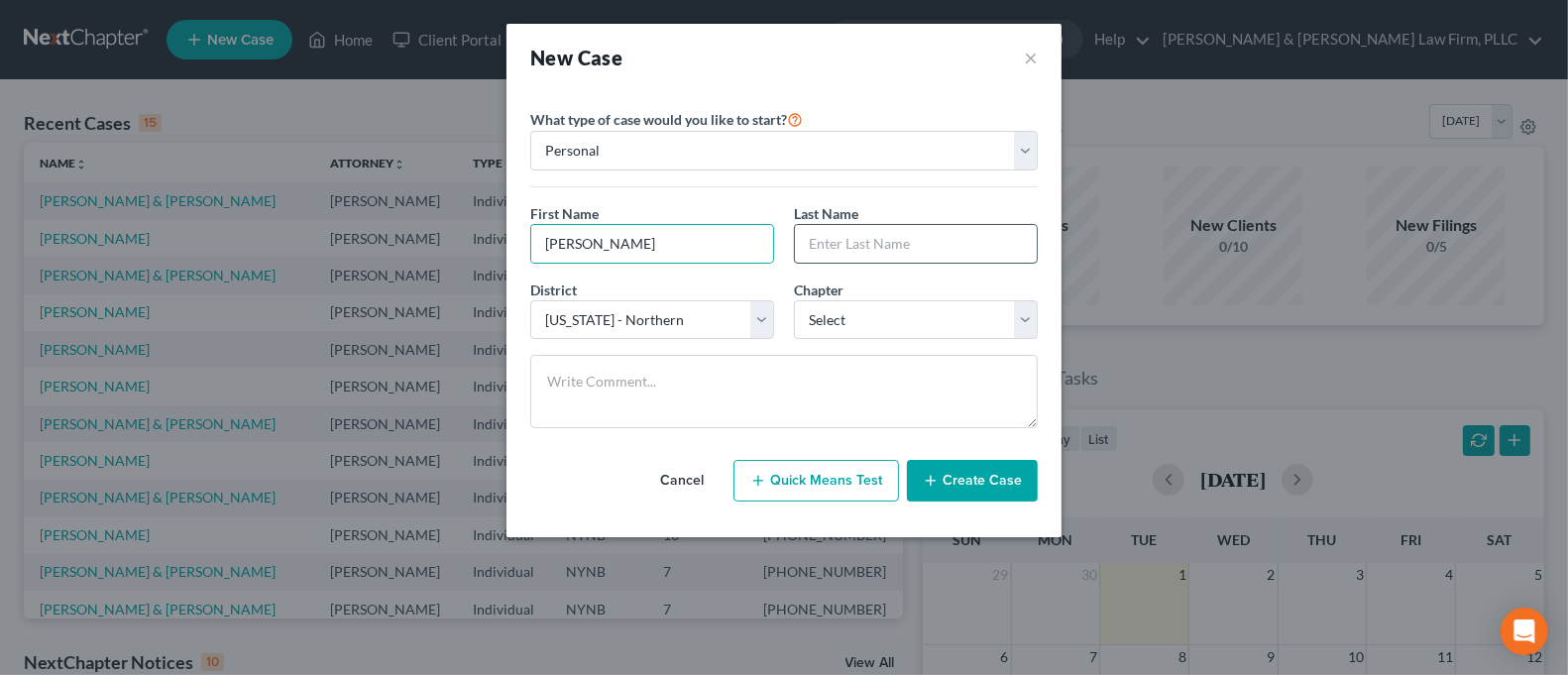 click at bounding box center [916, 244] 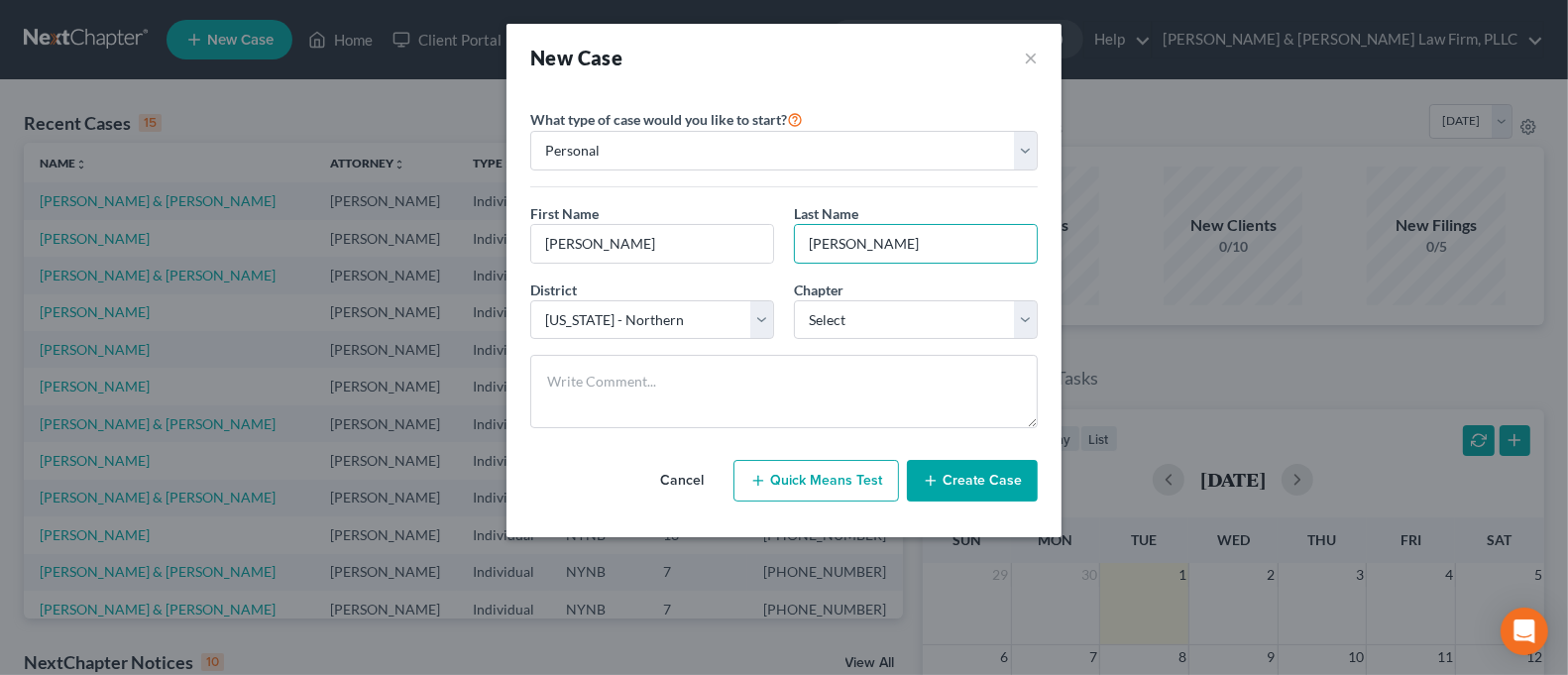 type on "[PERSON_NAME]" 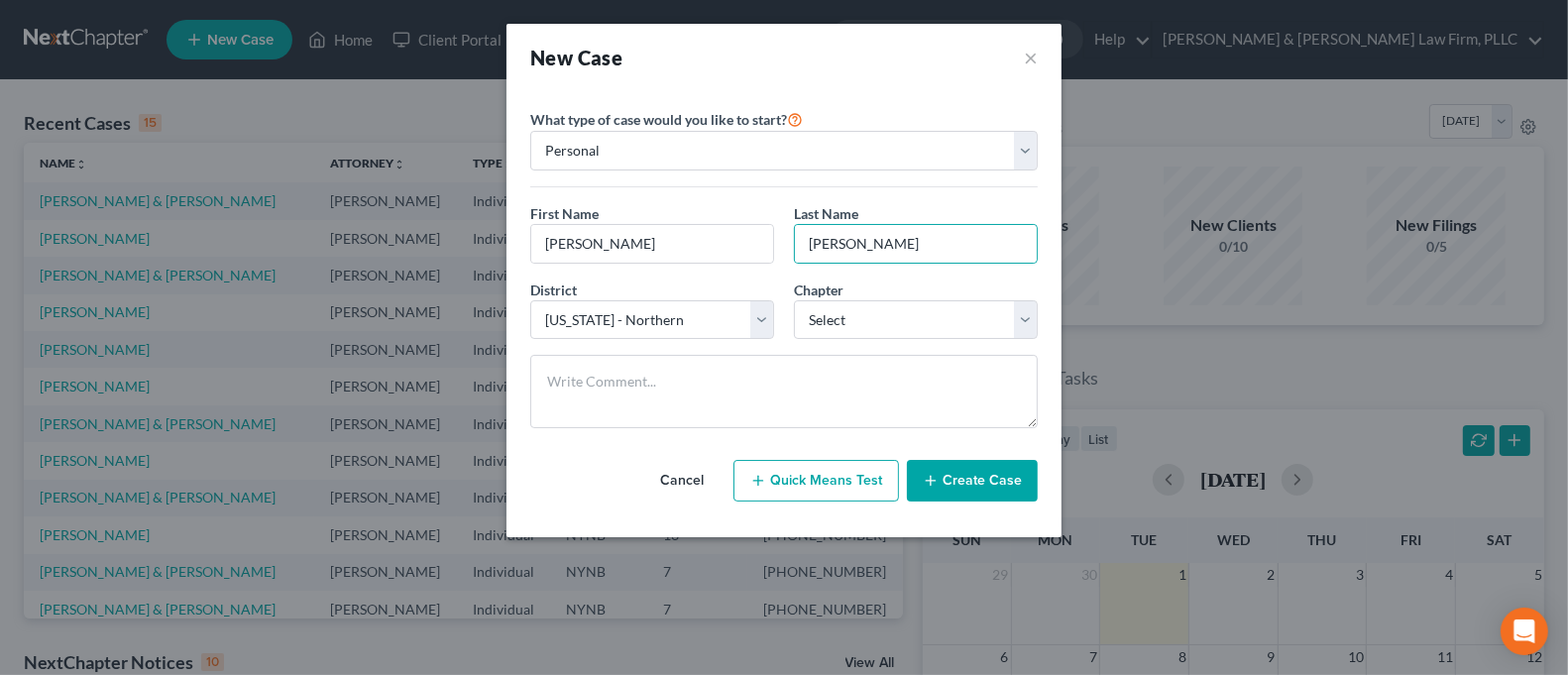 click on "Create Case" at bounding box center [972, 481] 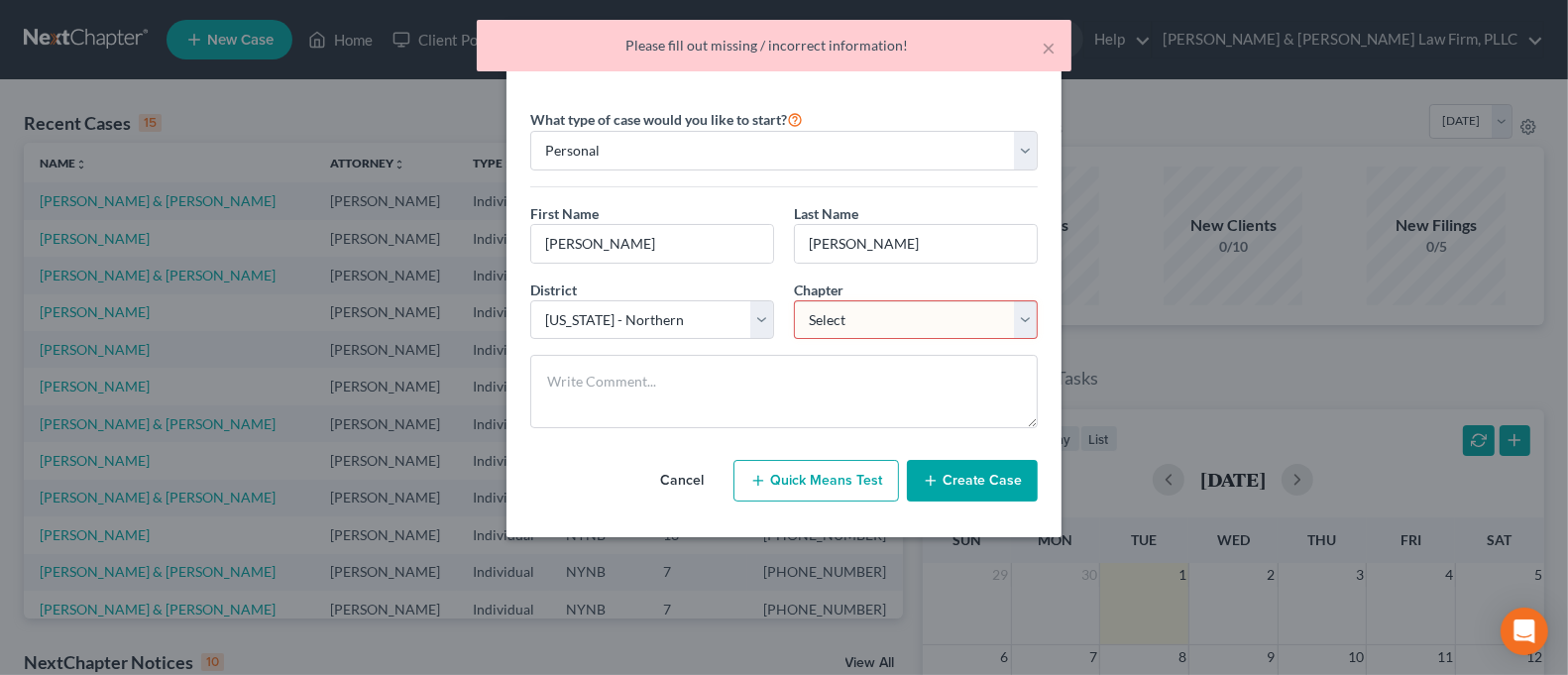 click on "Select 7 11 12 13" at bounding box center (916, 320) 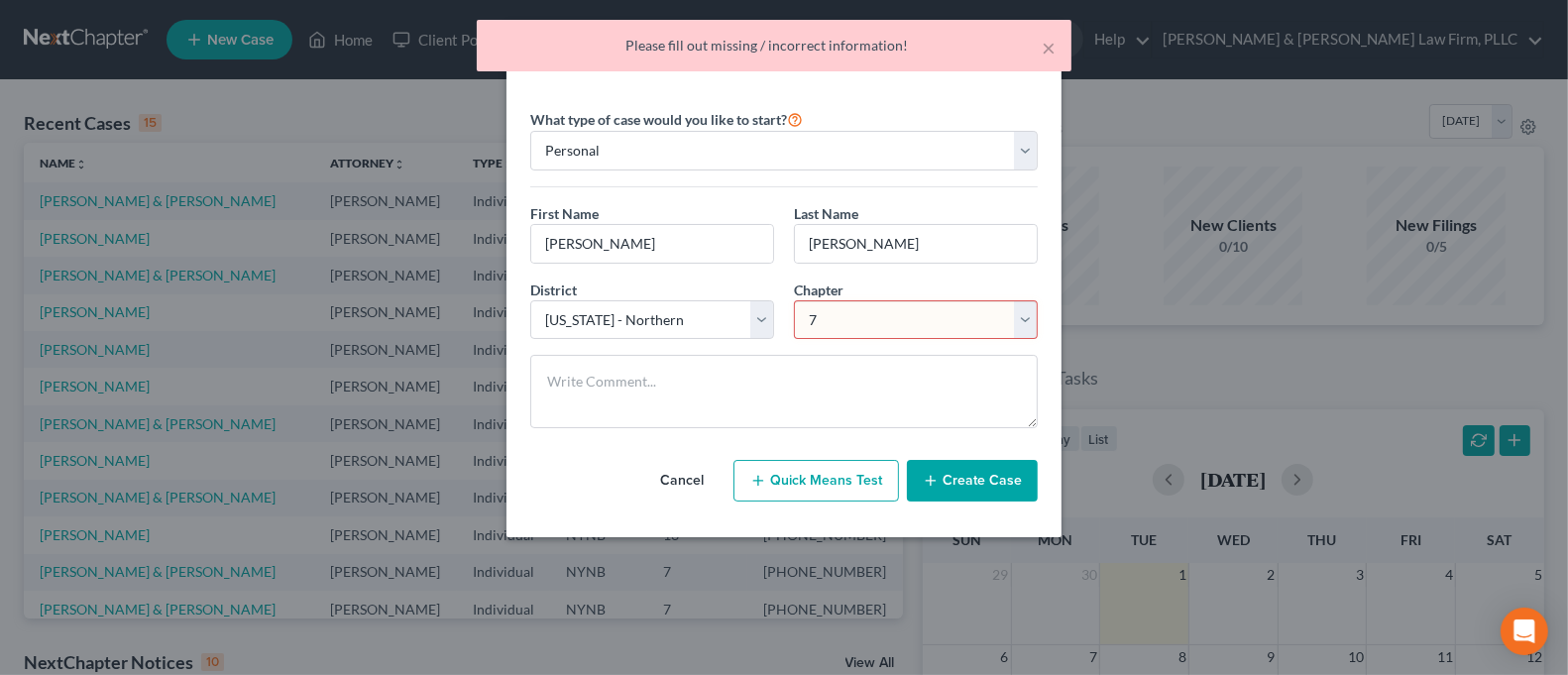 click on "Select 7 11 12 13" at bounding box center [916, 320] 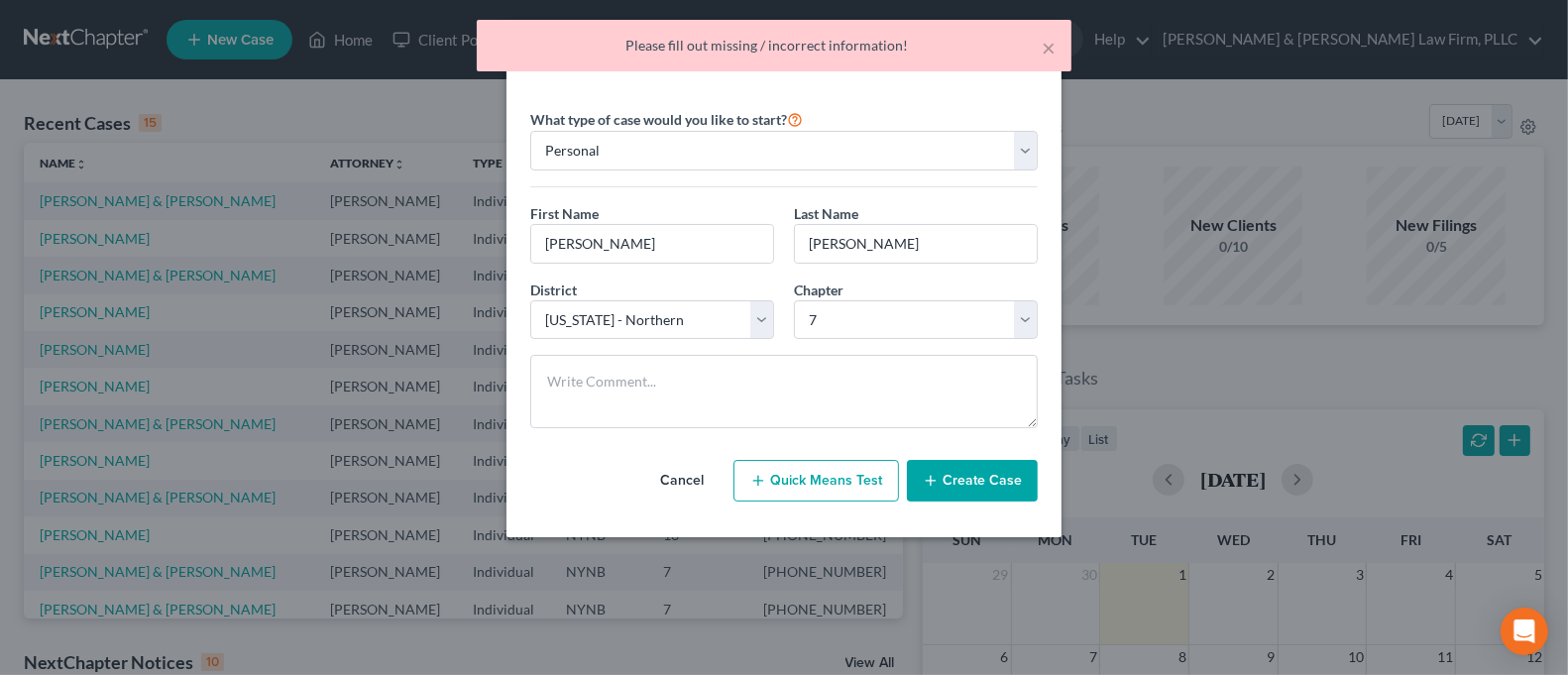 click on "Create Case" at bounding box center [972, 481] 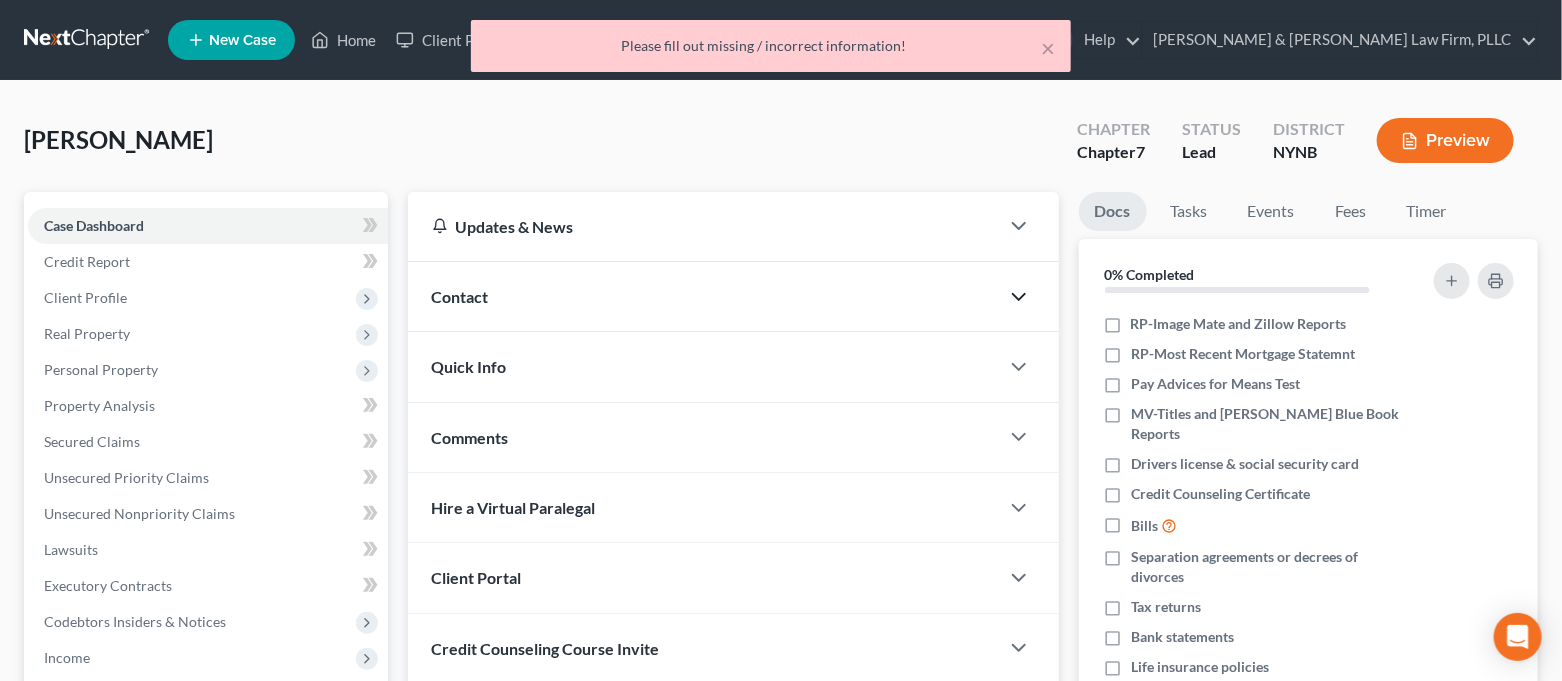 click 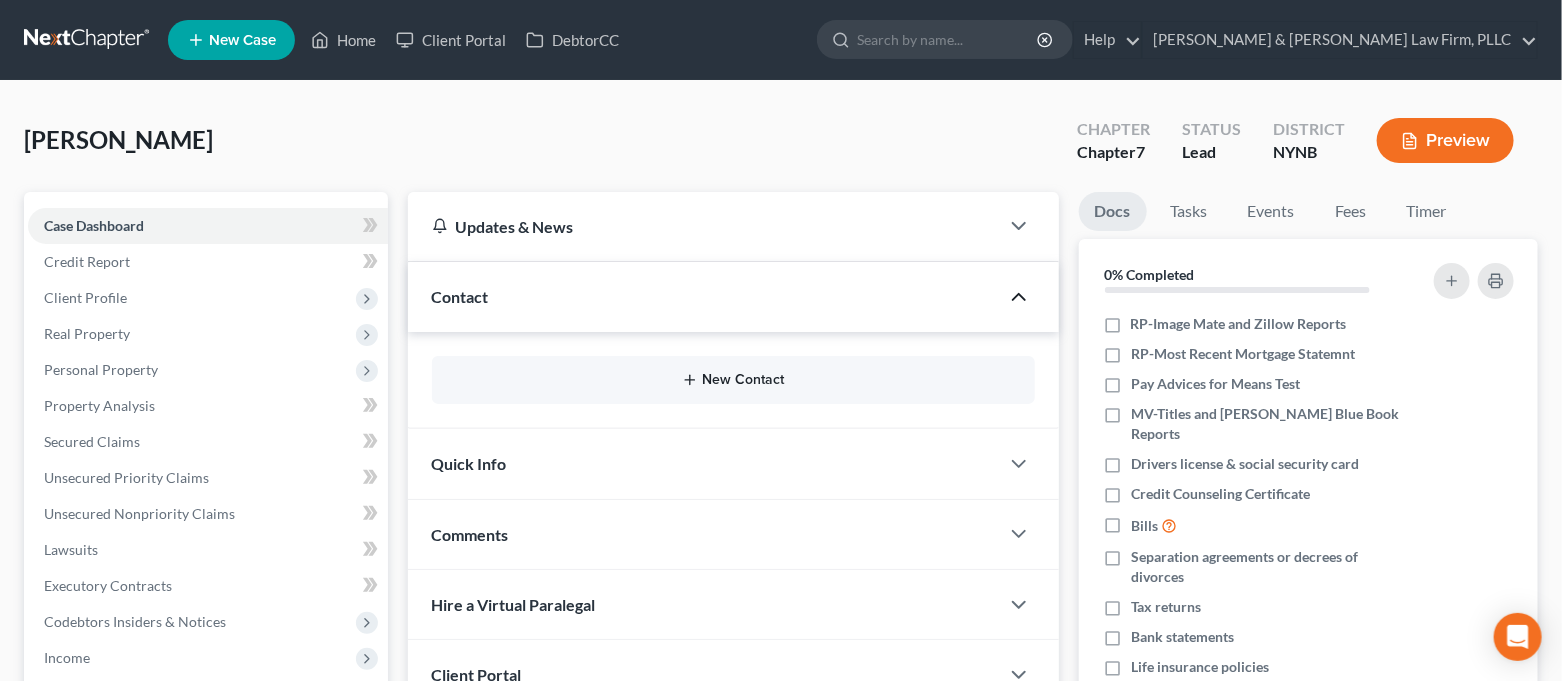 click on "New Contact" at bounding box center [733, 380] 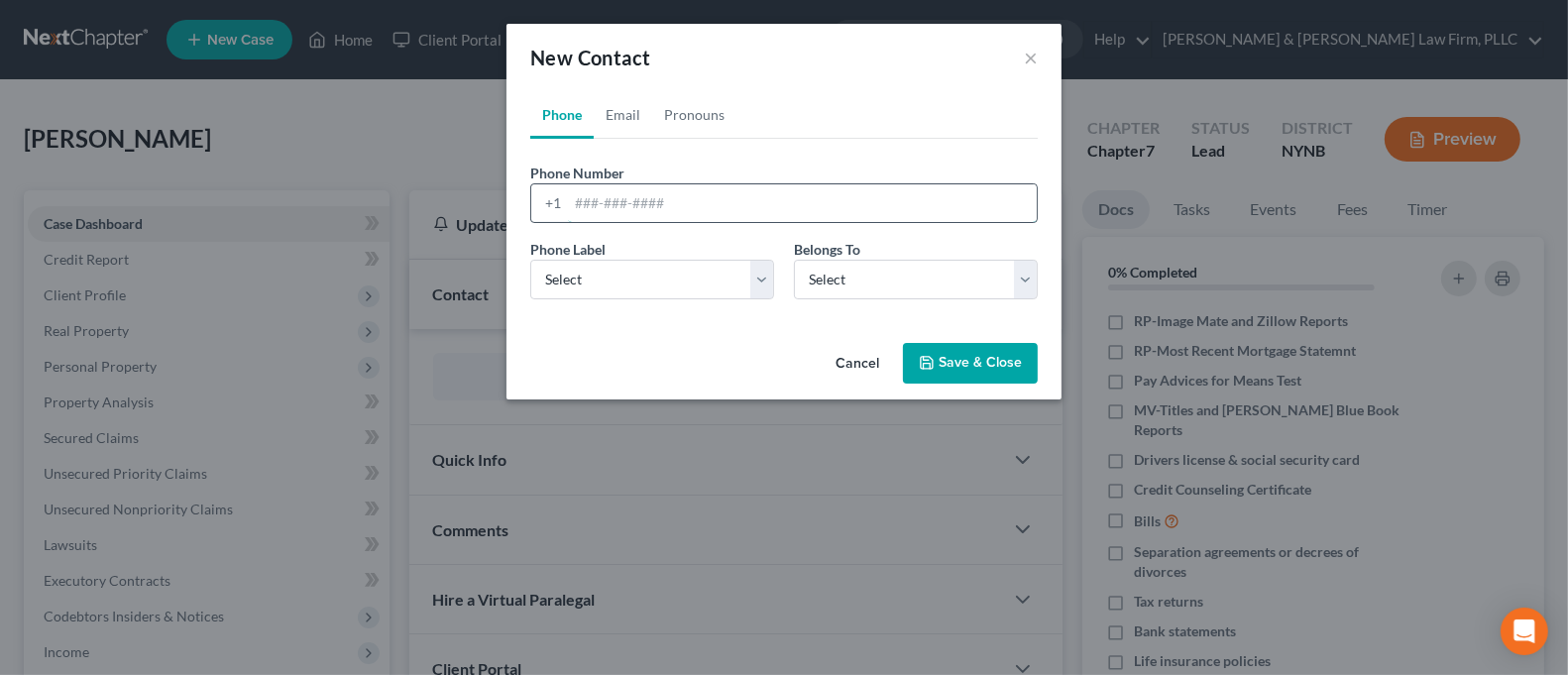 click at bounding box center [802, 203] 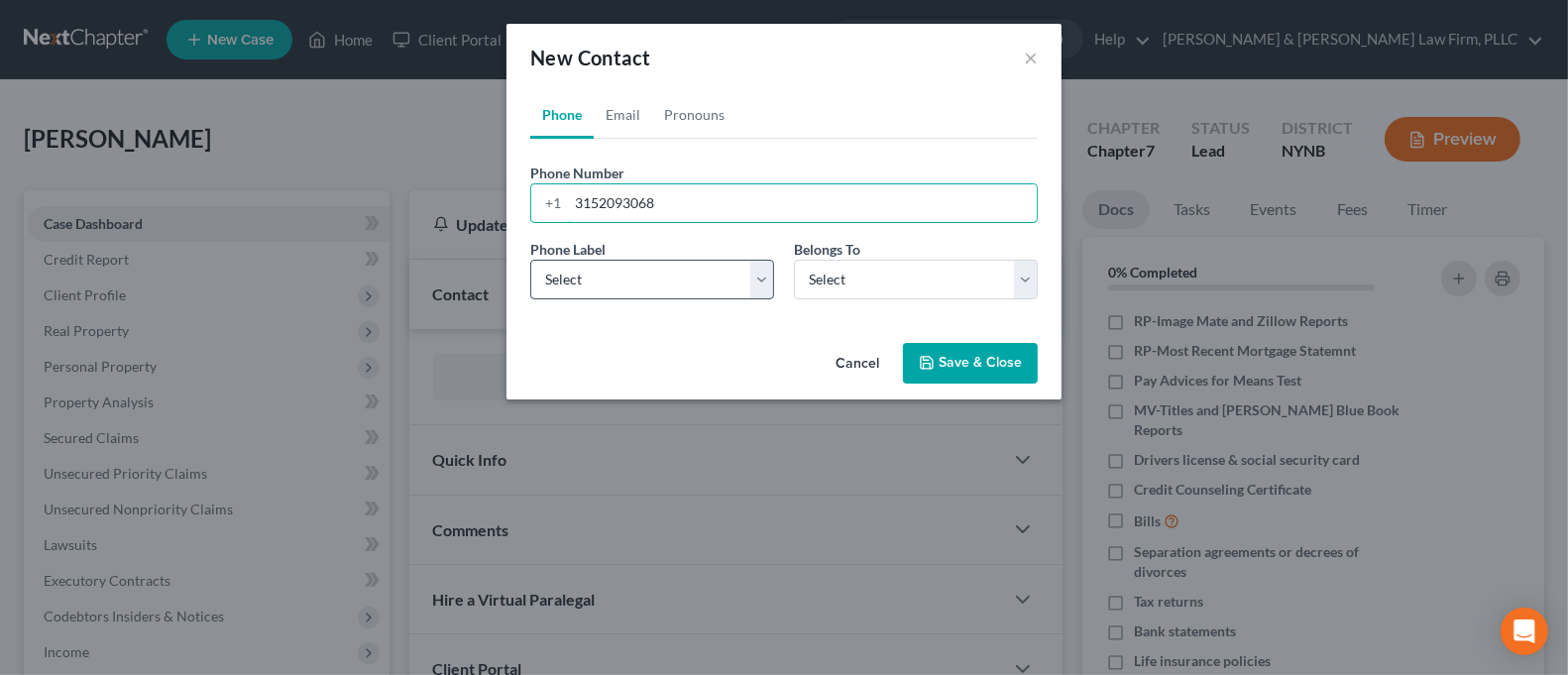type on "3152093068" 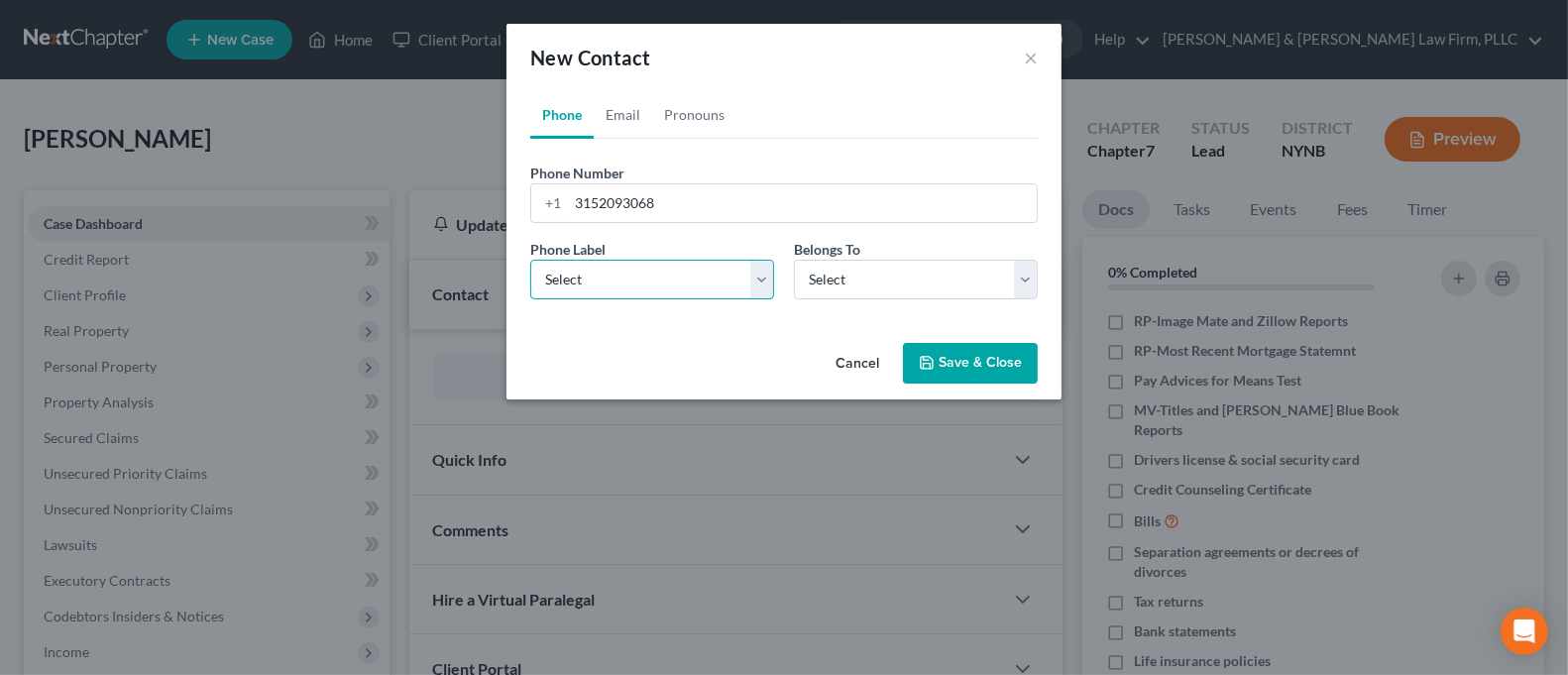 click on "Select Mobile Home Work Other" at bounding box center (652, 280) 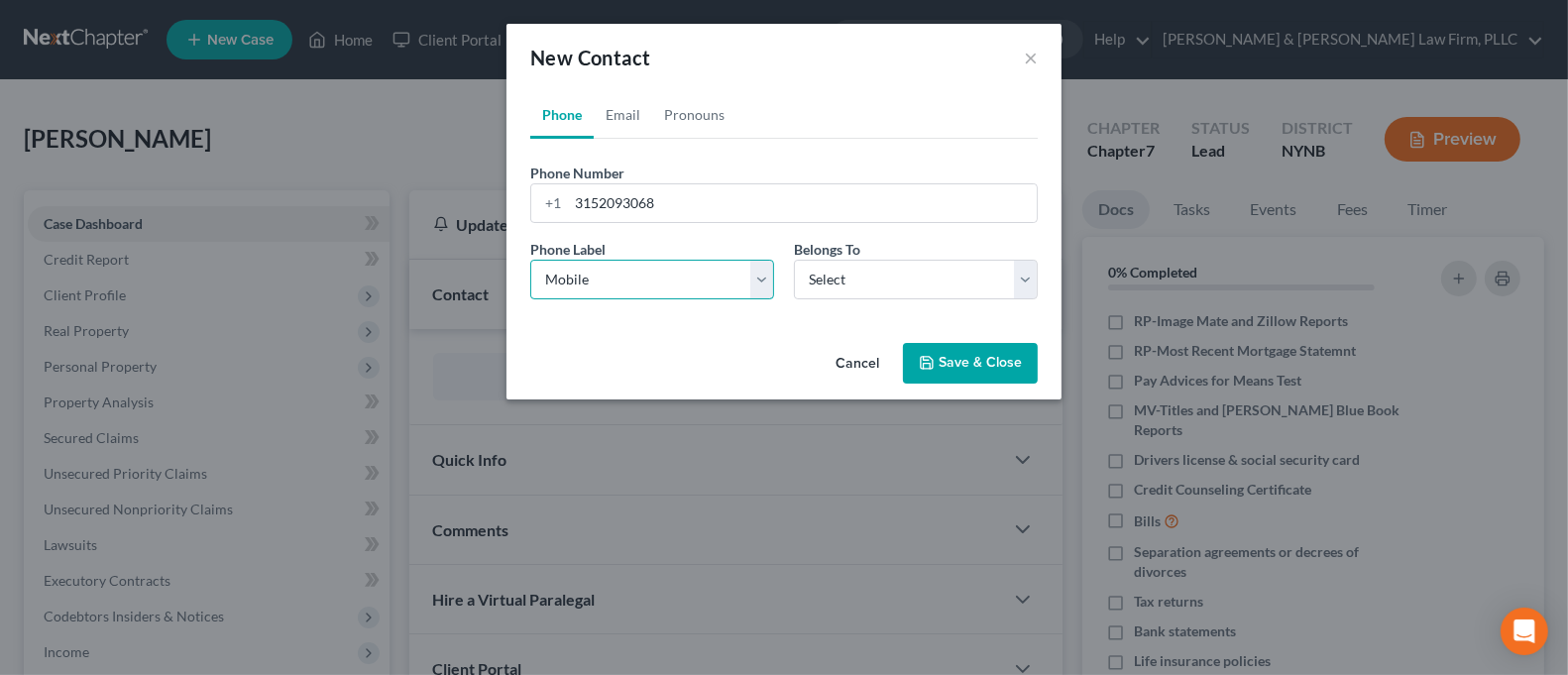 click on "Select Mobile Home Work Other" at bounding box center [652, 280] 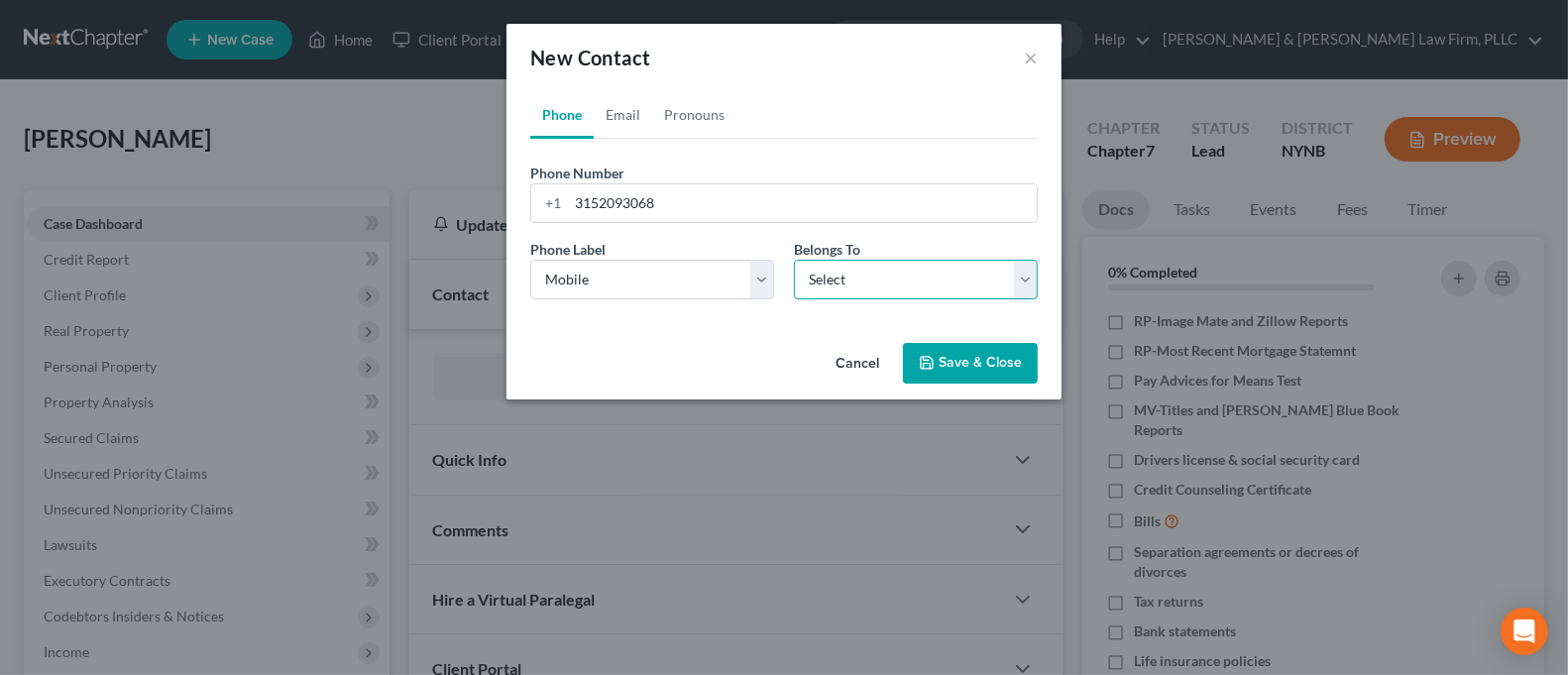 click on "Select Client Other" at bounding box center (916, 280) 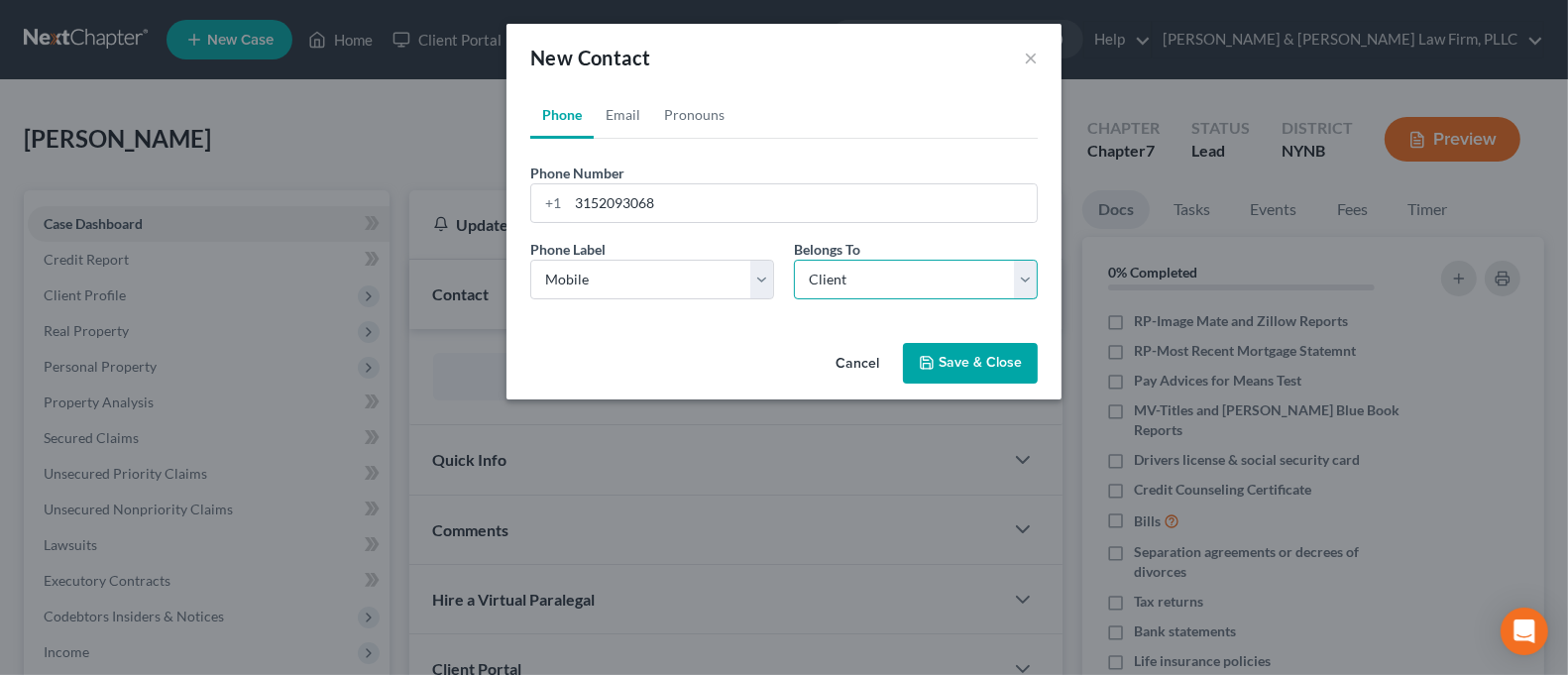 click on "Select Client Other" at bounding box center [916, 280] 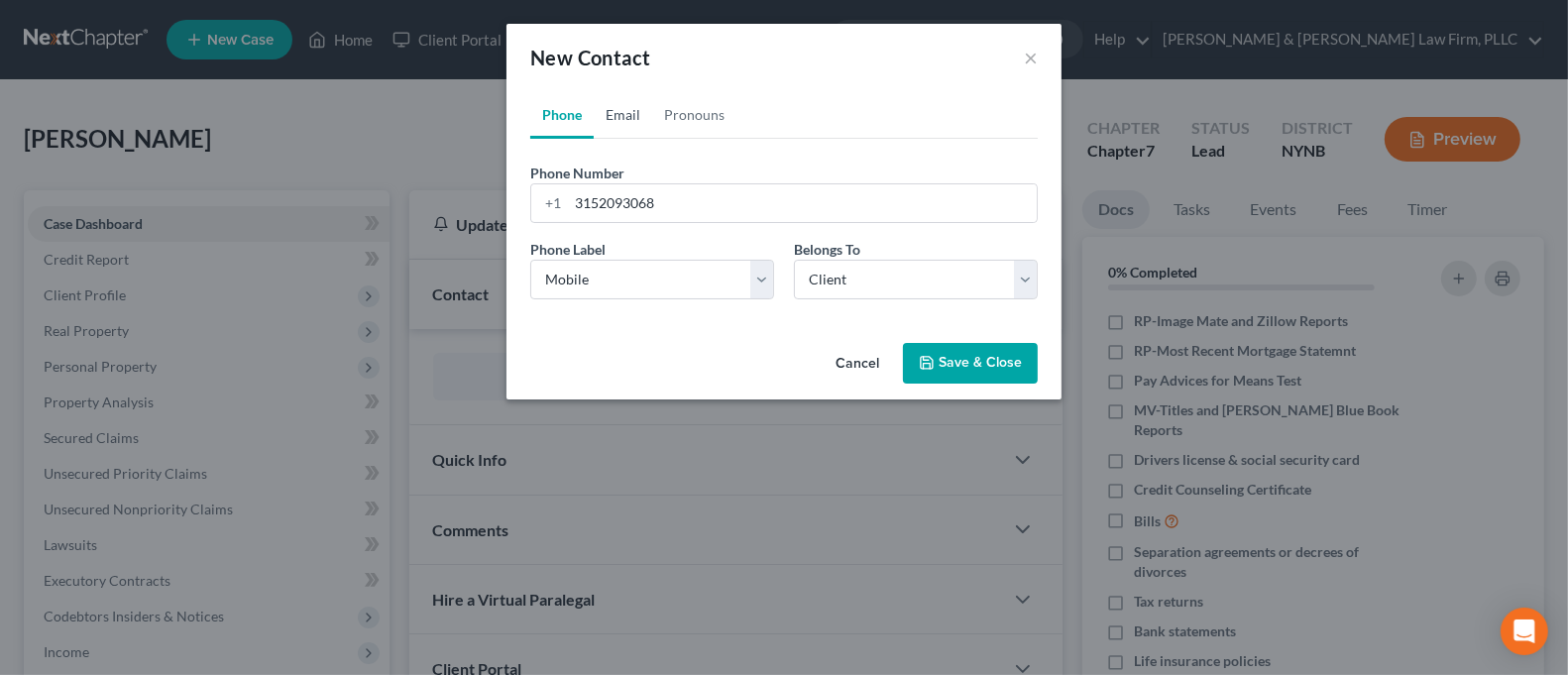click on "Email" at bounding box center [622, 115] 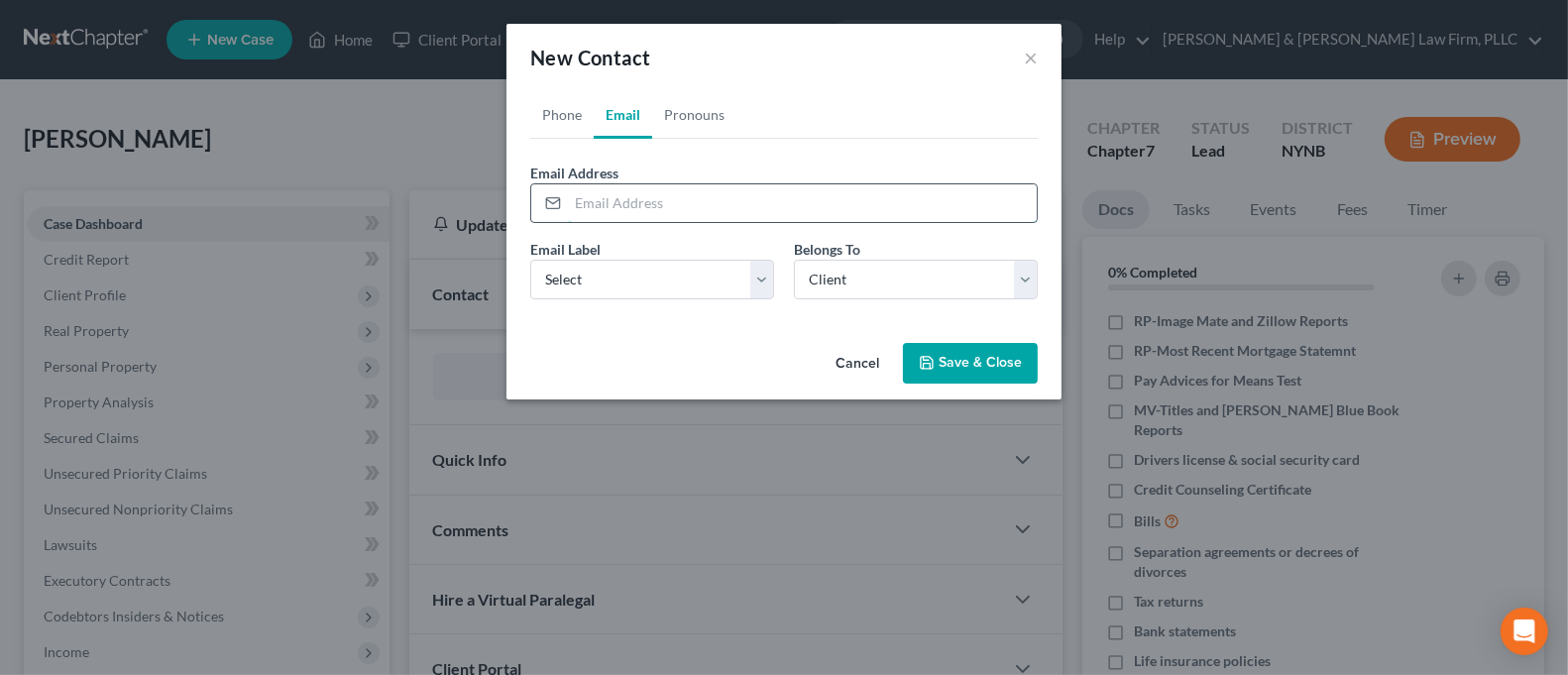 click at bounding box center (802, 203) 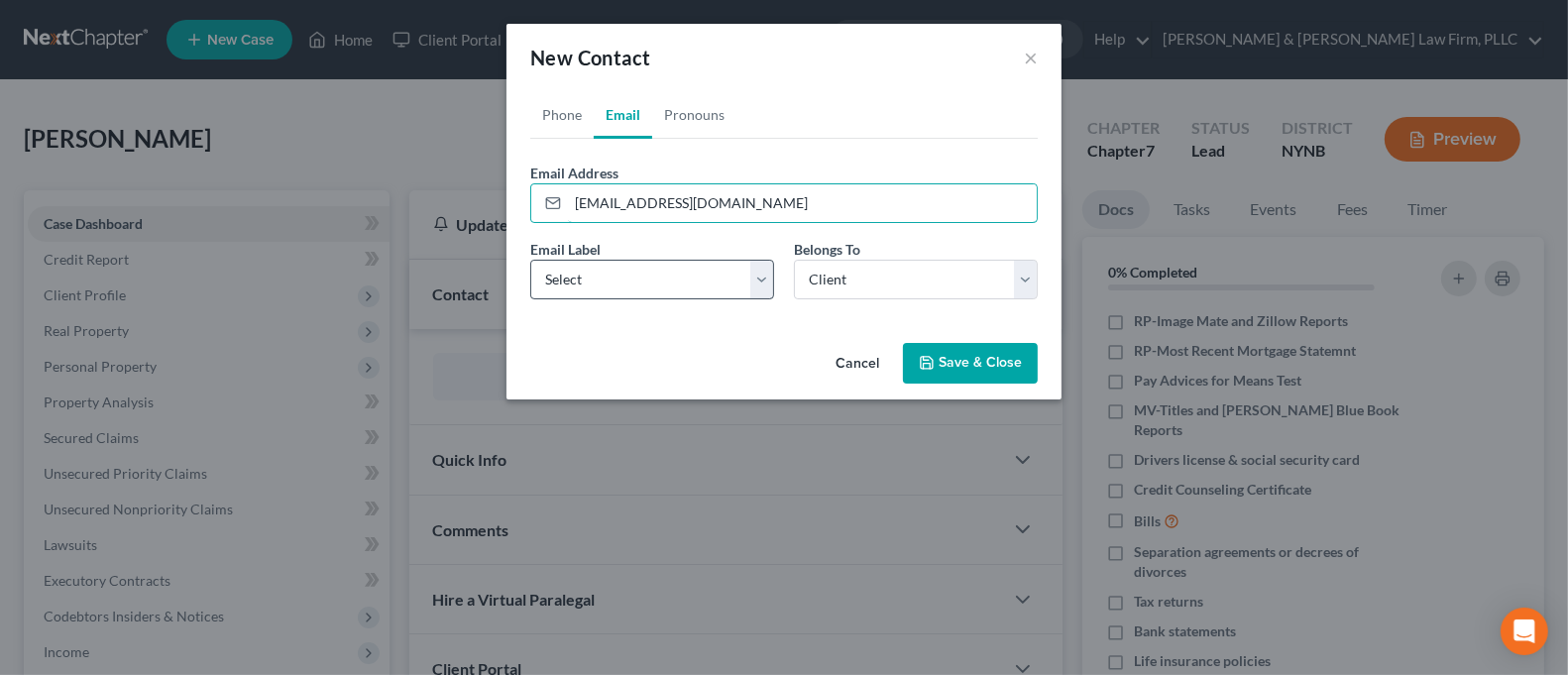 type on "[EMAIL_ADDRESS][DOMAIN_NAME]" 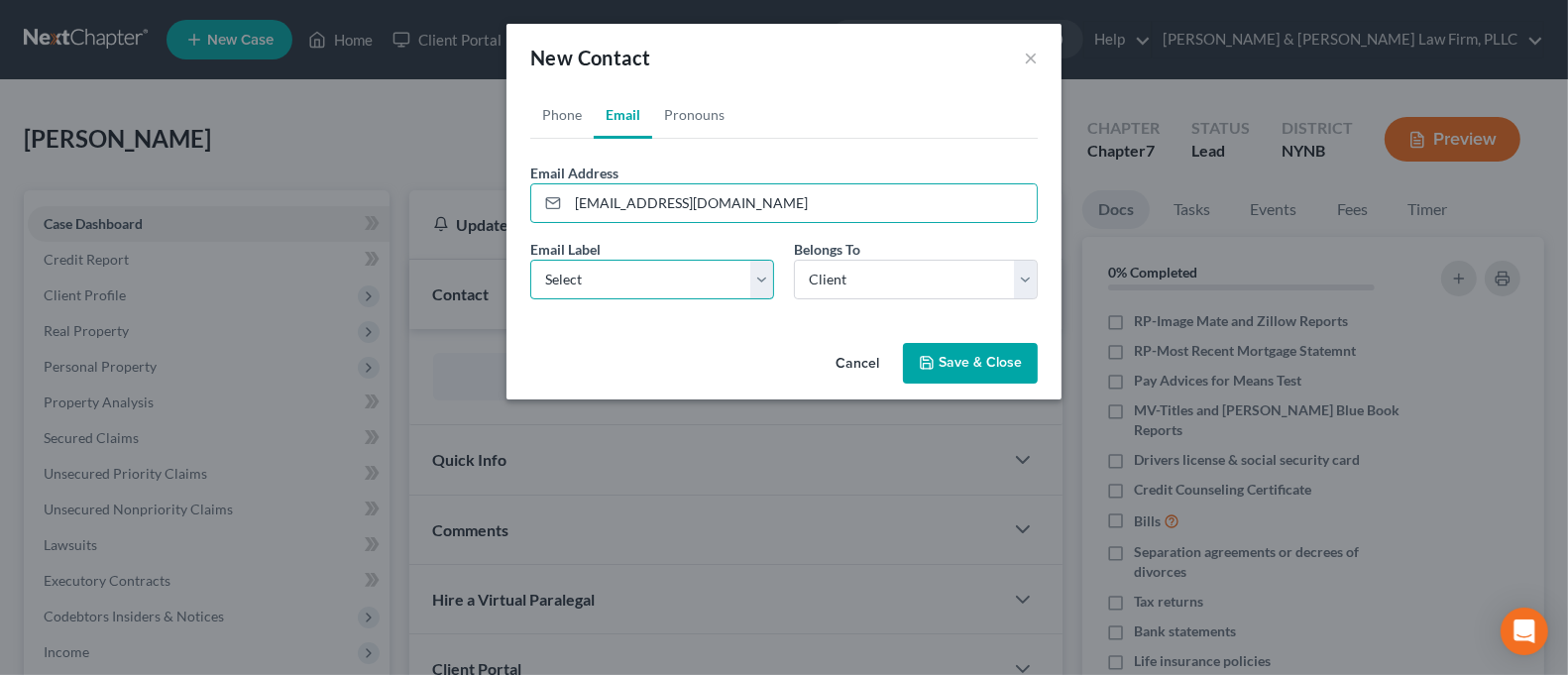 click on "Select Home Work Other" at bounding box center (652, 280) 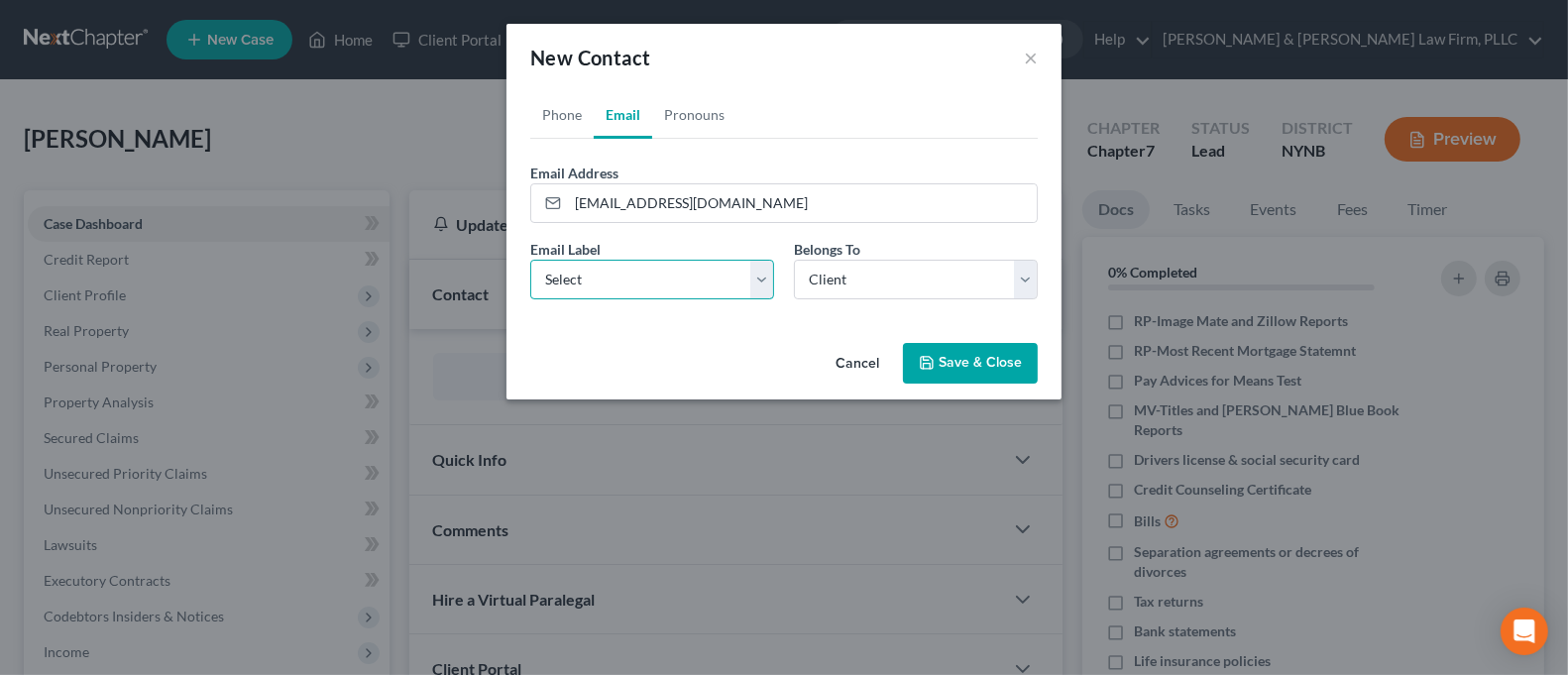 select on "0" 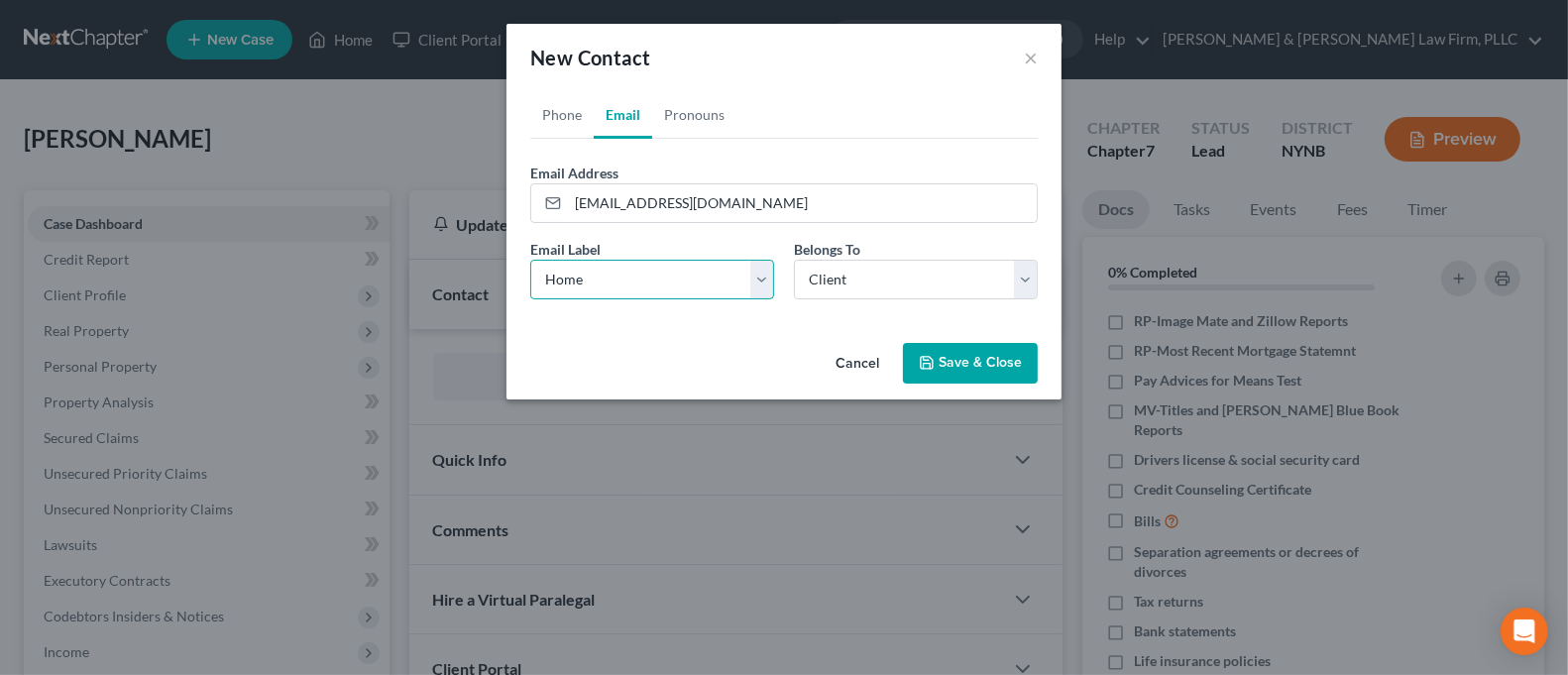 click on "Select Home Work Other" at bounding box center (652, 280) 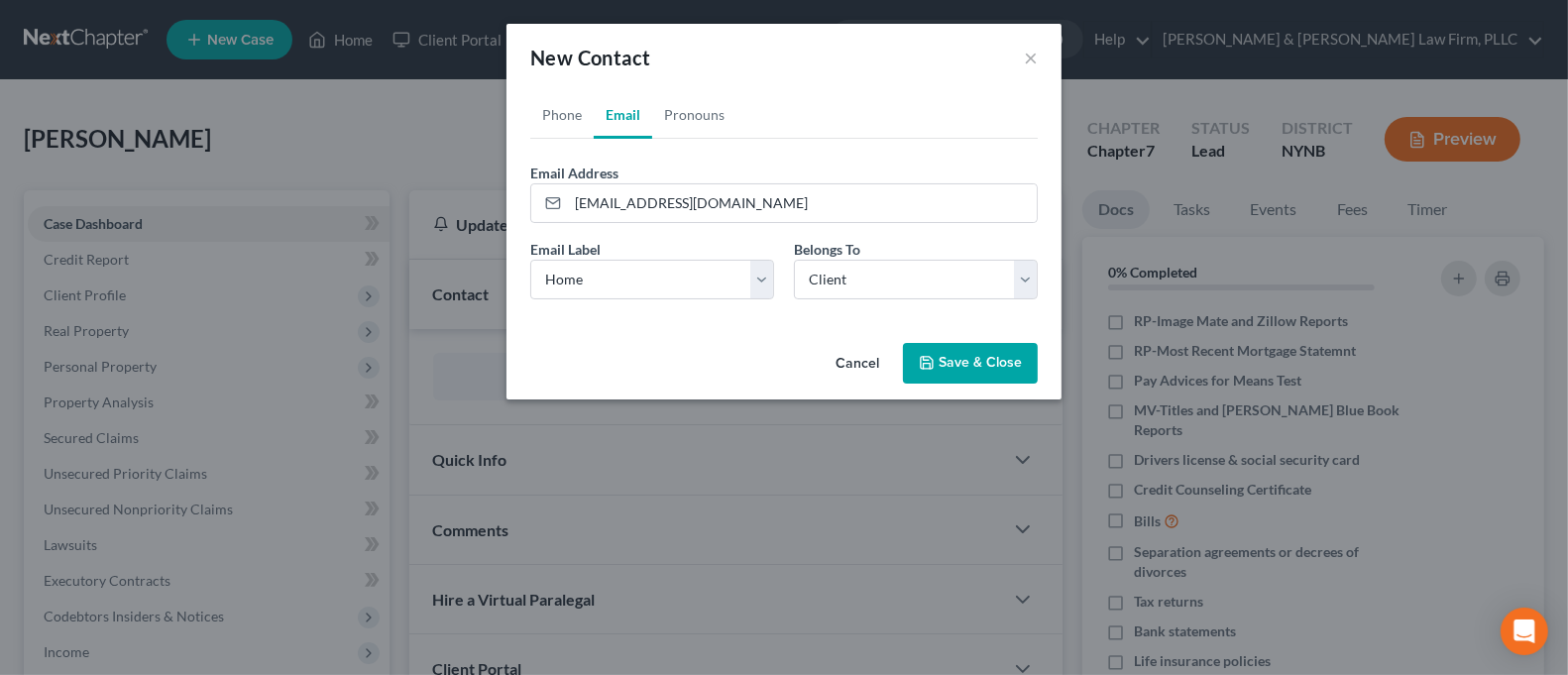 click on "Save & Close" at bounding box center [970, 364] 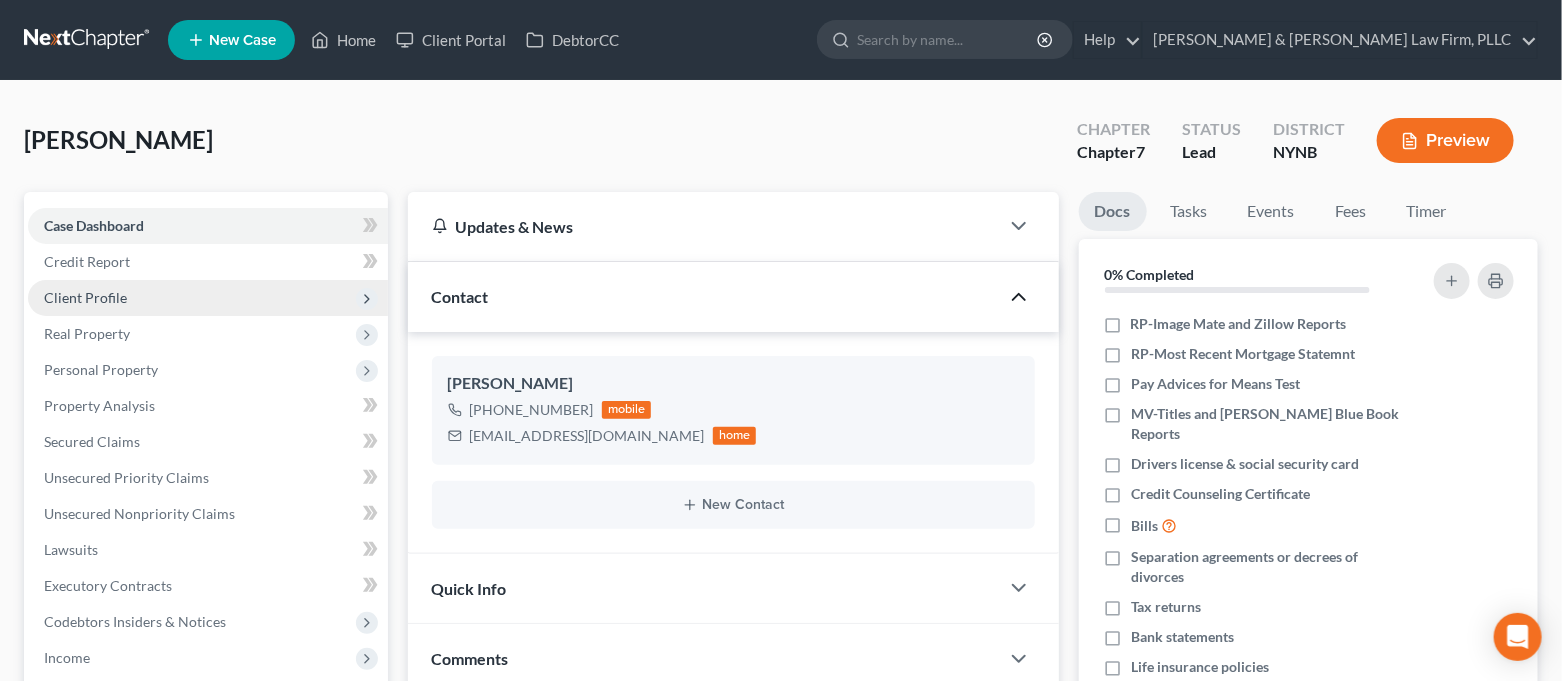 click on "Client Profile" at bounding box center (208, 298) 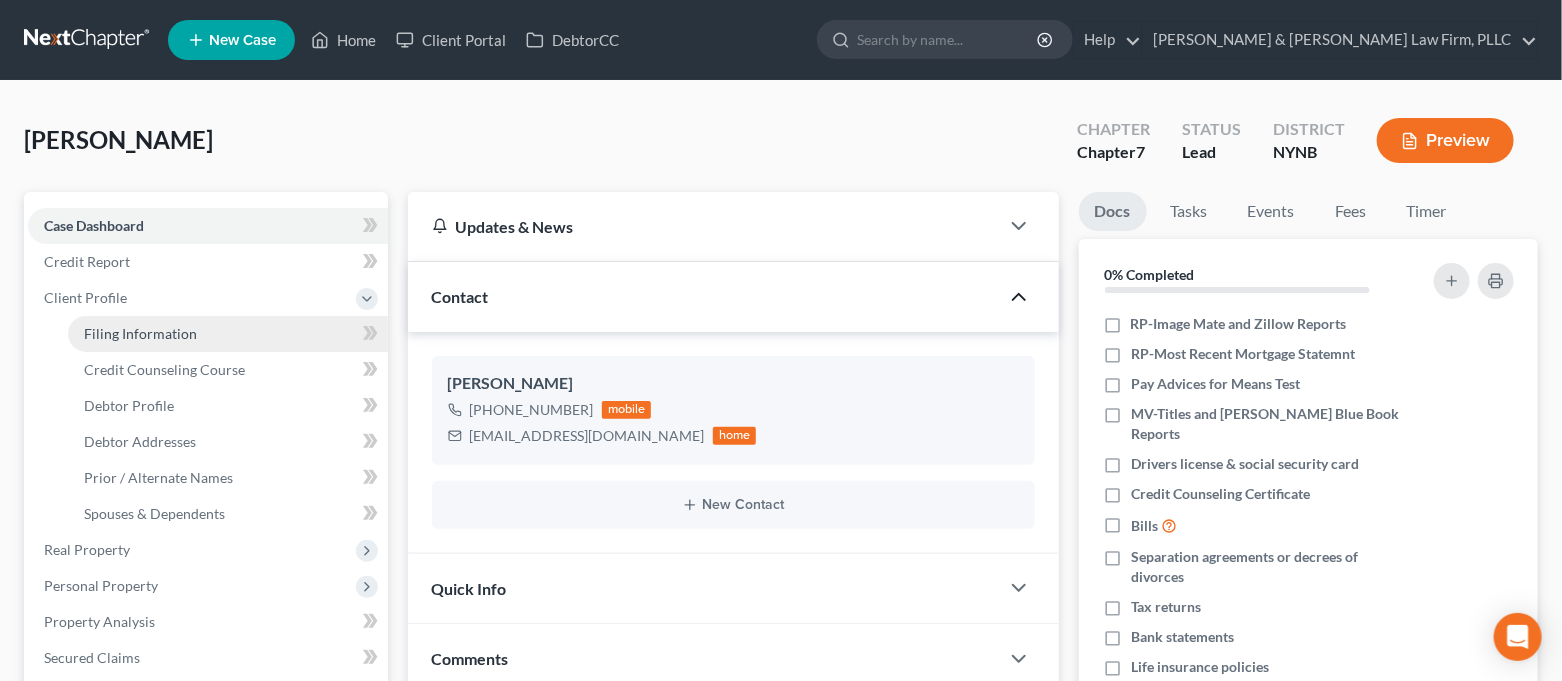 click on "Filing Information" at bounding box center (228, 334) 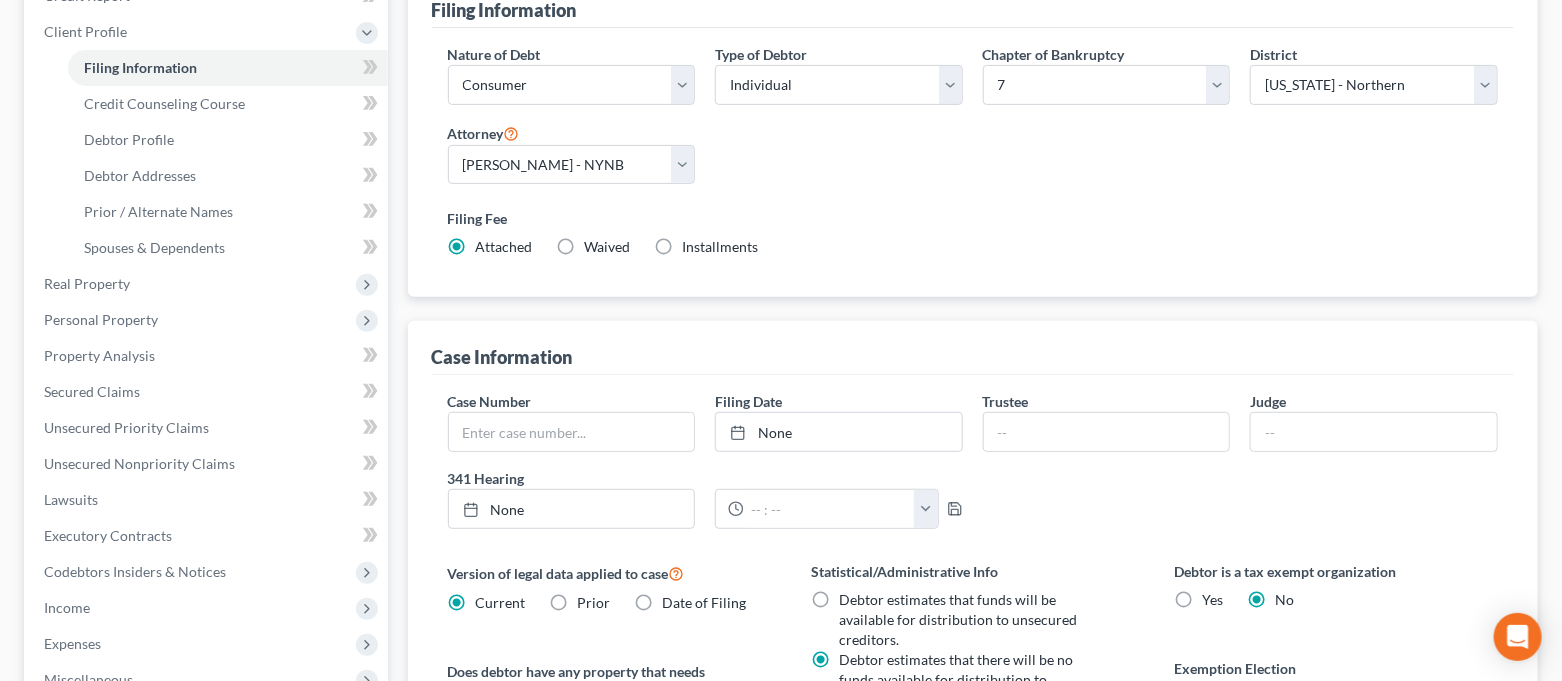 scroll, scrollTop: 0, scrollLeft: 0, axis: both 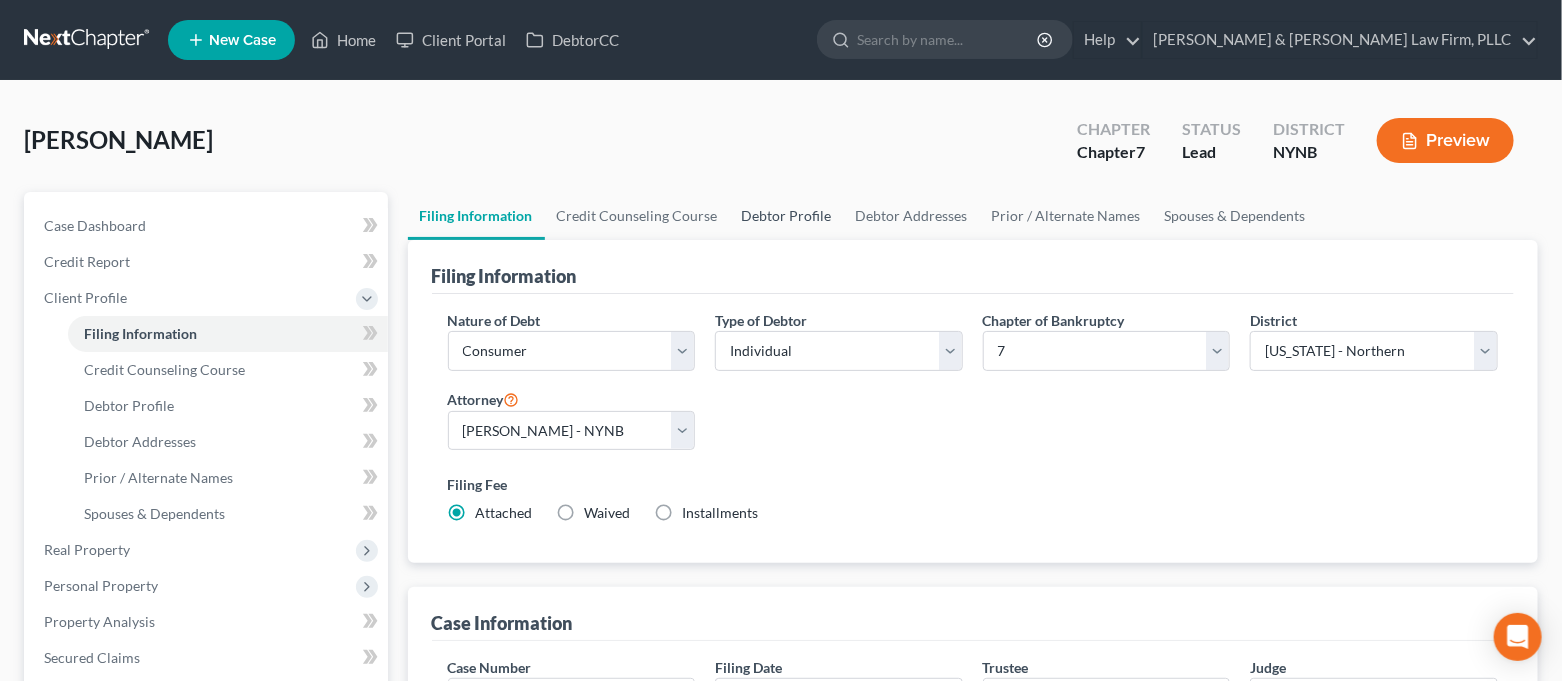 click on "Debtor Profile" at bounding box center (787, 216) 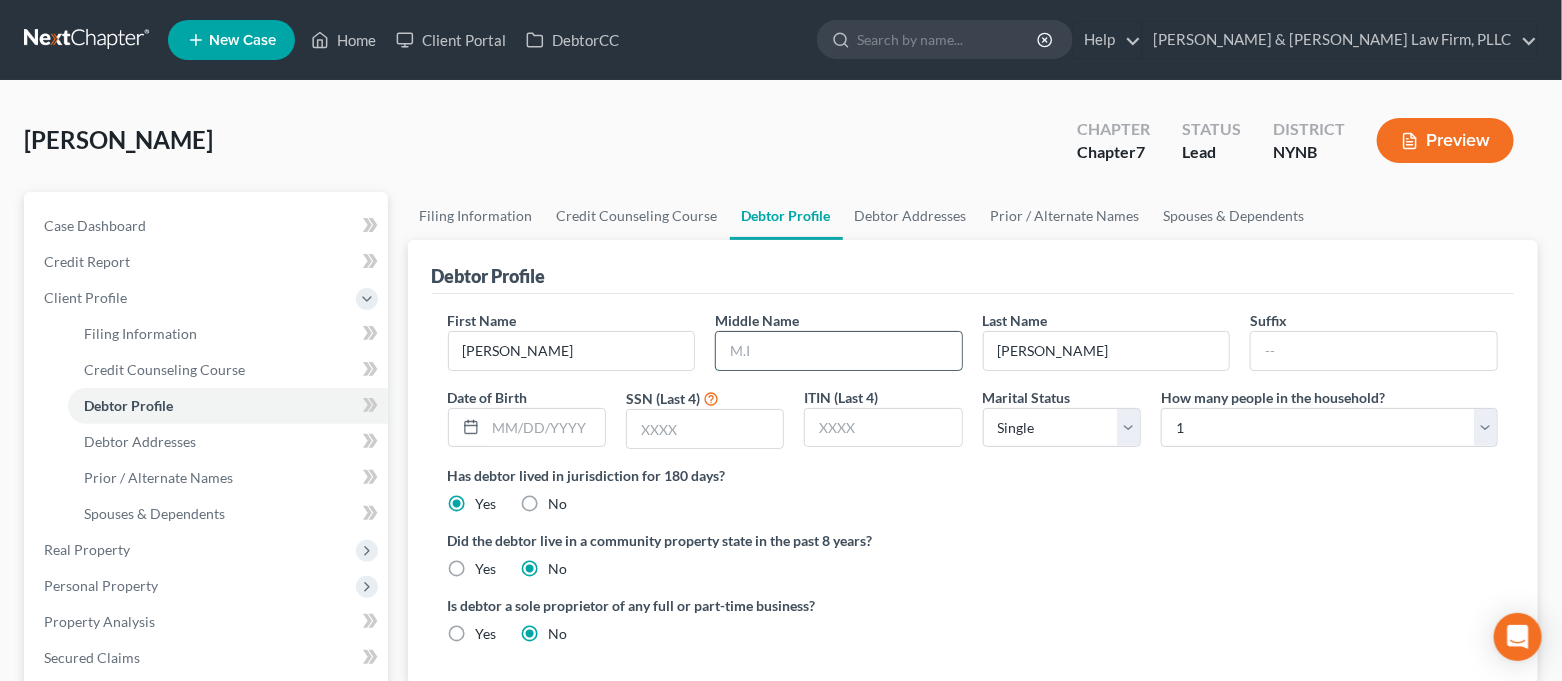 click at bounding box center (839, 351) 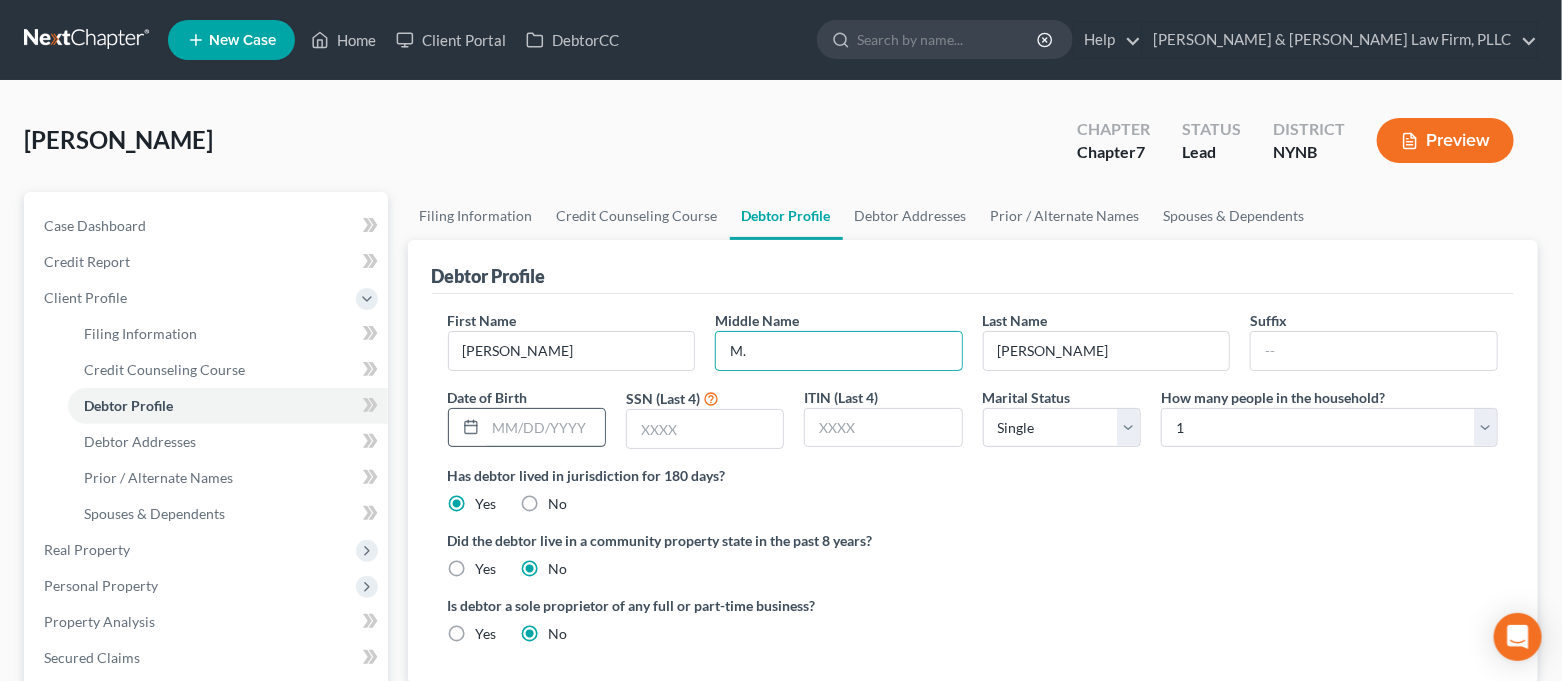 type on "M." 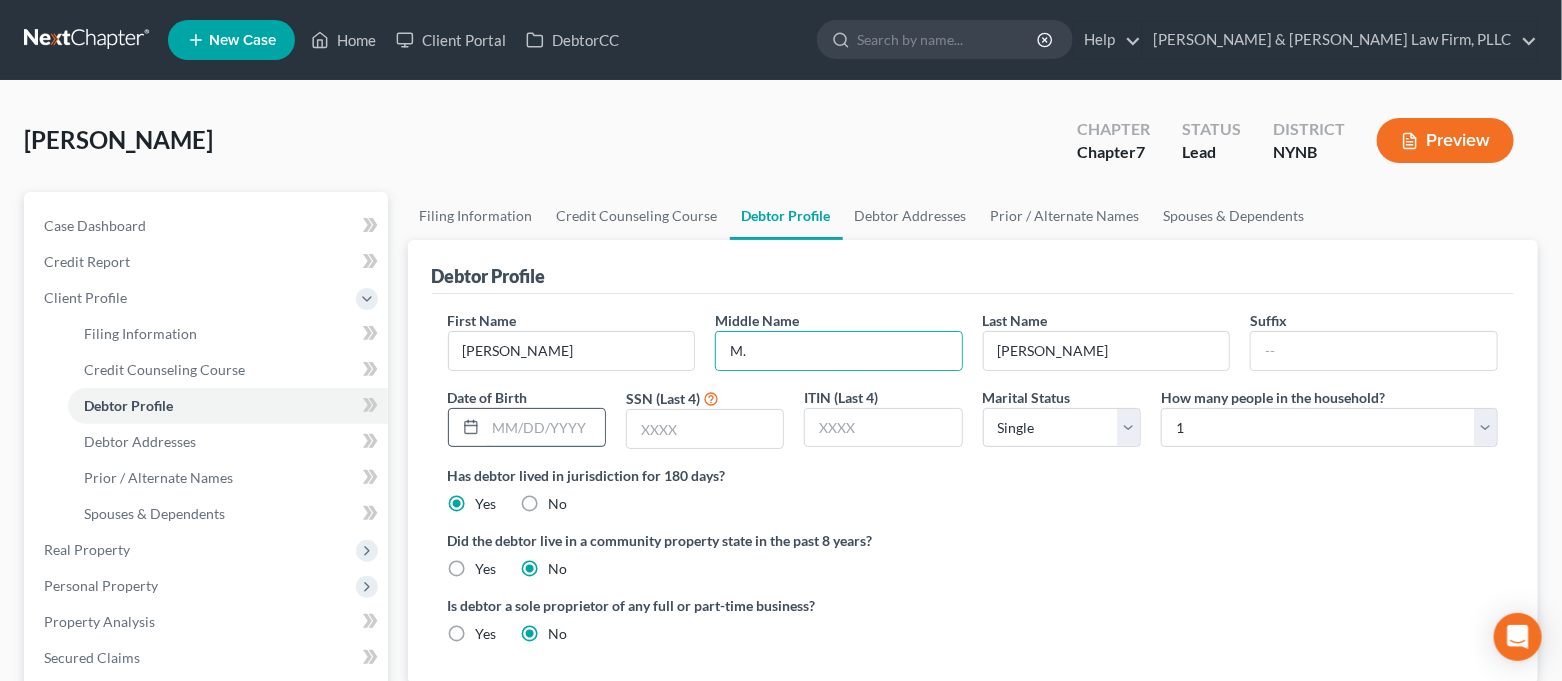 click at bounding box center (545, 428) 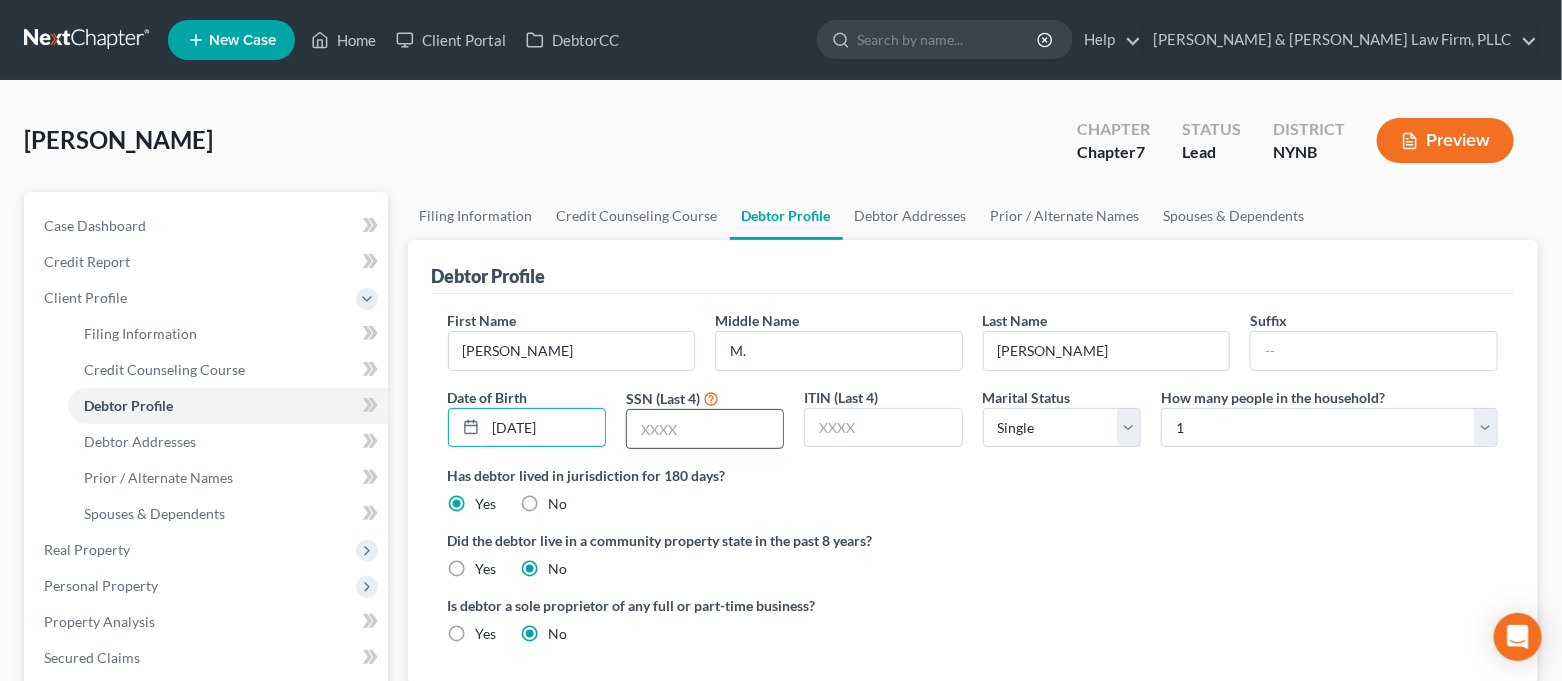 type on "[DATE]" 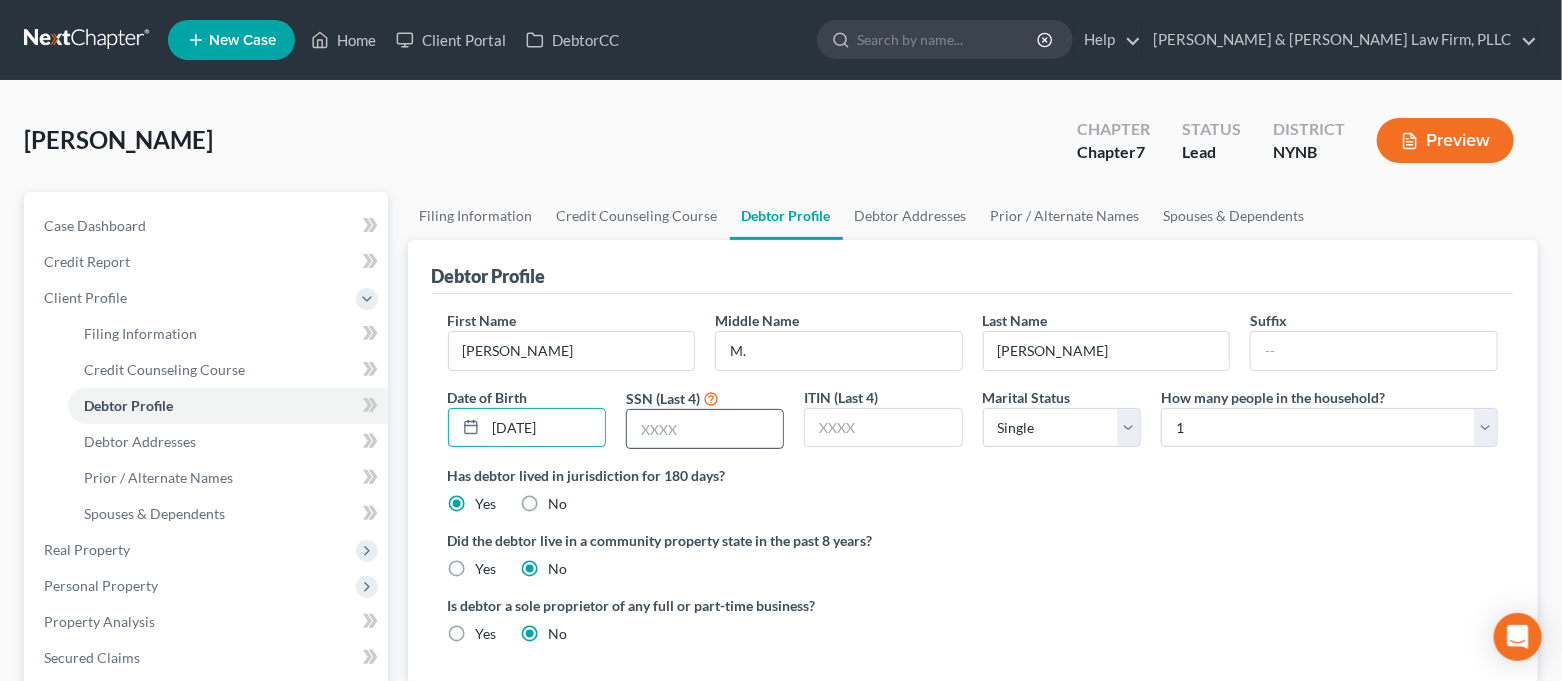 click at bounding box center (705, 429) 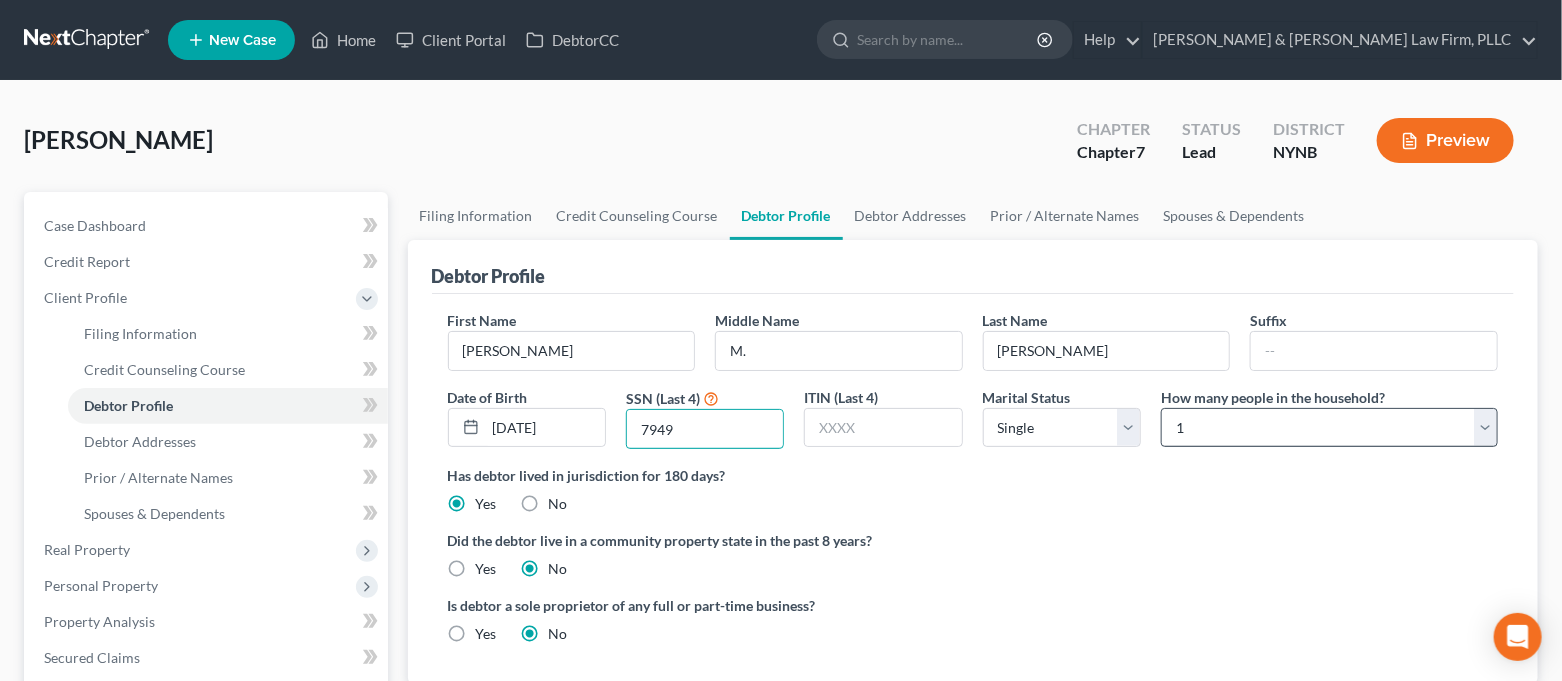 type on "7949" 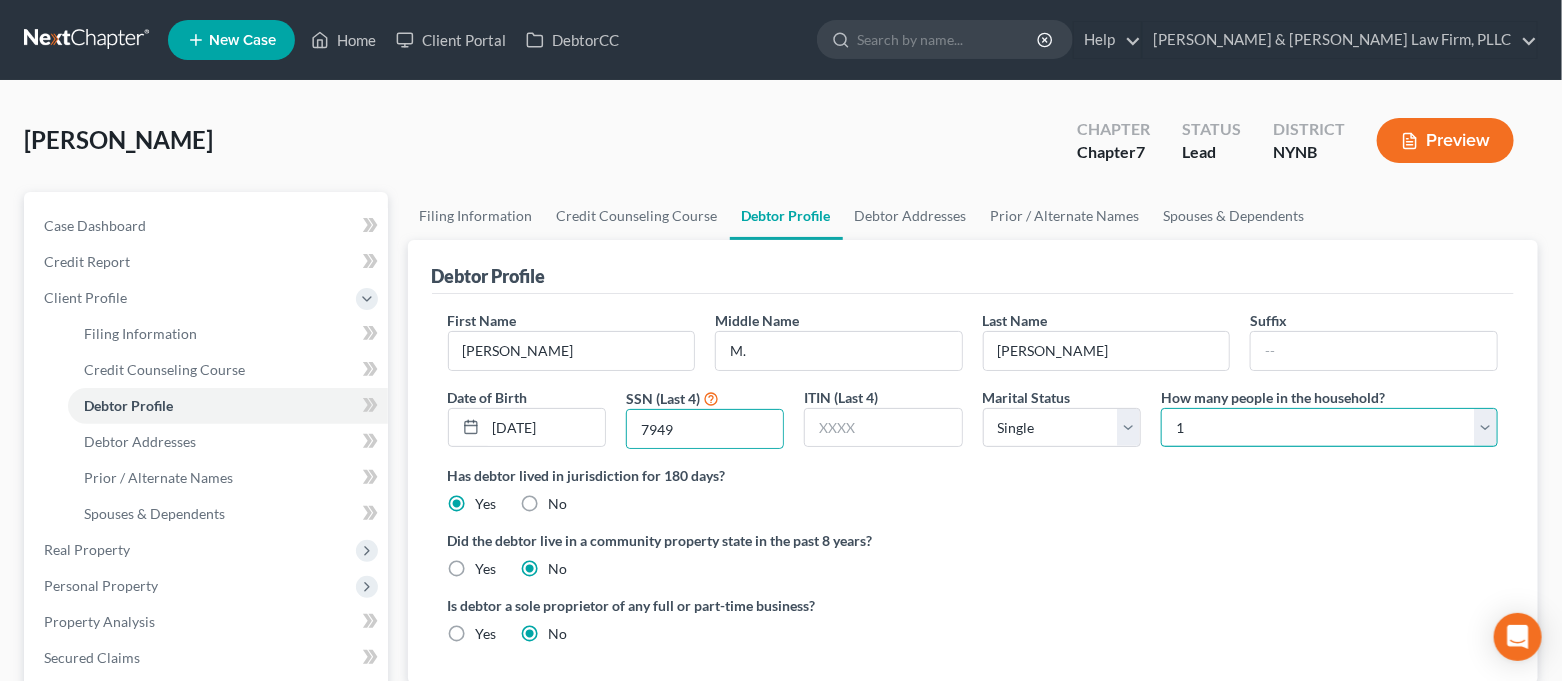 click on "Select 1 2 3 4 5 6 7 8 9 10 11 12 13 14 15 16 17 18 19 20" at bounding box center [1329, 428] 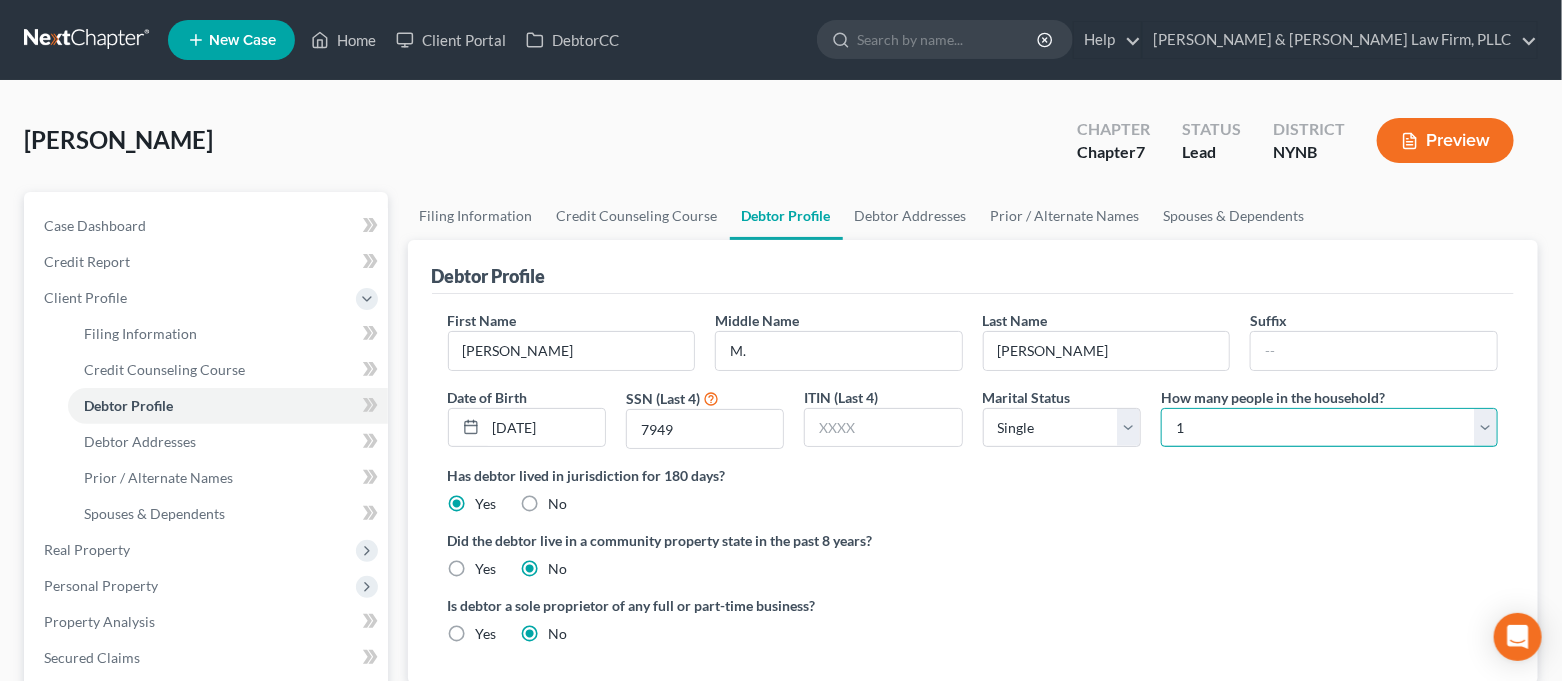 select on "1" 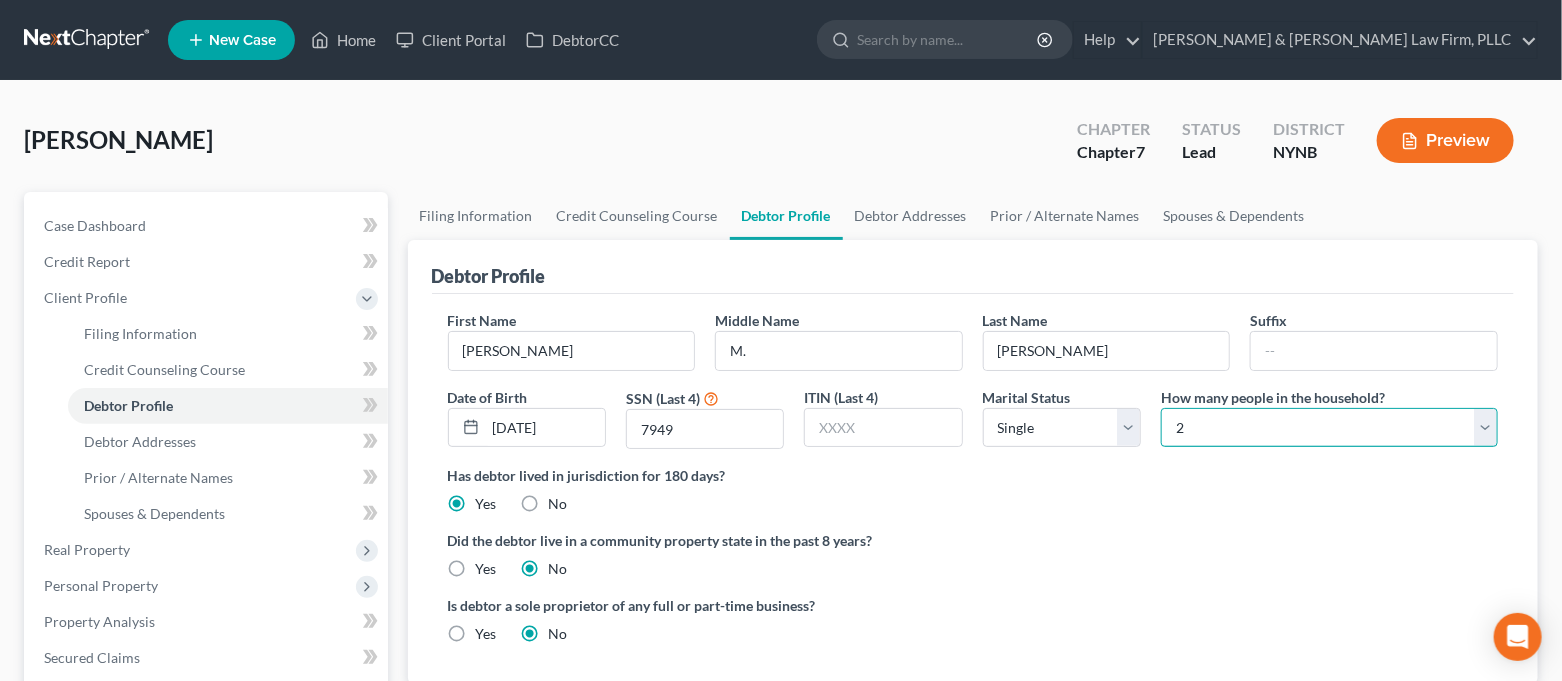 click on "Select 1 2 3 4 5 6 7 8 9 10 11 12 13 14 15 16 17 18 19 20" at bounding box center (1329, 428) 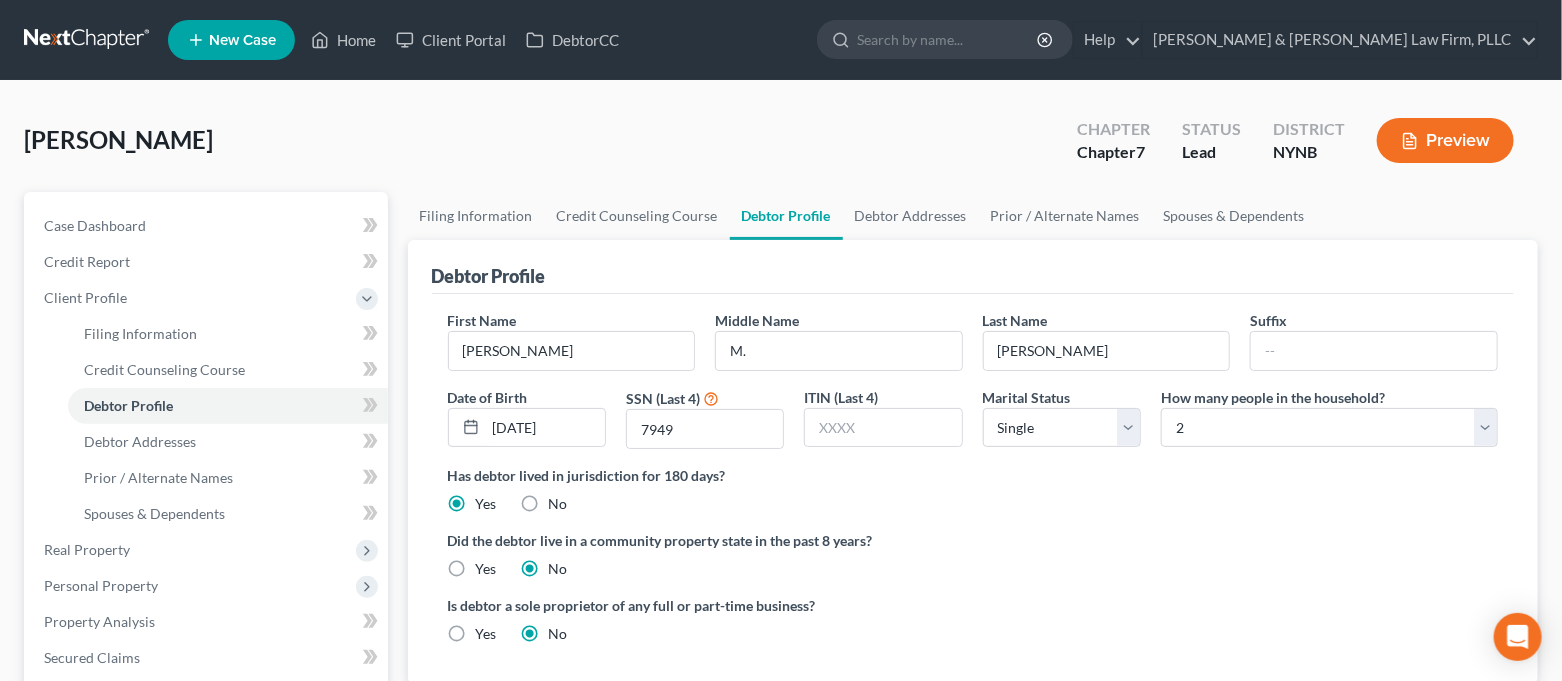 click on "Has debtor lived in jurisdiction for 180 days?" at bounding box center (973, 475) 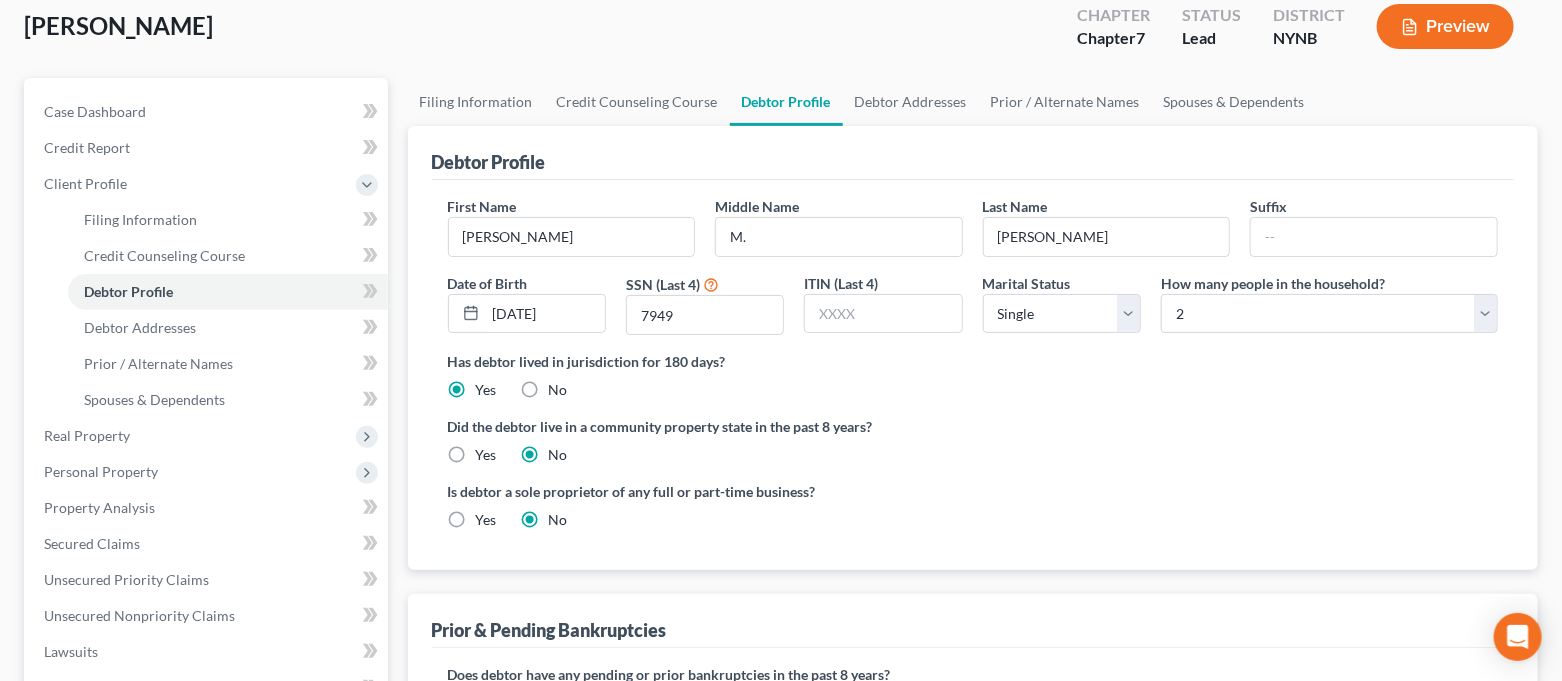 scroll, scrollTop: 0, scrollLeft: 0, axis: both 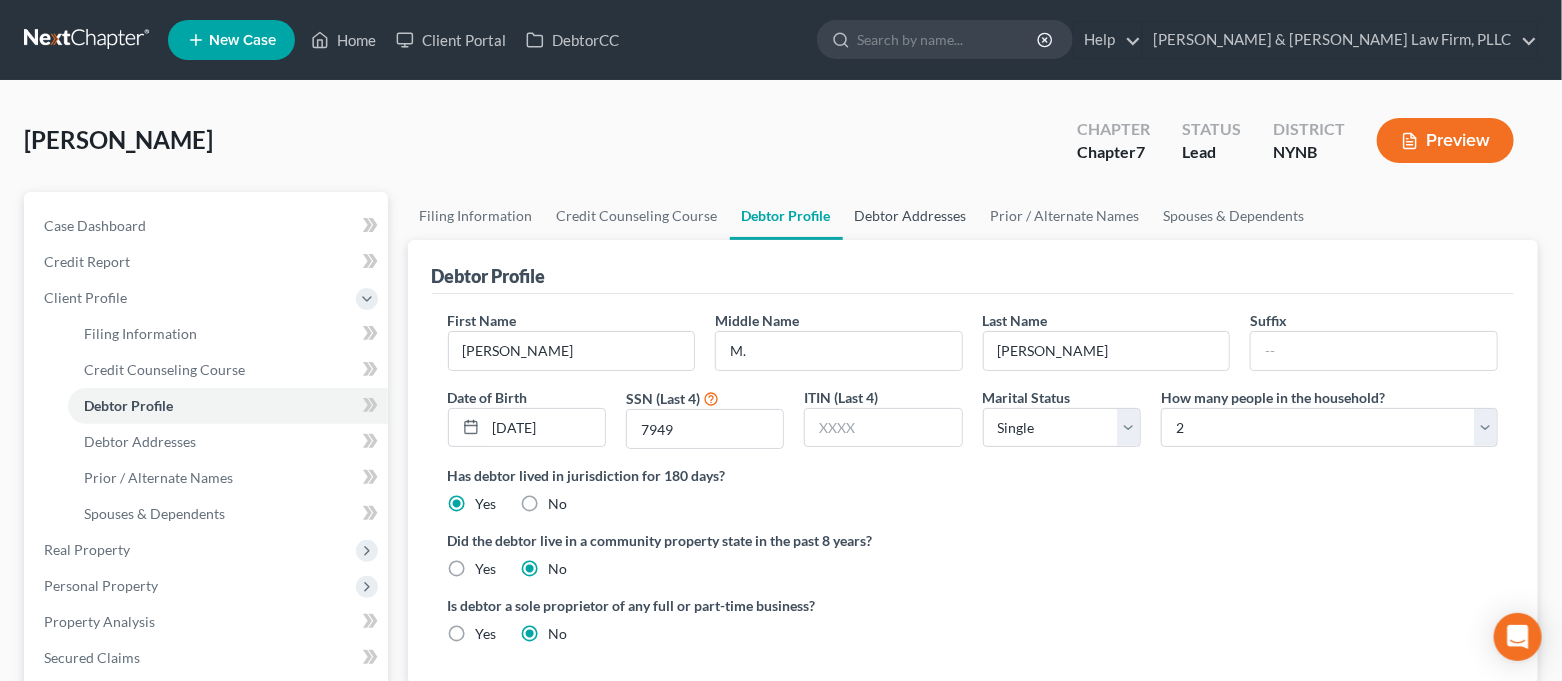 click on "Debtor Addresses" at bounding box center (911, 216) 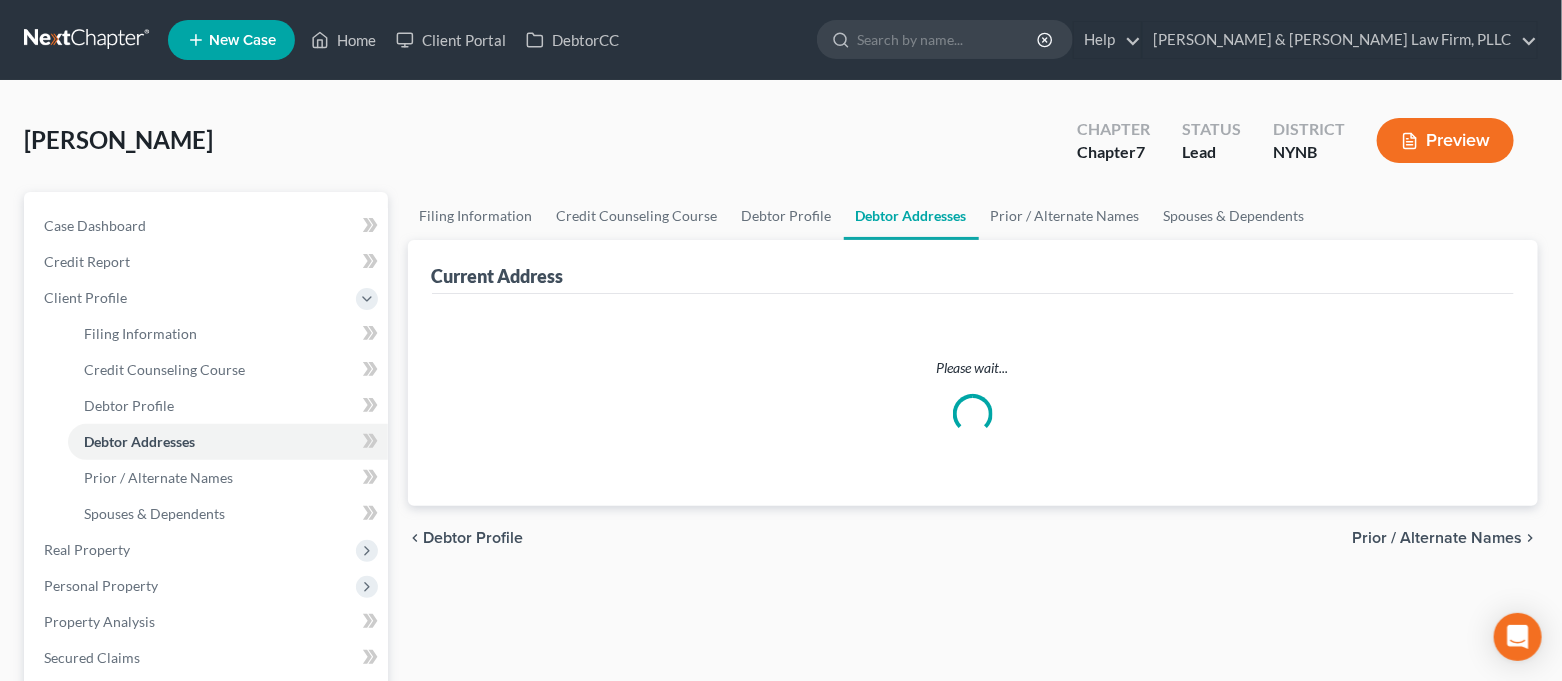 select on "0" 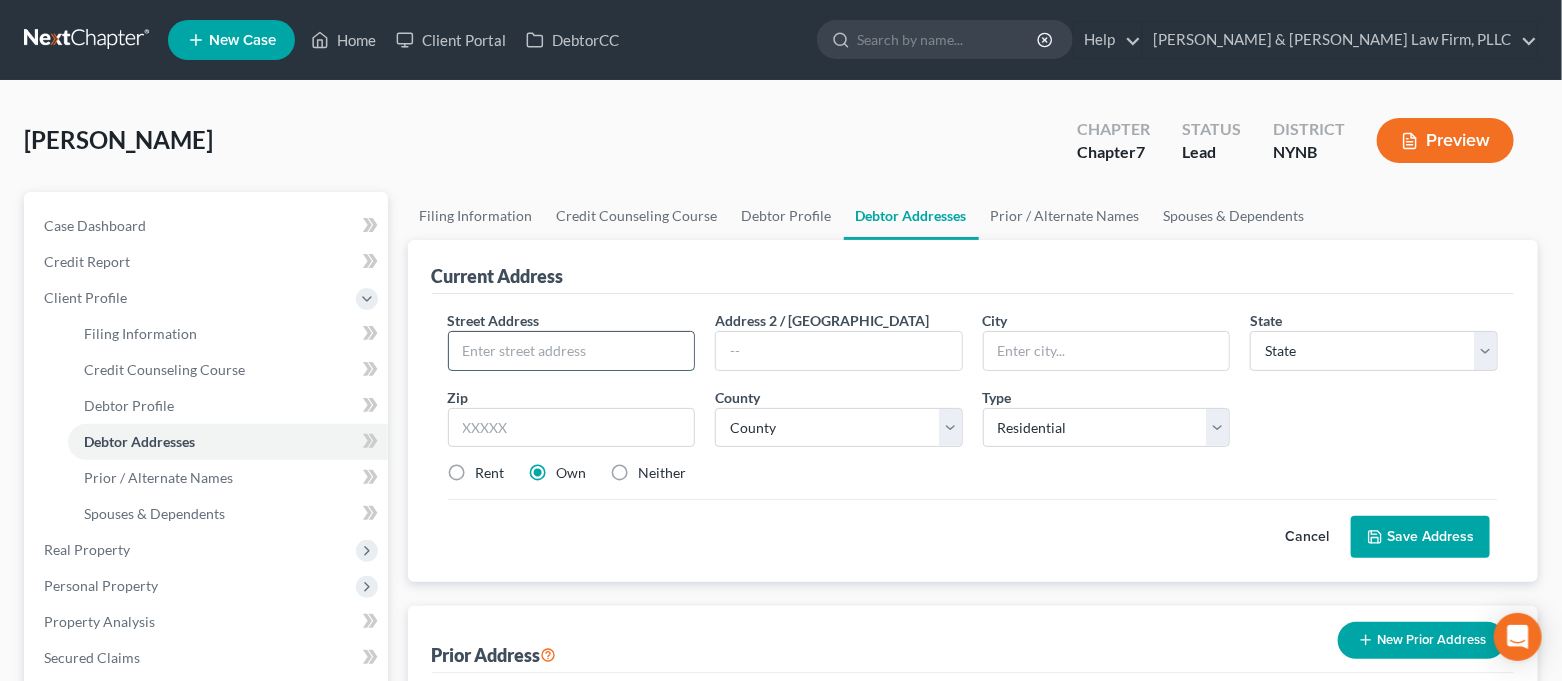 click at bounding box center (572, 351) 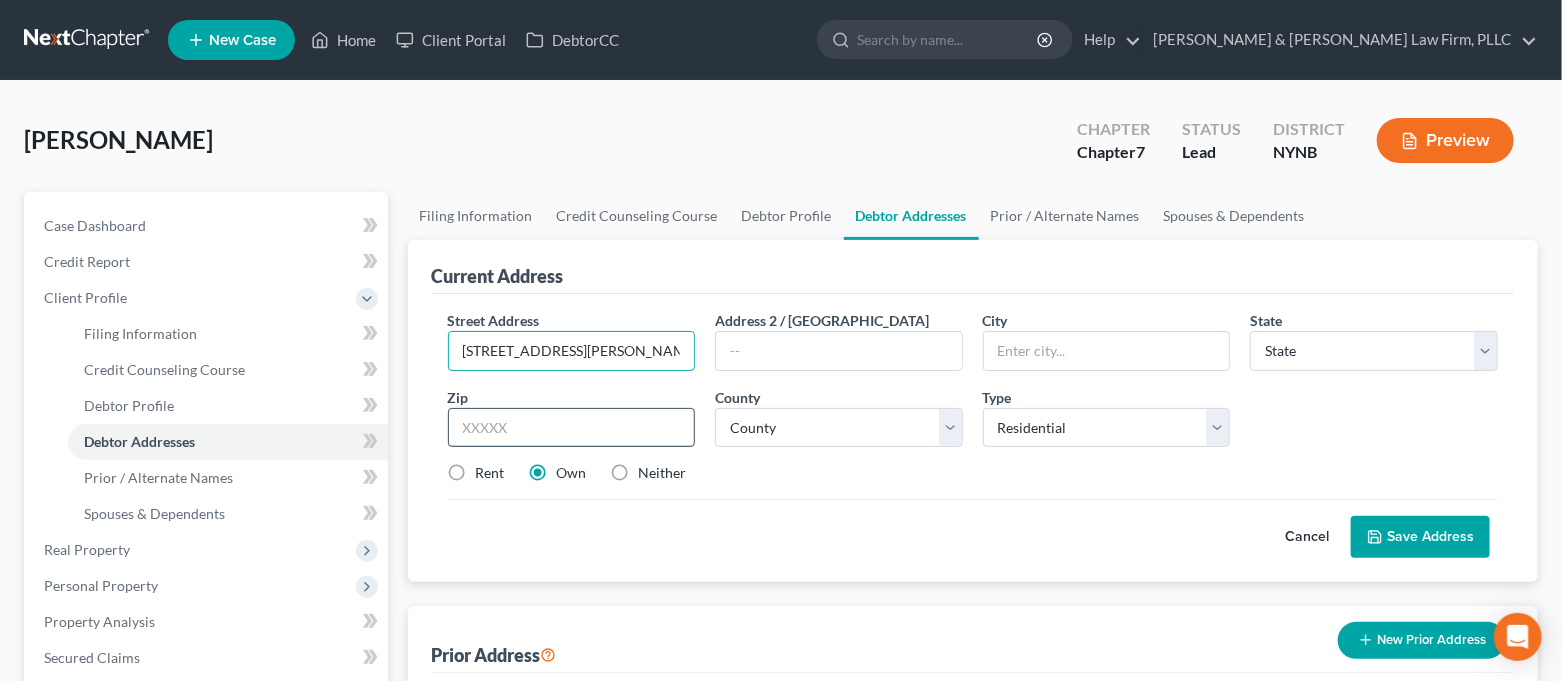 type on "[STREET_ADDRESS][PERSON_NAME]" 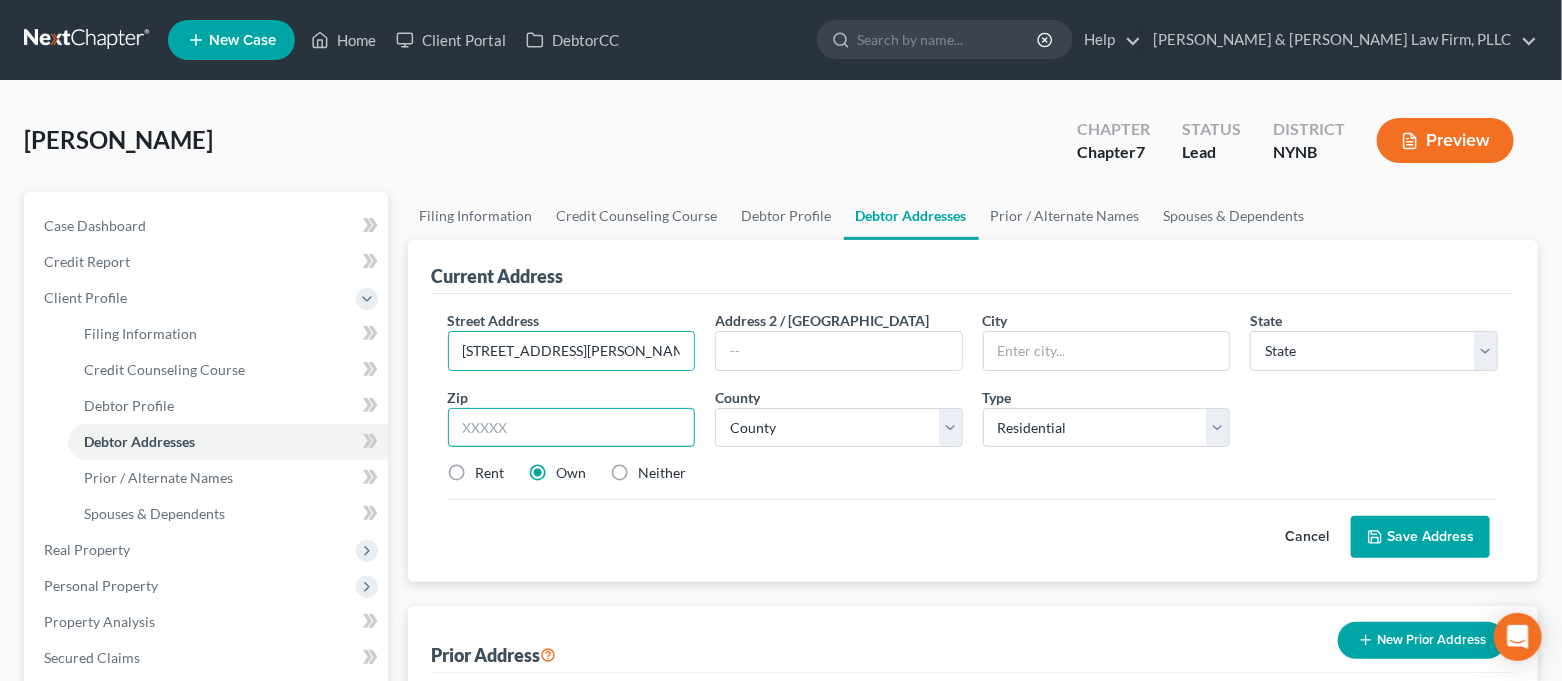 click at bounding box center (572, 428) 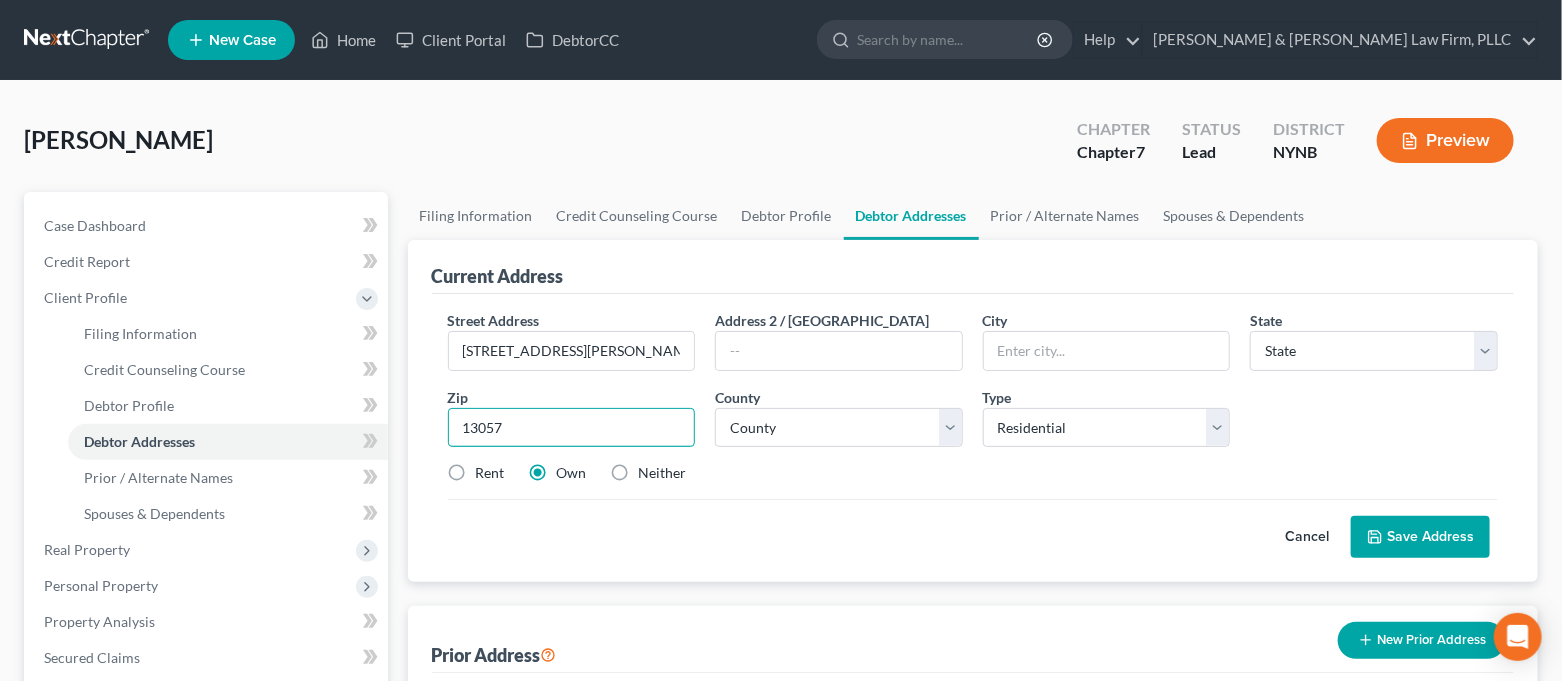 type on "13057" 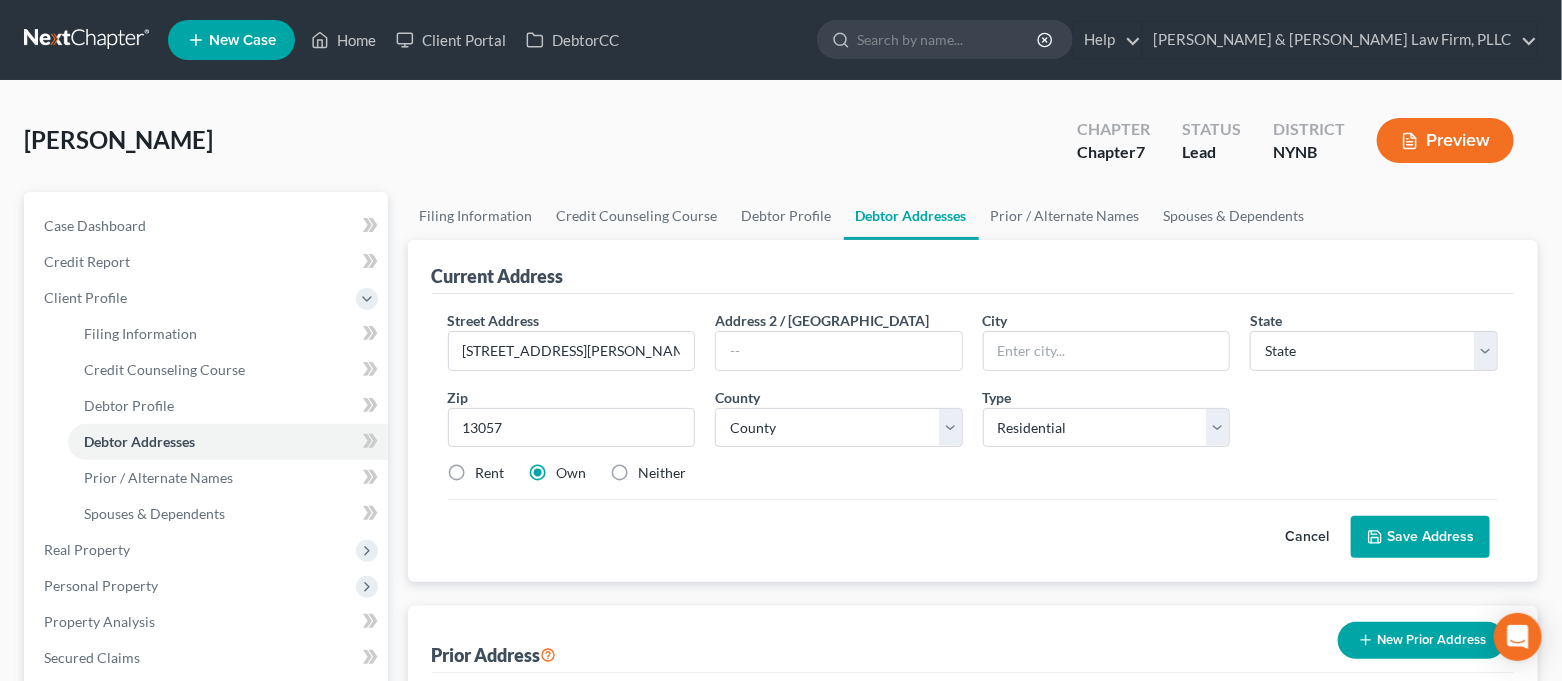 click on "Street Address
*
[STREET_ADDRESS][PERSON_NAME]
*
State
*
State [US_STATE] AK AR AZ CA CO CT DE DC [GEOGRAPHIC_DATA] [GEOGRAPHIC_DATA] GU HI ID IL IN IA [GEOGRAPHIC_DATA] [GEOGRAPHIC_DATA] LA ME MD [GEOGRAPHIC_DATA] [GEOGRAPHIC_DATA] [GEOGRAPHIC_DATA] [GEOGRAPHIC_DATA] [GEOGRAPHIC_DATA] MT [GEOGRAPHIC_DATA] [GEOGRAPHIC_DATA] [GEOGRAPHIC_DATA] [GEOGRAPHIC_DATA] NH [GEOGRAPHIC_DATA] [GEOGRAPHIC_DATA] [GEOGRAPHIC_DATA] [GEOGRAPHIC_DATA] [GEOGRAPHIC_DATA] OR [GEOGRAPHIC_DATA] PR RI SC SD [GEOGRAPHIC_DATA] [GEOGRAPHIC_DATA] [GEOGRAPHIC_DATA] VI [GEOGRAPHIC_DATA] [GEOGRAPHIC_DATA] [GEOGRAPHIC_DATA] WV [GEOGRAPHIC_DATA] WY
Zip
*
13057
County
*
County Type Select Residential Mailing Rental Business Rent Own Neither Save as Property Cancel Save Address" at bounding box center (973, 438) 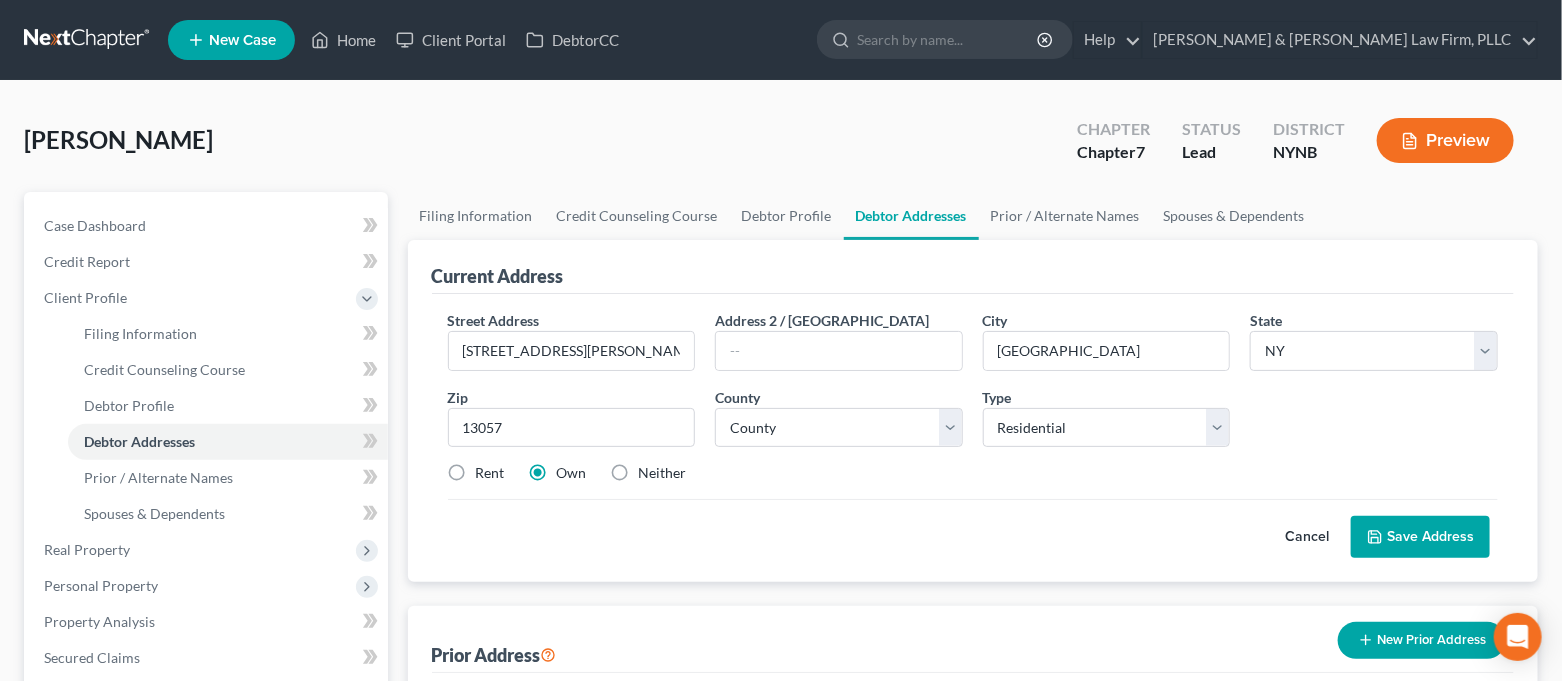 click on "Save Address" at bounding box center [1420, 537] 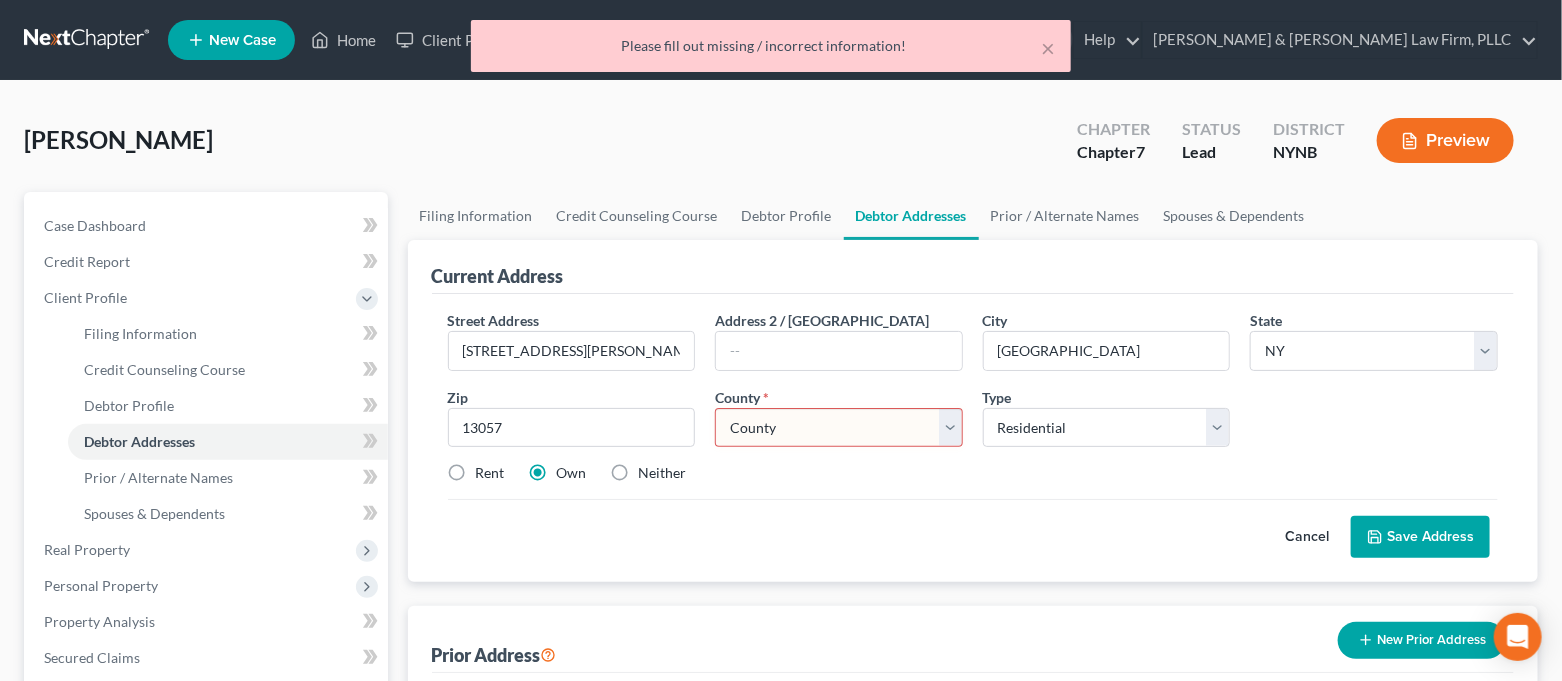 click on "County [GEOGRAPHIC_DATA] [GEOGRAPHIC_DATA] [GEOGRAPHIC_DATA] [GEOGRAPHIC_DATA] [GEOGRAPHIC_DATA] [GEOGRAPHIC_DATA] [GEOGRAPHIC_DATA] [GEOGRAPHIC_DATA] [GEOGRAPHIC_DATA] [GEOGRAPHIC_DATA] [GEOGRAPHIC_DATA] [GEOGRAPHIC_DATA] [US_STATE][GEOGRAPHIC_DATA] [GEOGRAPHIC_DATA] [GEOGRAPHIC_DATA] [GEOGRAPHIC_DATA] [GEOGRAPHIC_DATA] [GEOGRAPHIC_DATA] [GEOGRAPHIC_DATA] [GEOGRAPHIC_DATA] [GEOGRAPHIC_DATA] [GEOGRAPHIC_DATA] [GEOGRAPHIC_DATA] [GEOGRAPHIC_DATA] [GEOGRAPHIC_DATA] [GEOGRAPHIC_DATA] [GEOGRAPHIC_DATA] [GEOGRAPHIC_DATA] [GEOGRAPHIC_DATA] [GEOGRAPHIC_DATA] [US_STATE][GEOGRAPHIC_DATA] [GEOGRAPHIC_DATA] [GEOGRAPHIC_DATA] [GEOGRAPHIC_DATA] [GEOGRAPHIC_DATA] County [GEOGRAPHIC_DATA] [GEOGRAPHIC_DATA] [GEOGRAPHIC_DATA] [GEOGRAPHIC_DATA] [GEOGRAPHIC_DATA] [GEOGRAPHIC_DATA] [GEOGRAPHIC_DATA] [GEOGRAPHIC_DATA] [GEOGRAPHIC_DATA] [GEOGRAPHIC_DATA] [GEOGRAPHIC_DATA] [GEOGRAPHIC_DATA] [GEOGRAPHIC_DATA] [GEOGRAPHIC_DATA] [GEOGRAPHIC_DATA] [GEOGRAPHIC_DATA] [GEOGRAPHIC_DATA] [GEOGRAPHIC_DATA] [GEOGRAPHIC_DATA] [GEOGRAPHIC_DATA] [GEOGRAPHIC_DATA] [GEOGRAPHIC_DATA] [US_STATE][GEOGRAPHIC_DATA] [GEOGRAPHIC_DATA] [GEOGRAPHIC_DATA] [US_STATE] County [GEOGRAPHIC_DATA]" at bounding box center (839, 428) 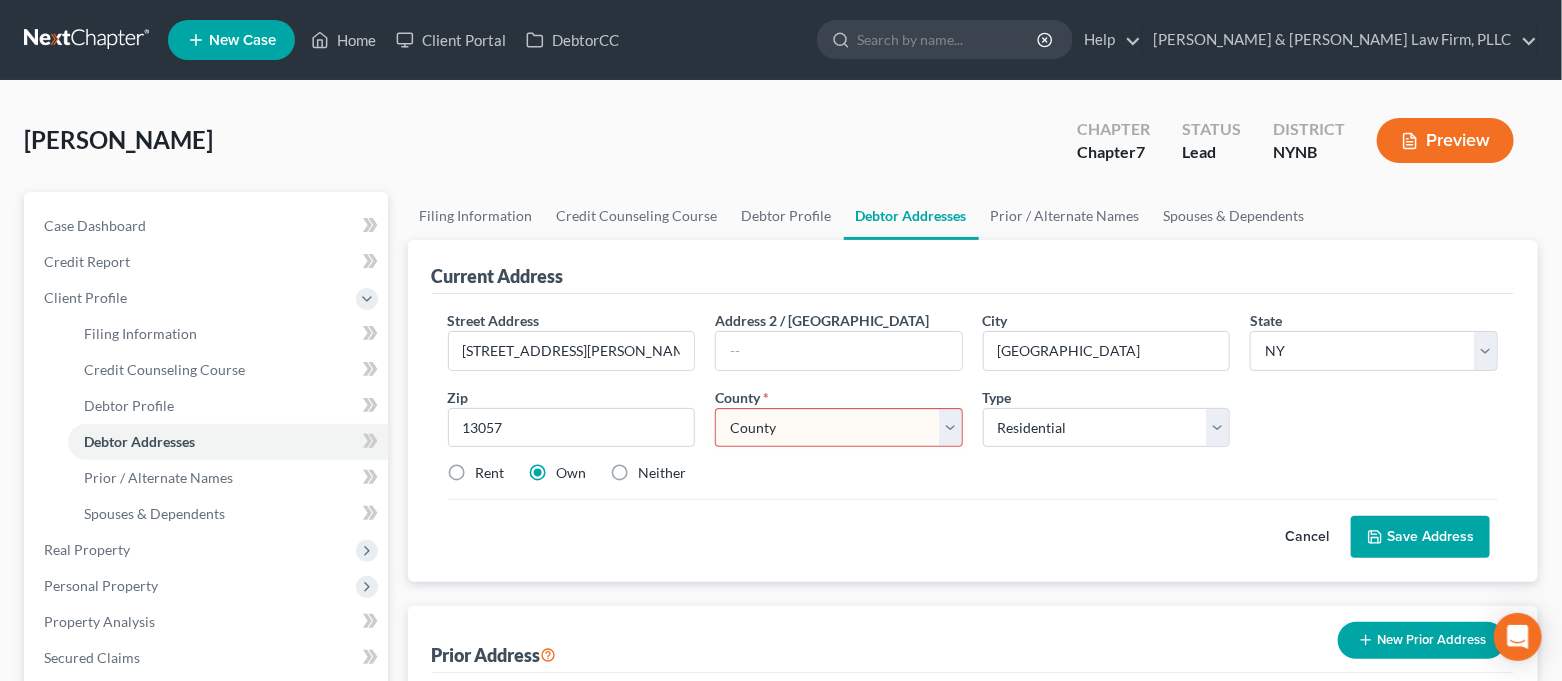 select on "33" 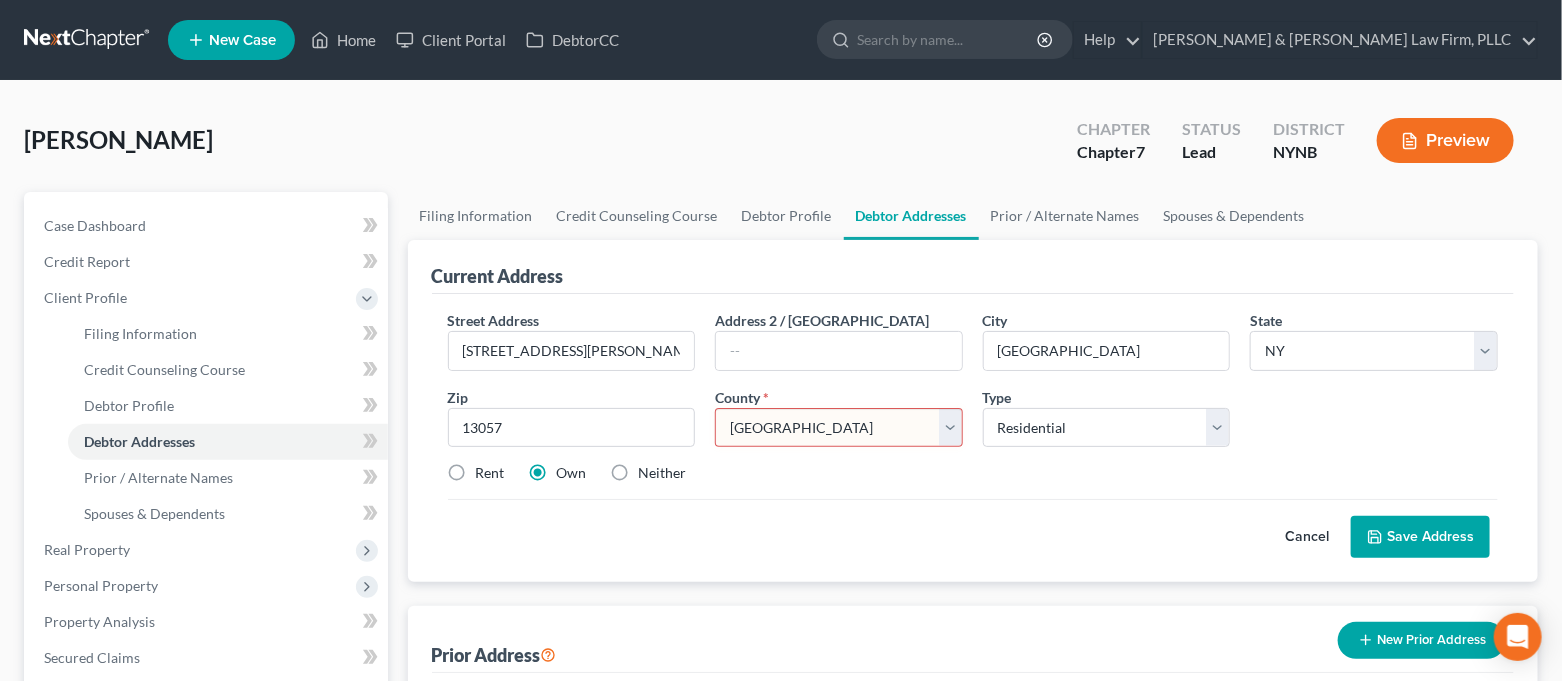 click on "County [GEOGRAPHIC_DATA] [GEOGRAPHIC_DATA] [GEOGRAPHIC_DATA] [GEOGRAPHIC_DATA] [GEOGRAPHIC_DATA] [GEOGRAPHIC_DATA] [GEOGRAPHIC_DATA] [GEOGRAPHIC_DATA] [GEOGRAPHIC_DATA] [GEOGRAPHIC_DATA] [GEOGRAPHIC_DATA] [GEOGRAPHIC_DATA] [US_STATE][GEOGRAPHIC_DATA] [GEOGRAPHIC_DATA] [GEOGRAPHIC_DATA] [GEOGRAPHIC_DATA] [GEOGRAPHIC_DATA] [GEOGRAPHIC_DATA] [GEOGRAPHIC_DATA] [GEOGRAPHIC_DATA] [GEOGRAPHIC_DATA] [GEOGRAPHIC_DATA] [GEOGRAPHIC_DATA] [GEOGRAPHIC_DATA] [GEOGRAPHIC_DATA] [GEOGRAPHIC_DATA] [GEOGRAPHIC_DATA] [GEOGRAPHIC_DATA] [GEOGRAPHIC_DATA] [GEOGRAPHIC_DATA] [US_STATE][GEOGRAPHIC_DATA] [GEOGRAPHIC_DATA] [GEOGRAPHIC_DATA] [GEOGRAPHIC_DATA] [GEOGRAPHIC_DATA] County [GEOGRAPHIC_DATA] [GEOGRAPHIC_DATA] [GEOGRAPHIC_DATA] [GEOGRAPHIC_DATA] [GEOGRAPHIC_DATA] [GEOGRAPHIC_DATA] [GEOGRAPHIC_DATA] [GEOGRAPHIC_DATA] [GEOGRAPHIC_DATA] [GEOGRAPHIC_DATA] [GEOGRAPHIC_DATA] [GEOGRAPHIC_DATA] [GEOGRAPHIC_DATA] [GEOGRAPHIC_DATA] [GEOGRAPHIC_DATA] [GEOGRAPHIC_DATA] [GEOGRAPHIC_DATA] [GEOGRAPHIC_DATA] [GEOGRAPHIC_DATA] [GEOGRAPHIC_DATA] [GEOGRAPHIC_DATA] [GEOGRAPHIC_DATA] [US_STATE][GEOGRAPHIC_DATA] [GEOGRAPHIC_DATA] [GEOGRAPHIC_DATA] [US_STATE] County [GEOGRAPHIC_DATA]" at bounding box center (839, 428) 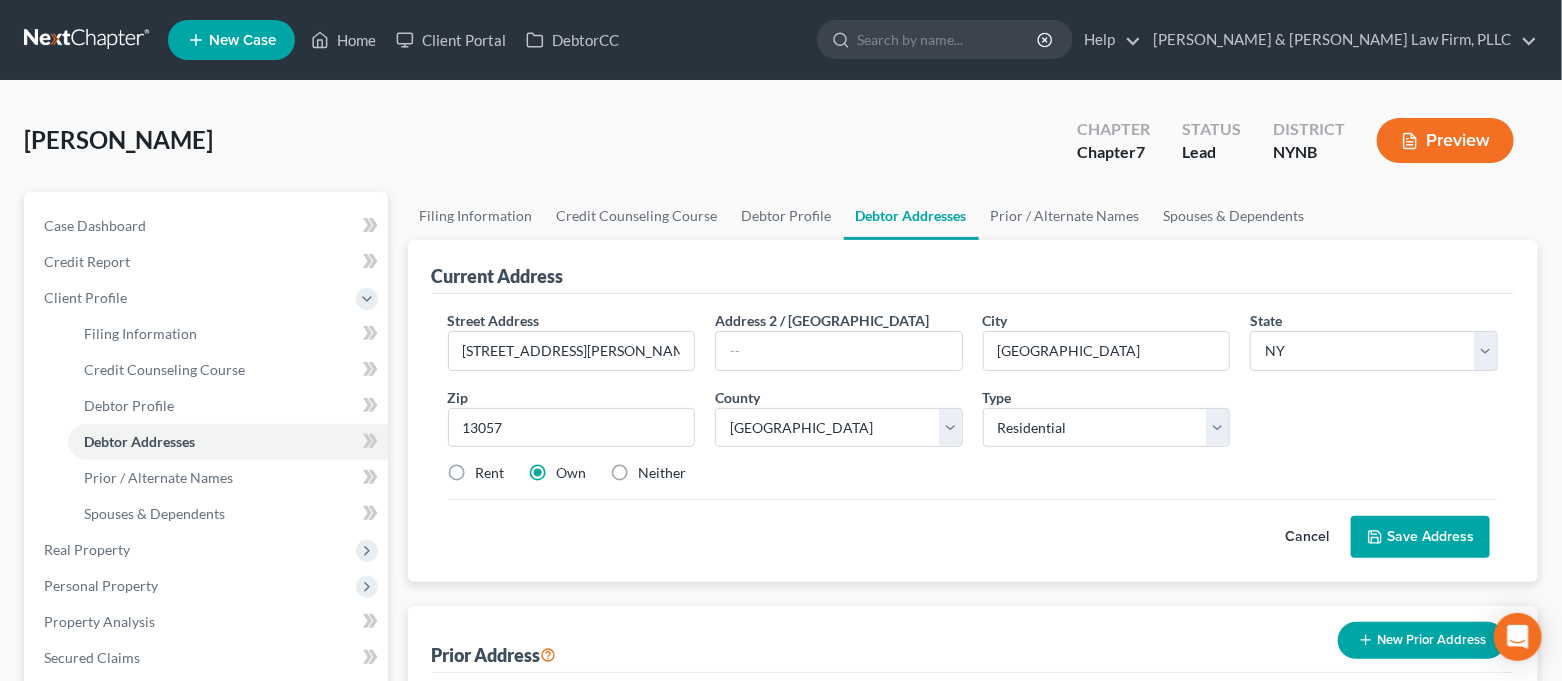 click on "Save Address" at bounding box center (1420, 537) 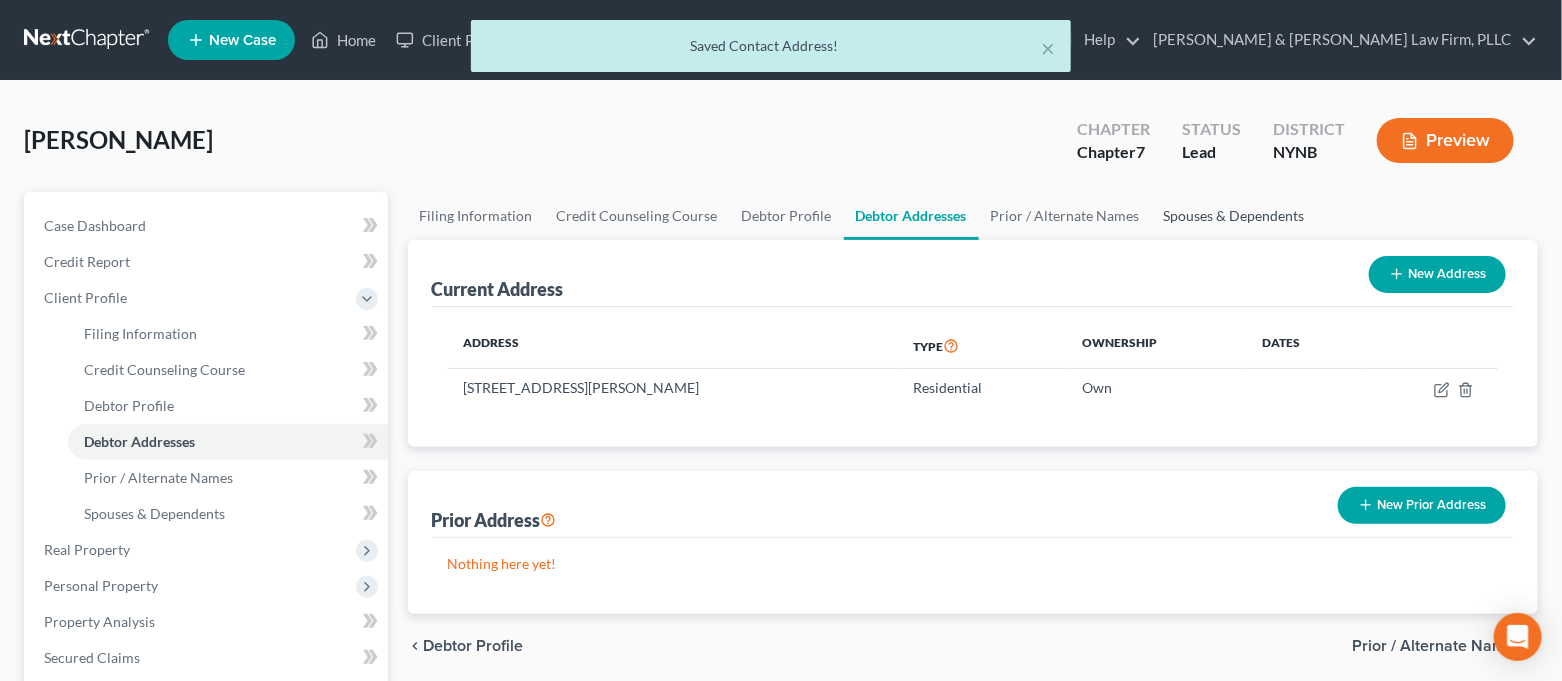 click on "Spouses & Dependents" at bounding box center (1234, 216) 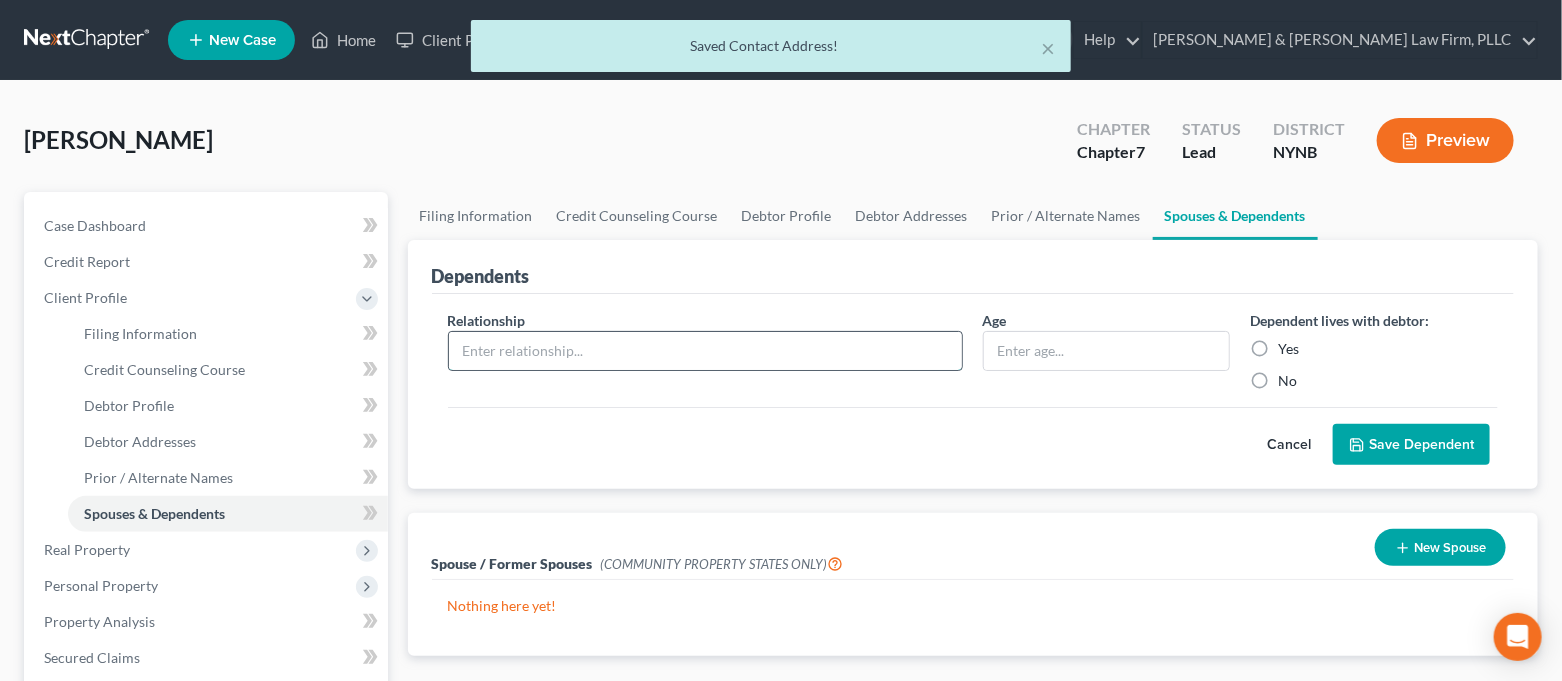 click at bounding box center (705, 351) 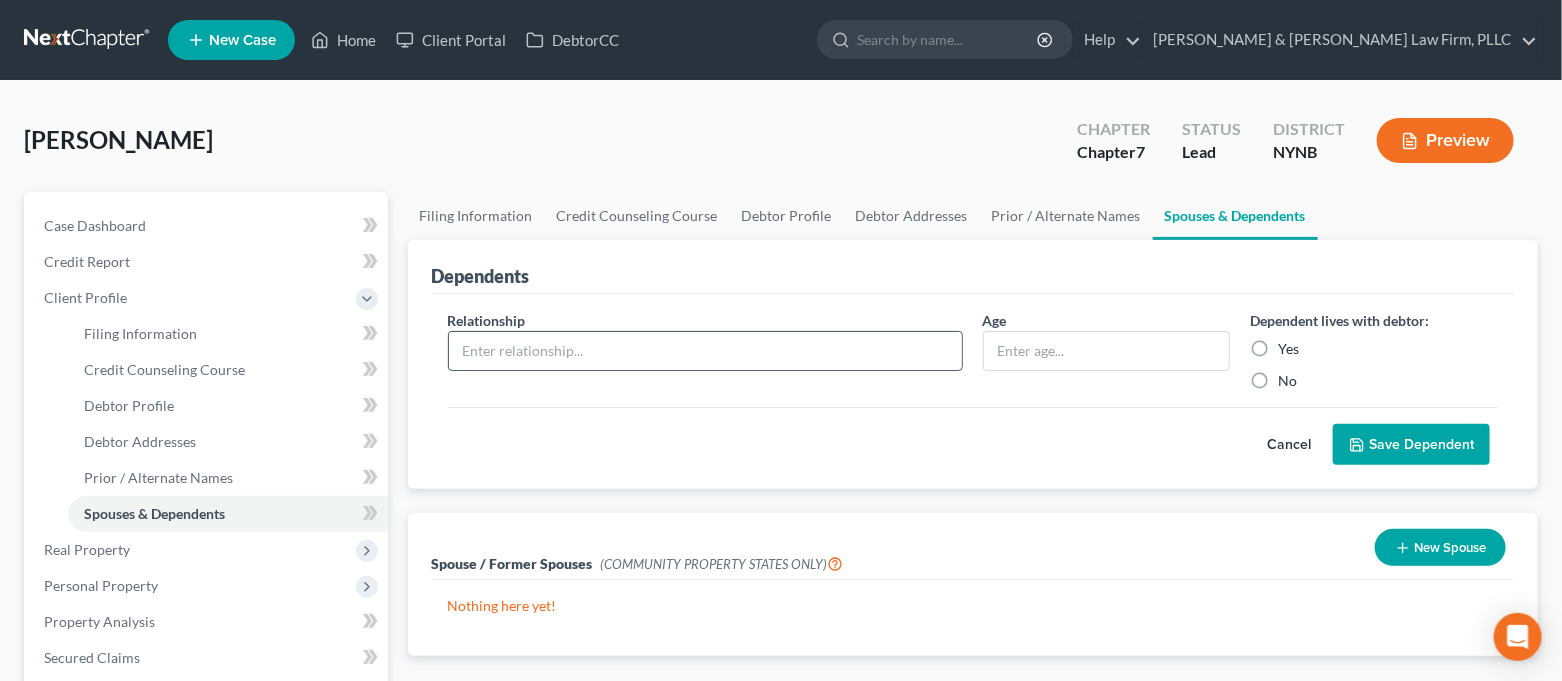 type on "Daughter" 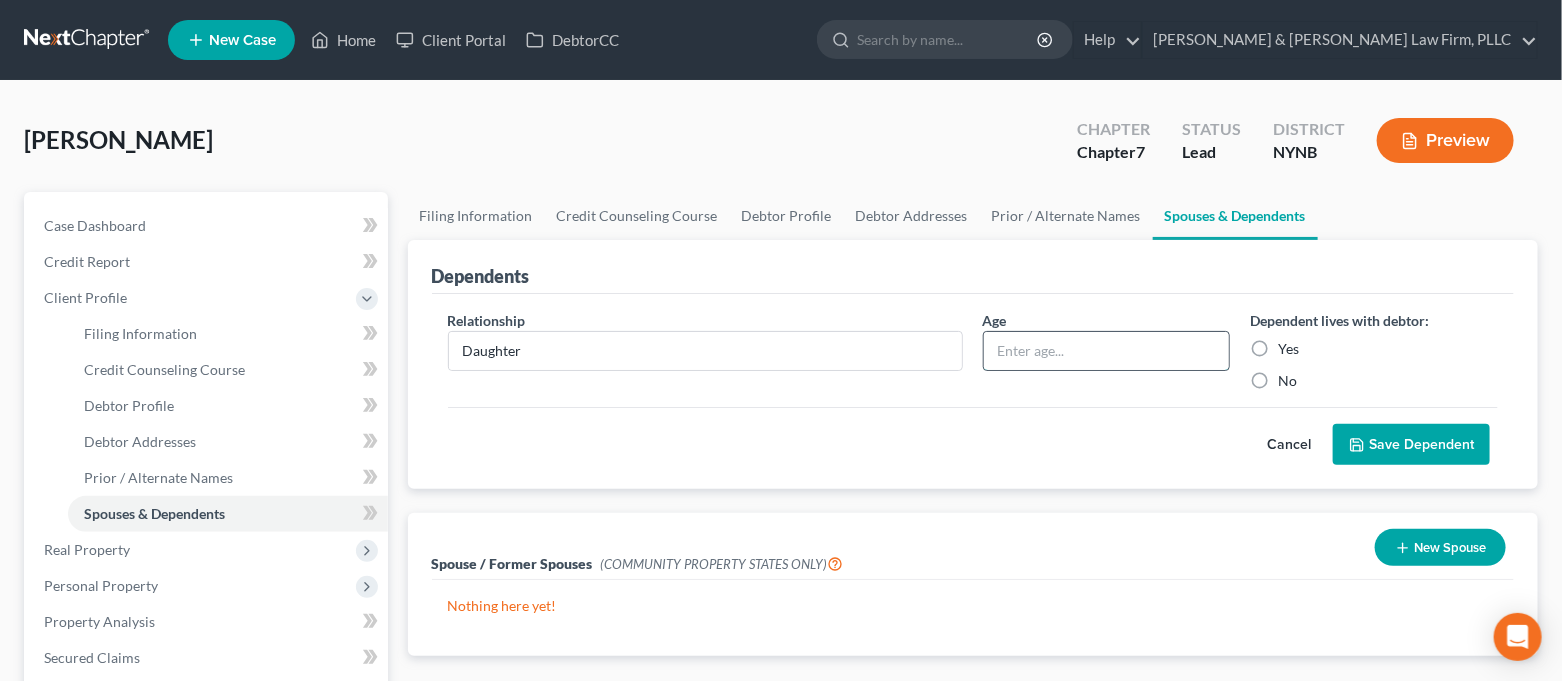 click at bounding box center [1107, 351] 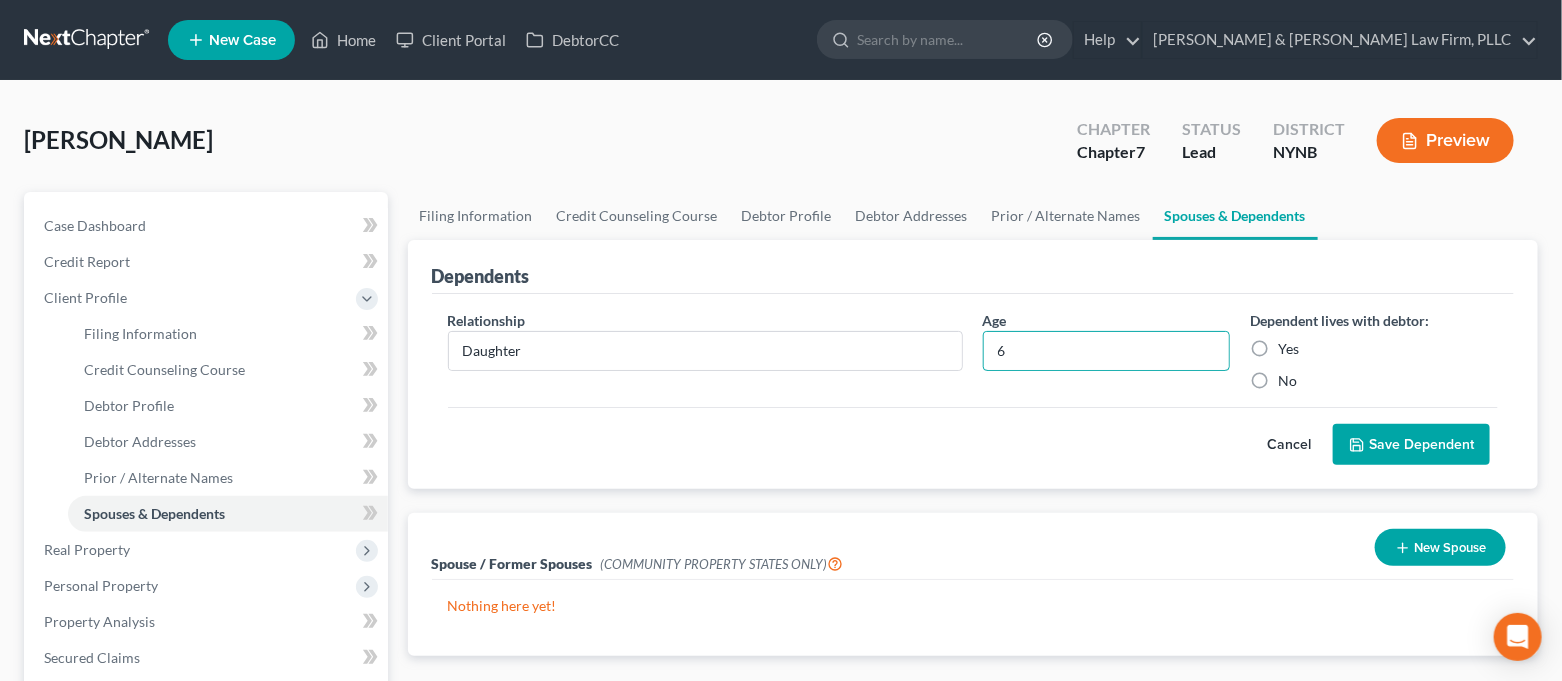 type on "6" 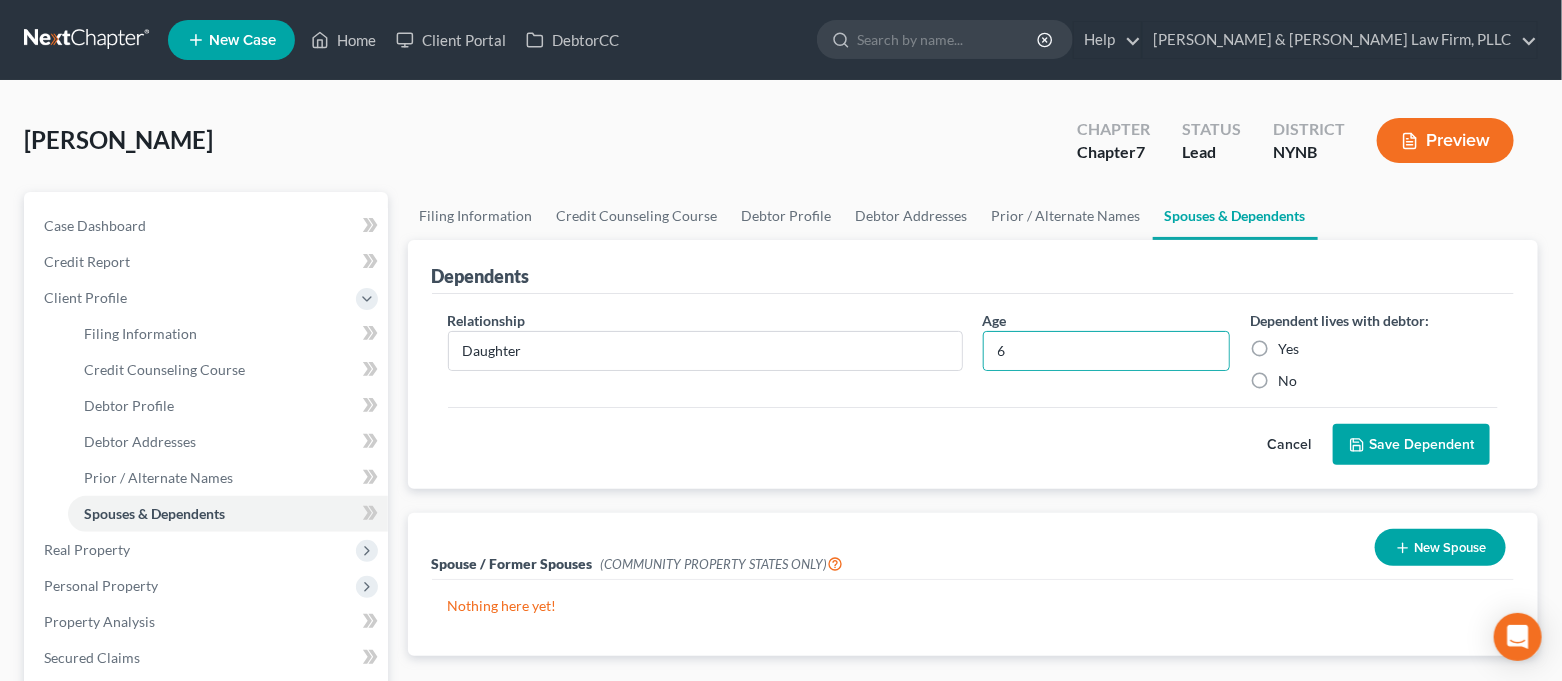 click on "Yes" at bounding box center [1288, 349] 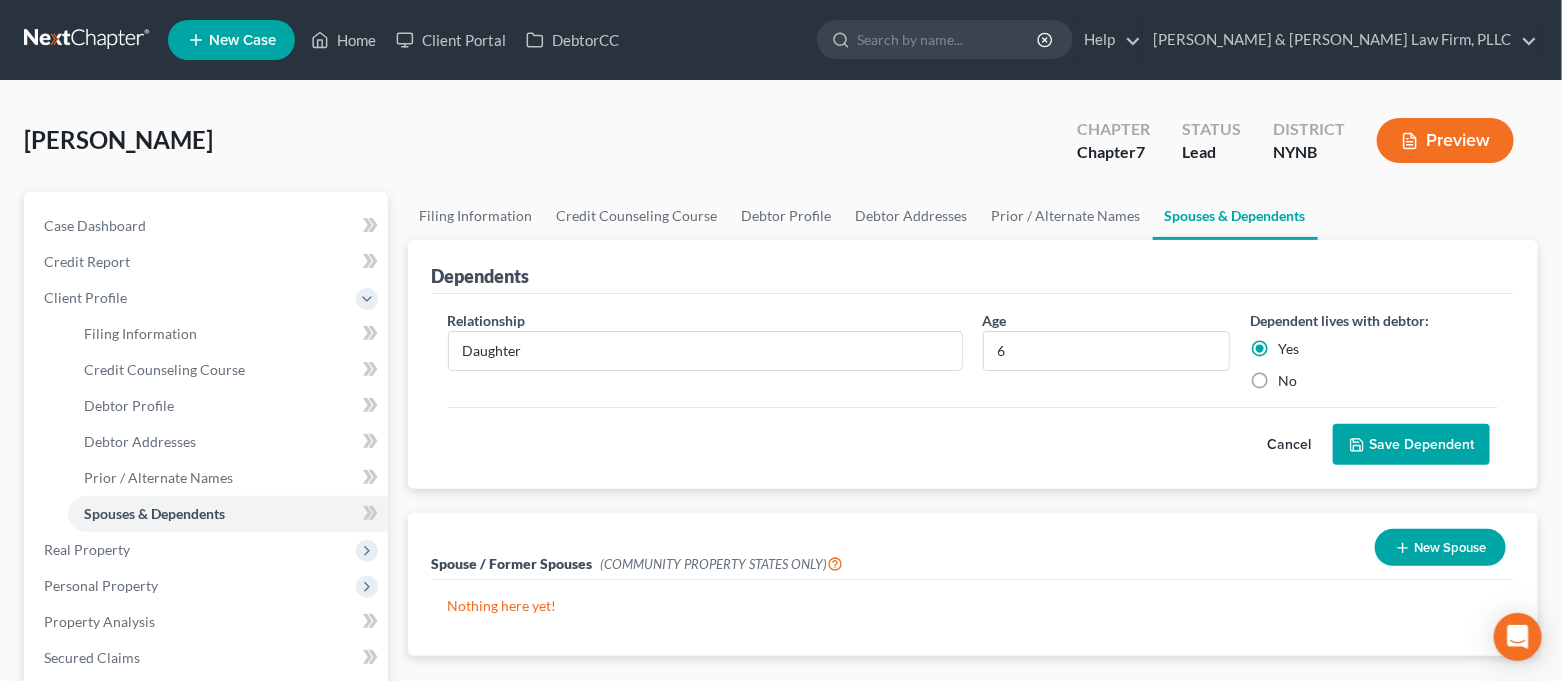 click 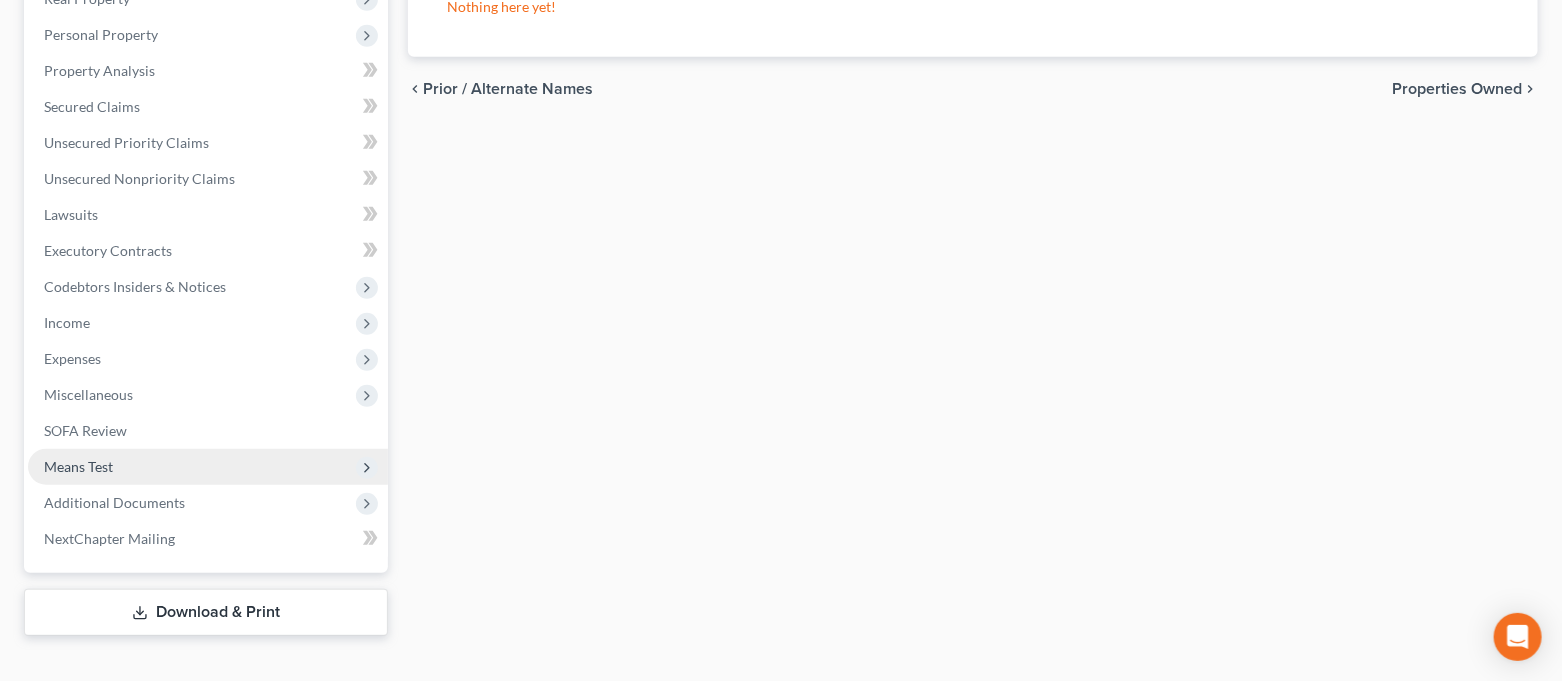scroll, scrollTop: 580, scrollLeft: 0, axis: vertical 